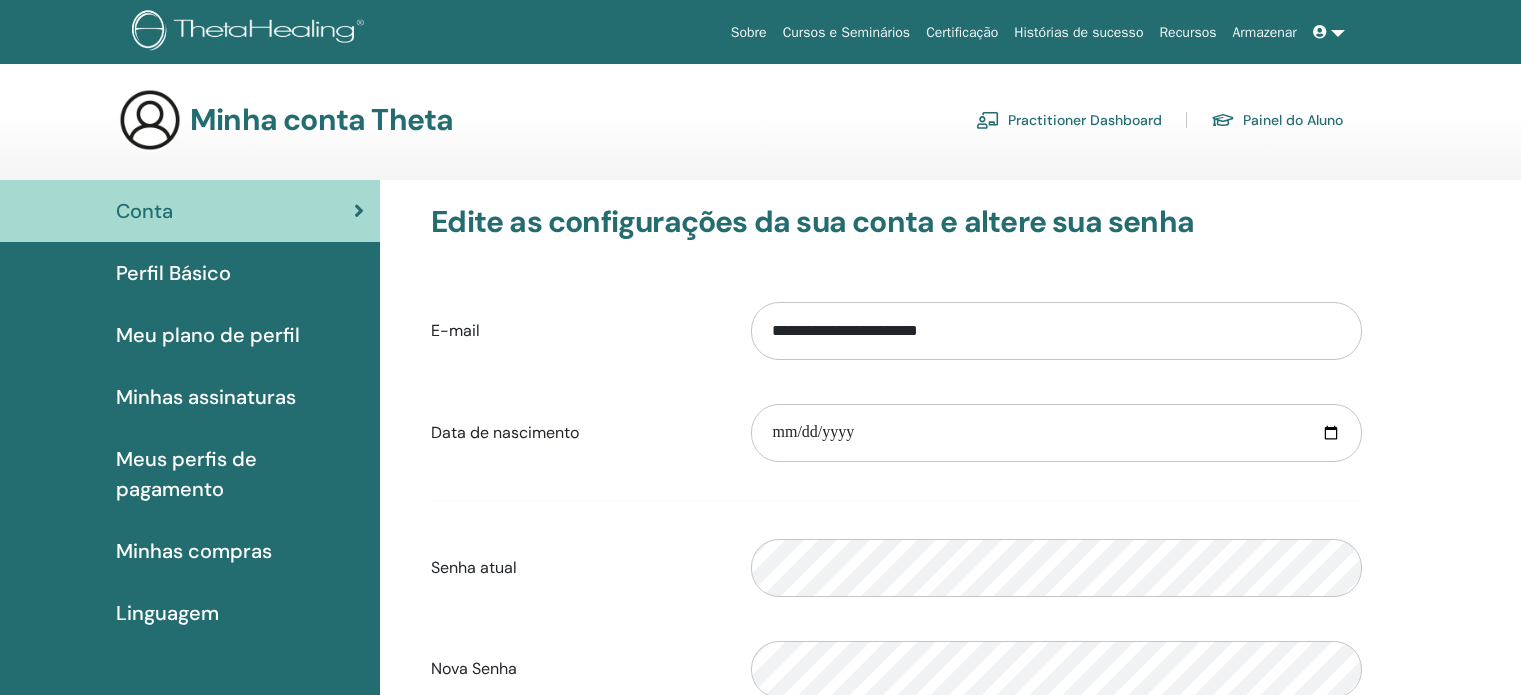 scroll, scrollTop: 0, scrollLeft: 0, axis: both 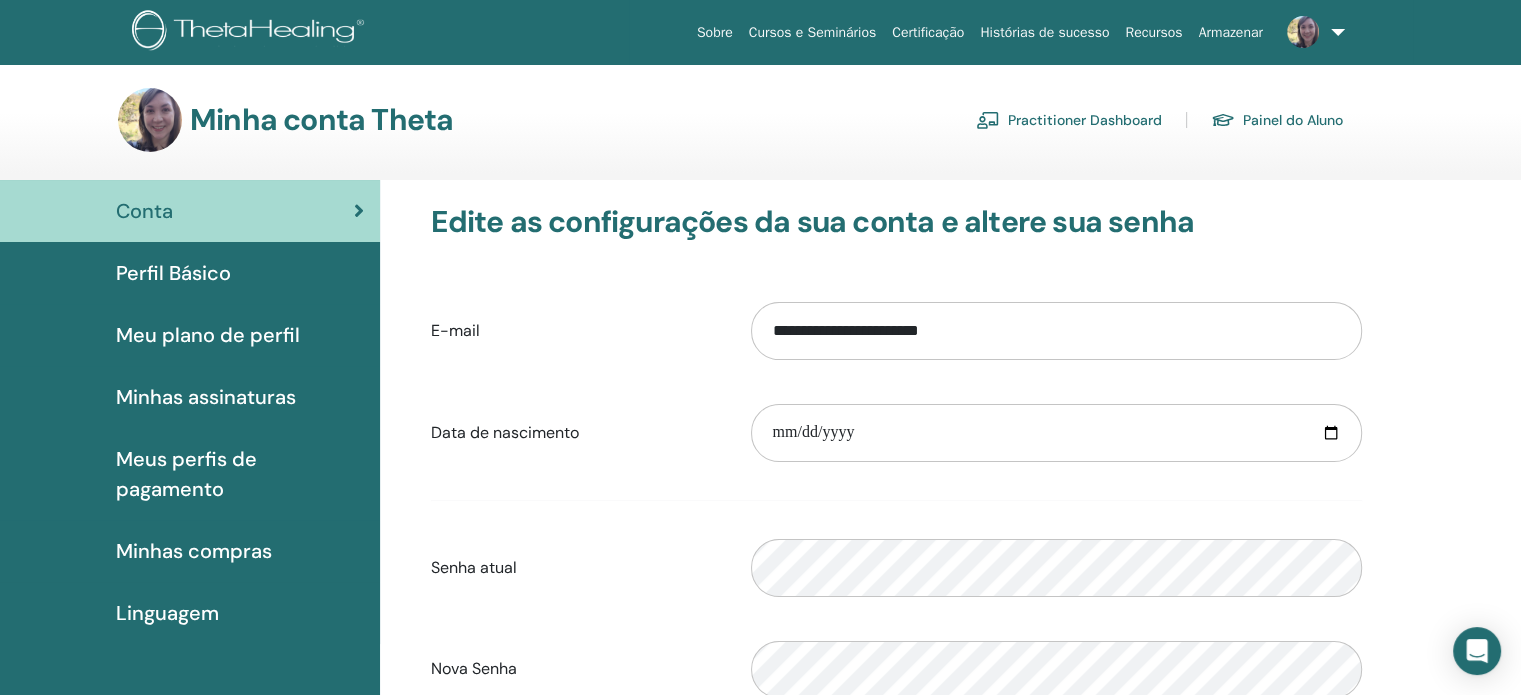 click on "Perfil Básico" at bounding box center [173, 273] 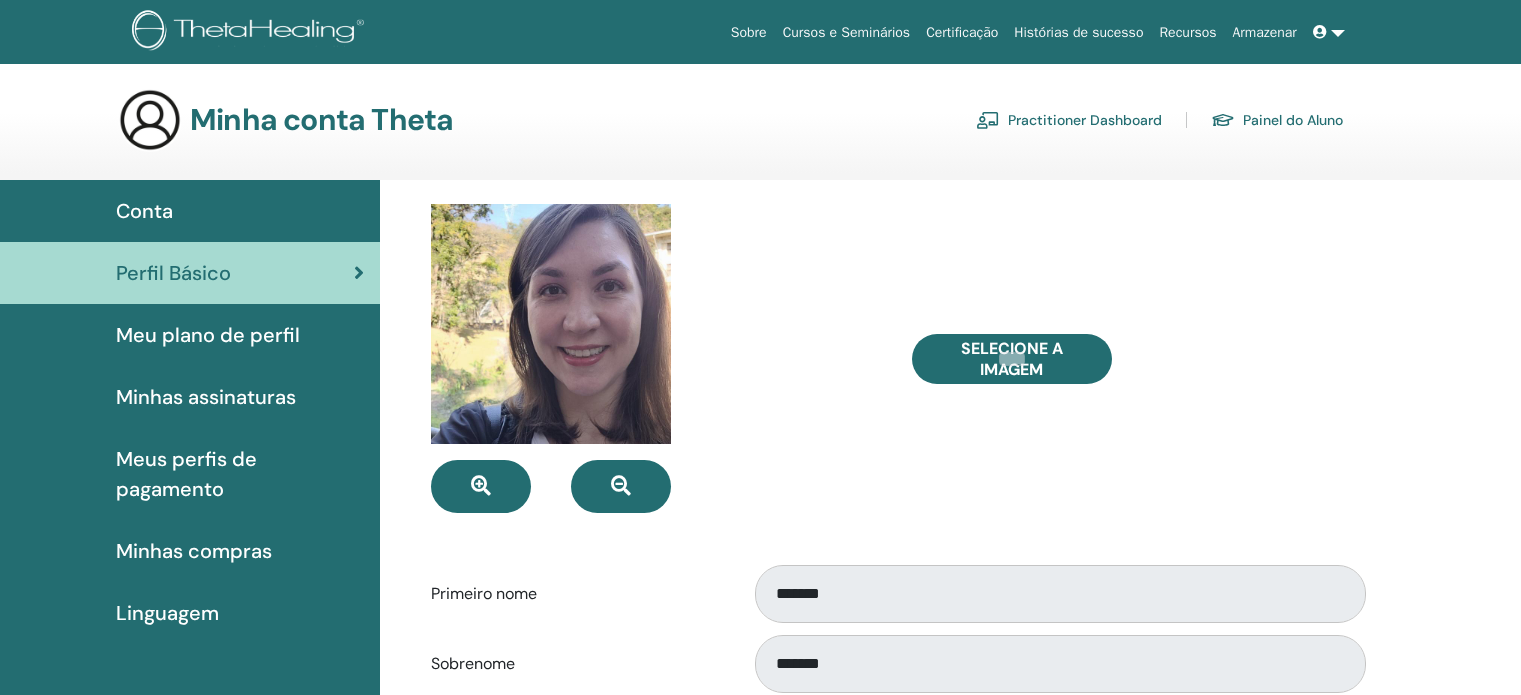 scroll, scrollTop: 0, scrollLeft: 0, axis: both 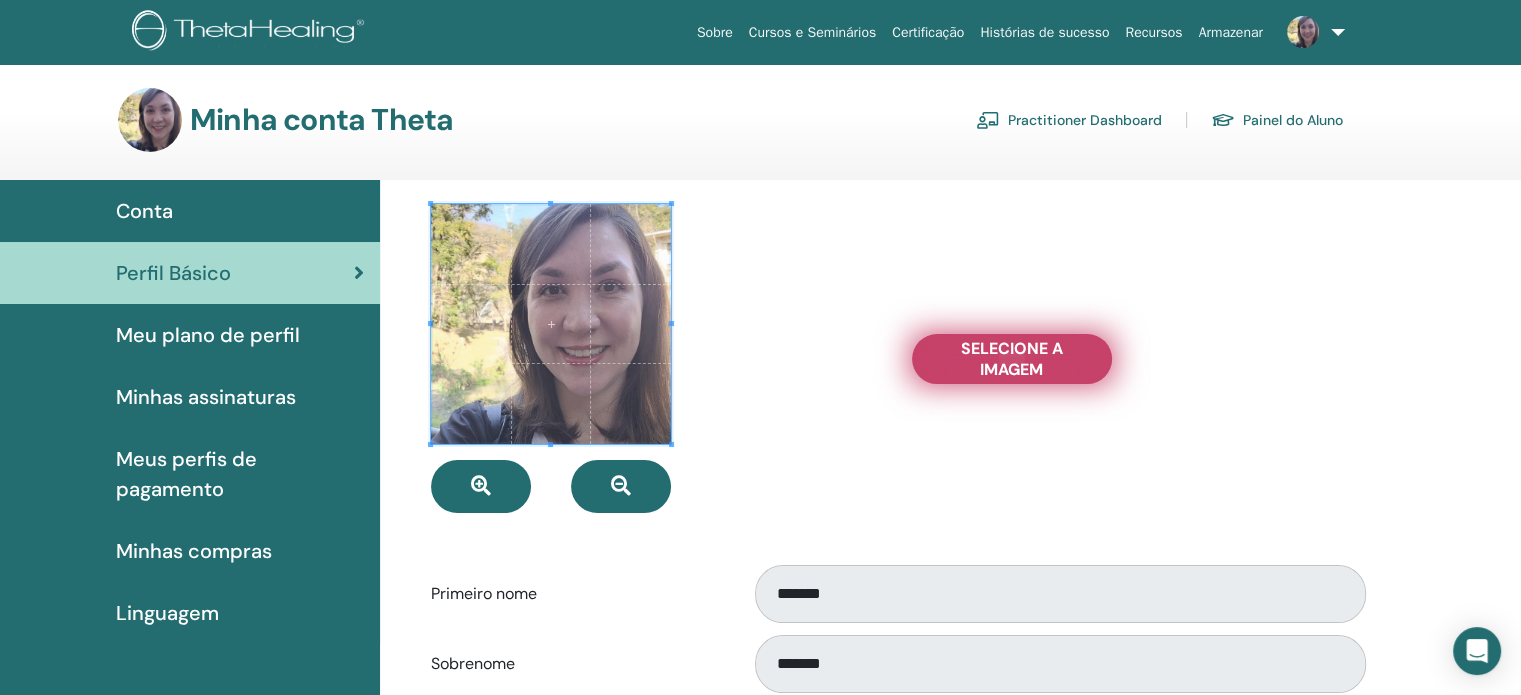 click on "Selecione a imagem" at bounding box center (1012, 359) 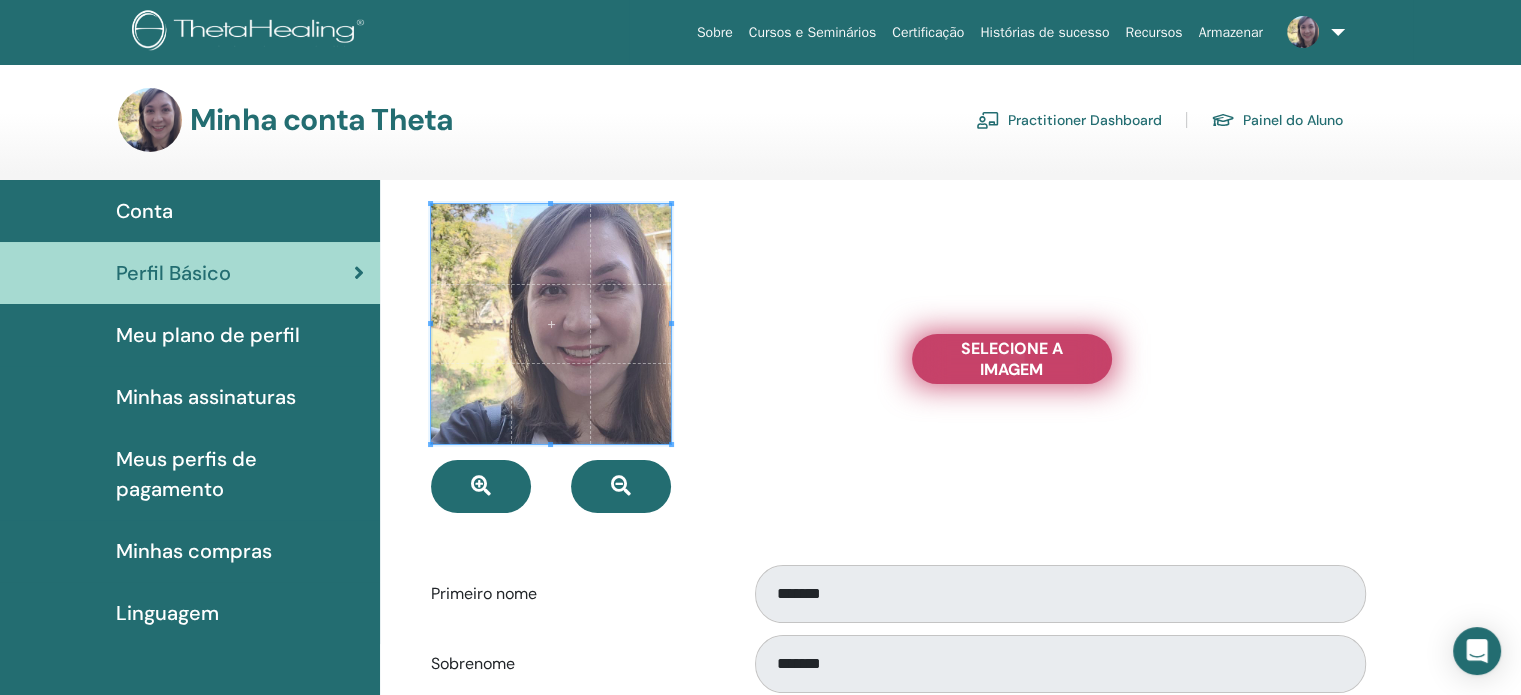type on "**********" 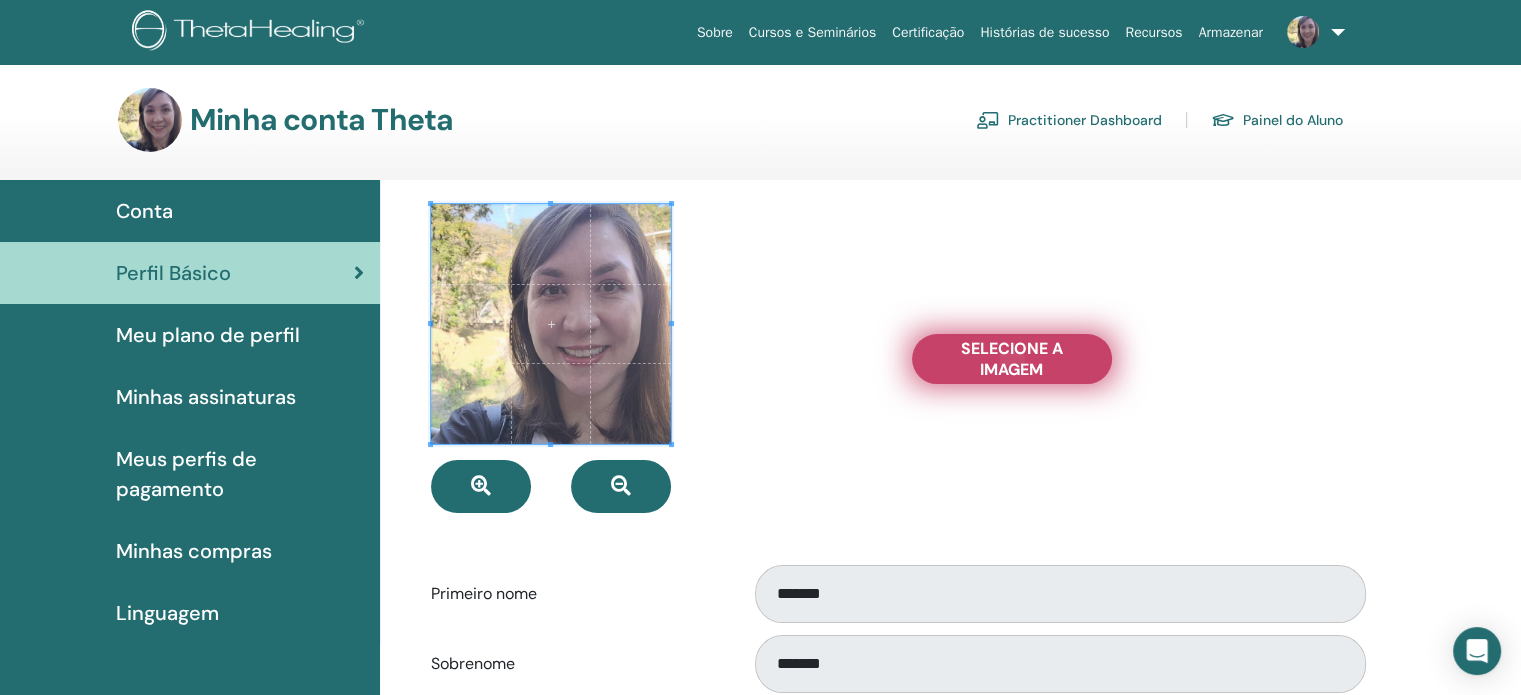 type 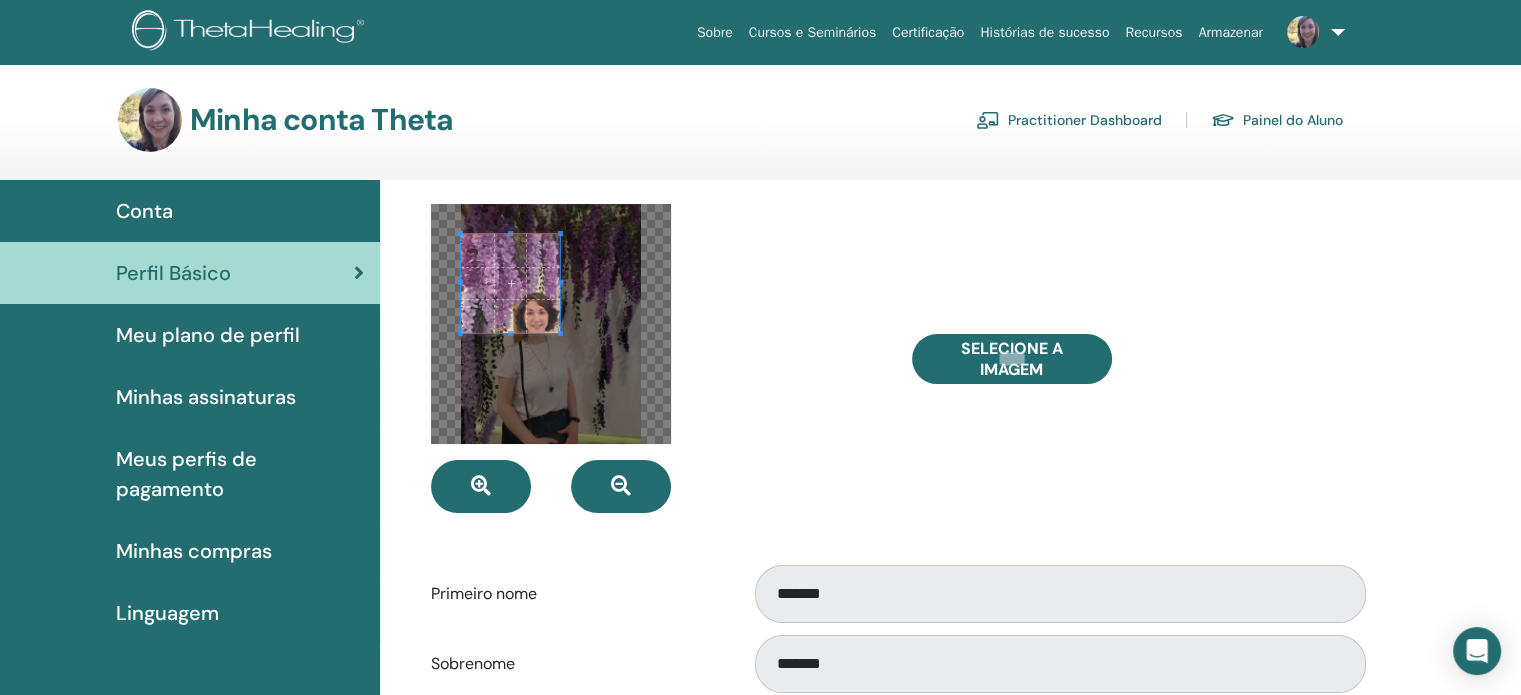 click at bounding box center [551, 324] 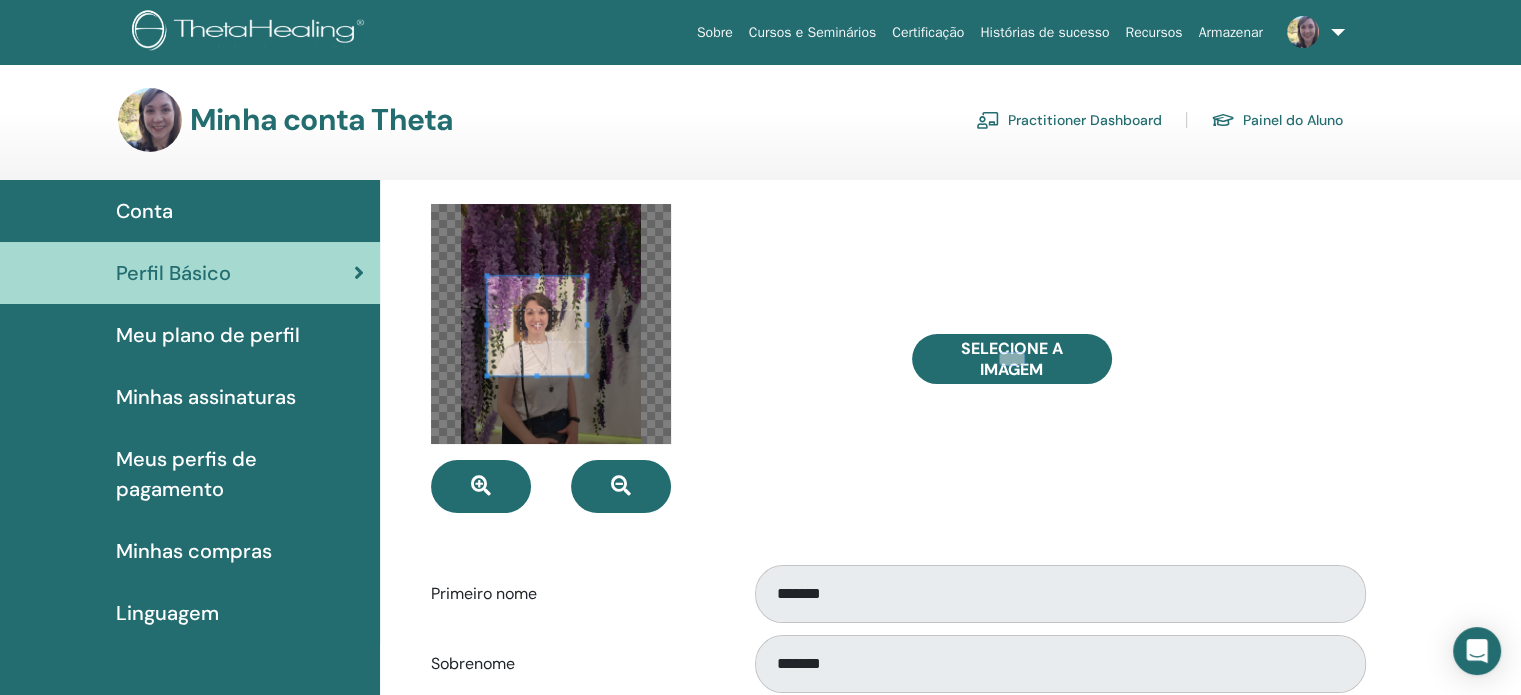 click at bounding box center (537, 325) 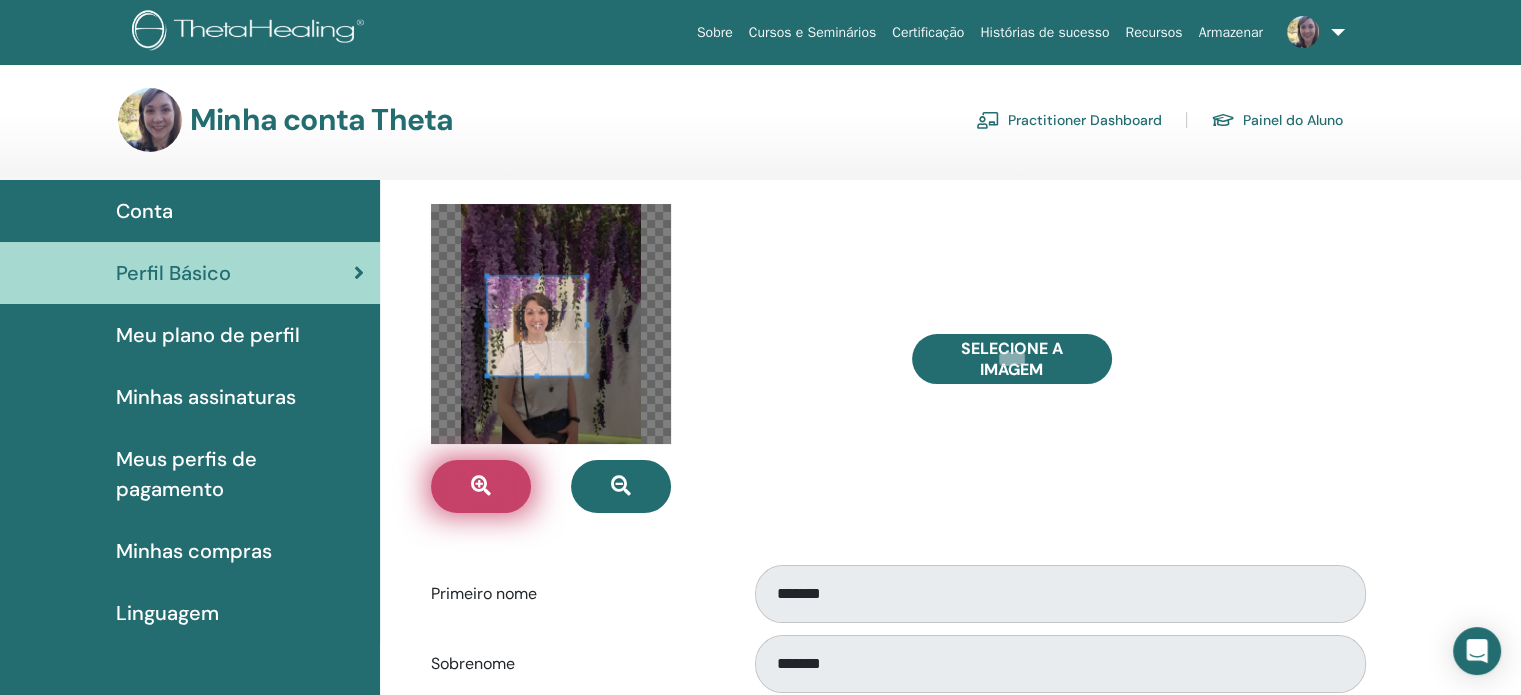 click at bounding box center [481, 486] 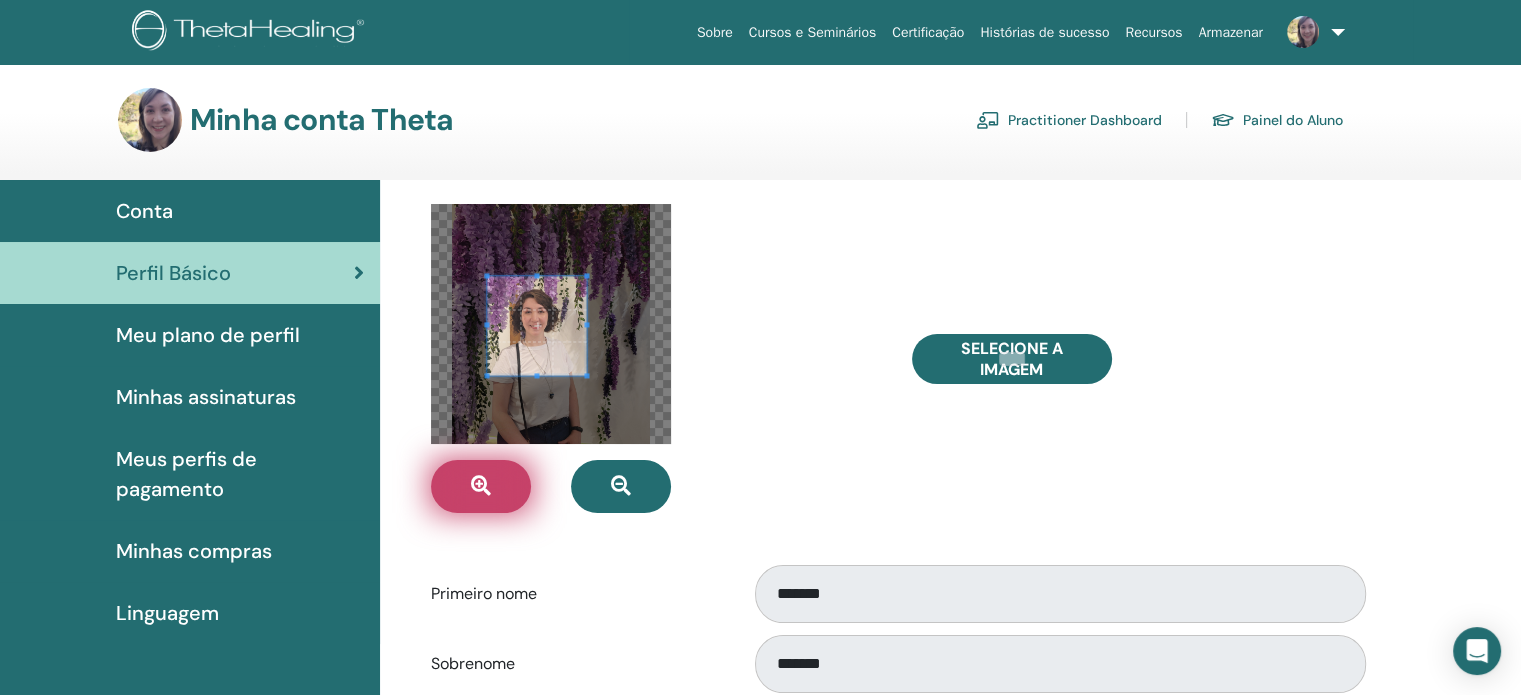 click at bounding box center [481, 486] 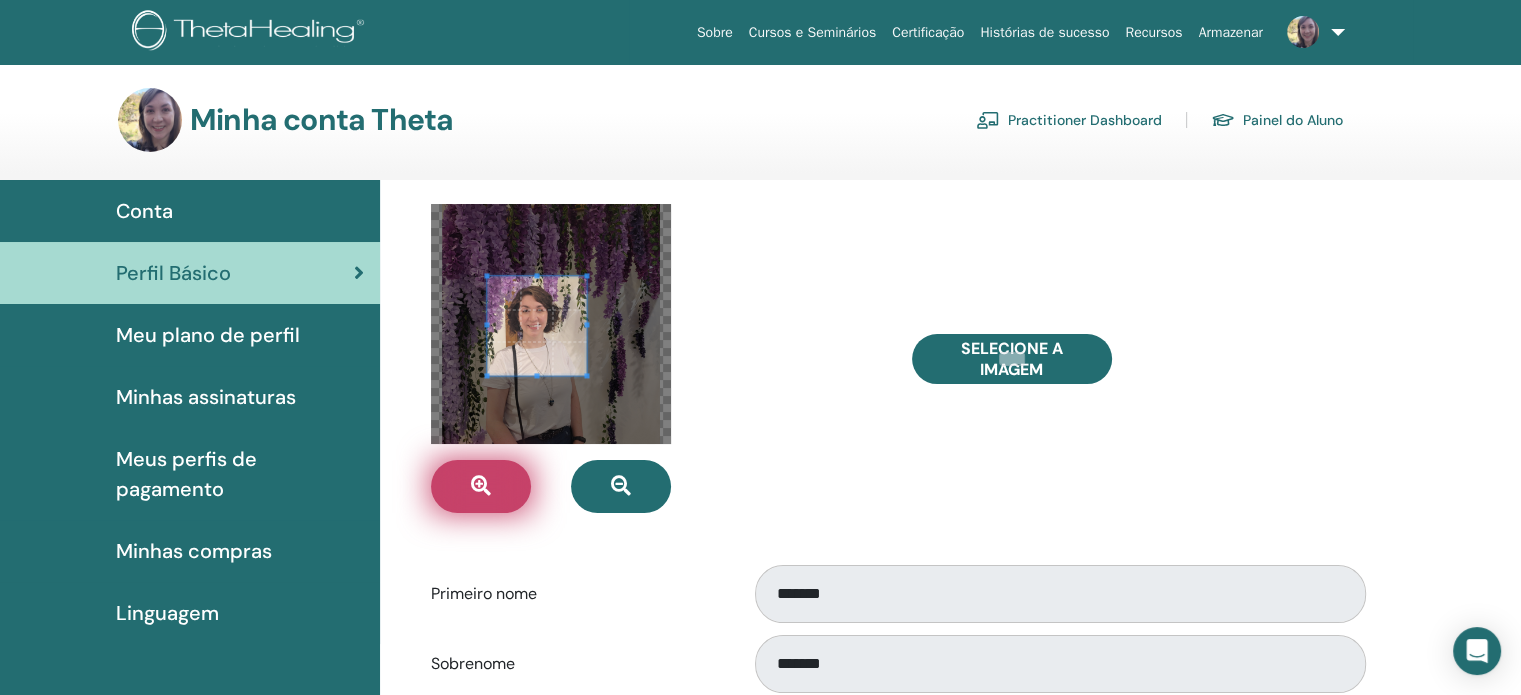 click at bounding box center [481, 486] 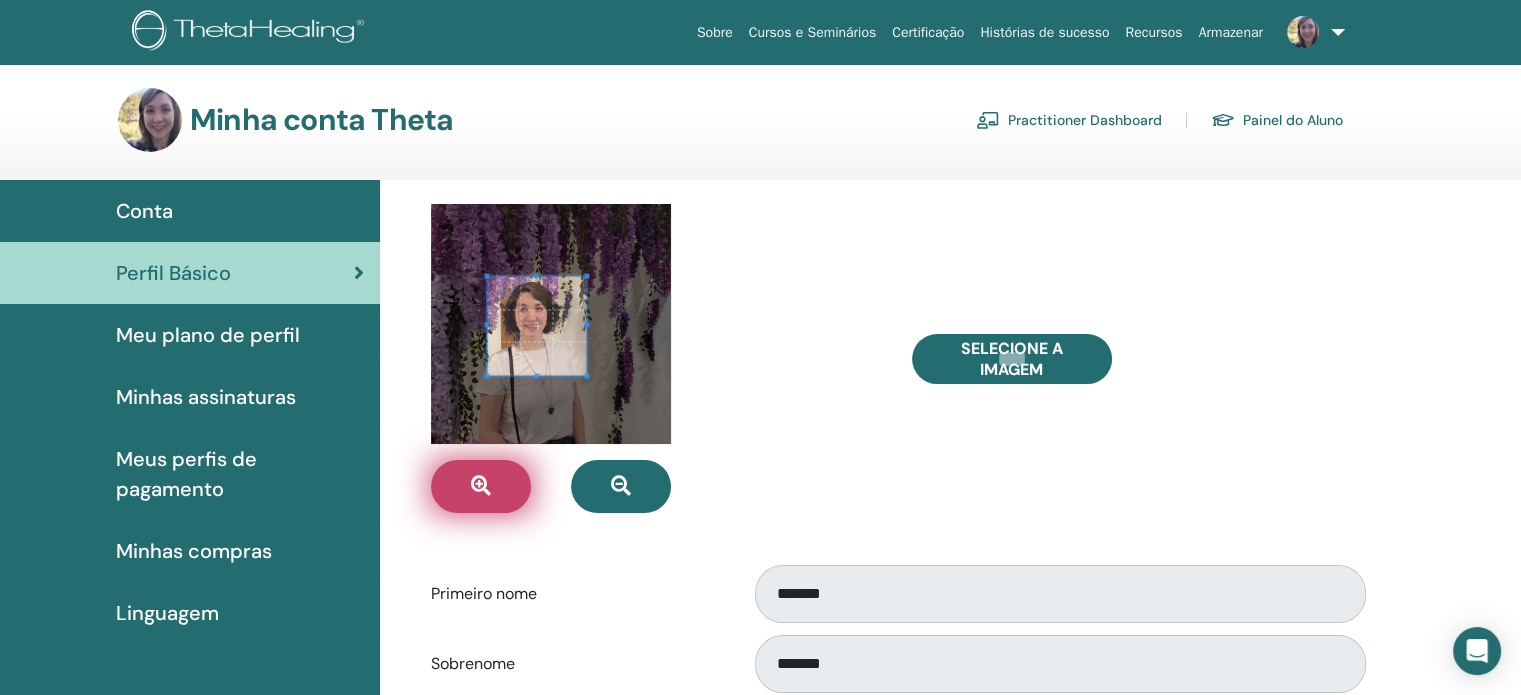 click at bounding box center [481, 486] 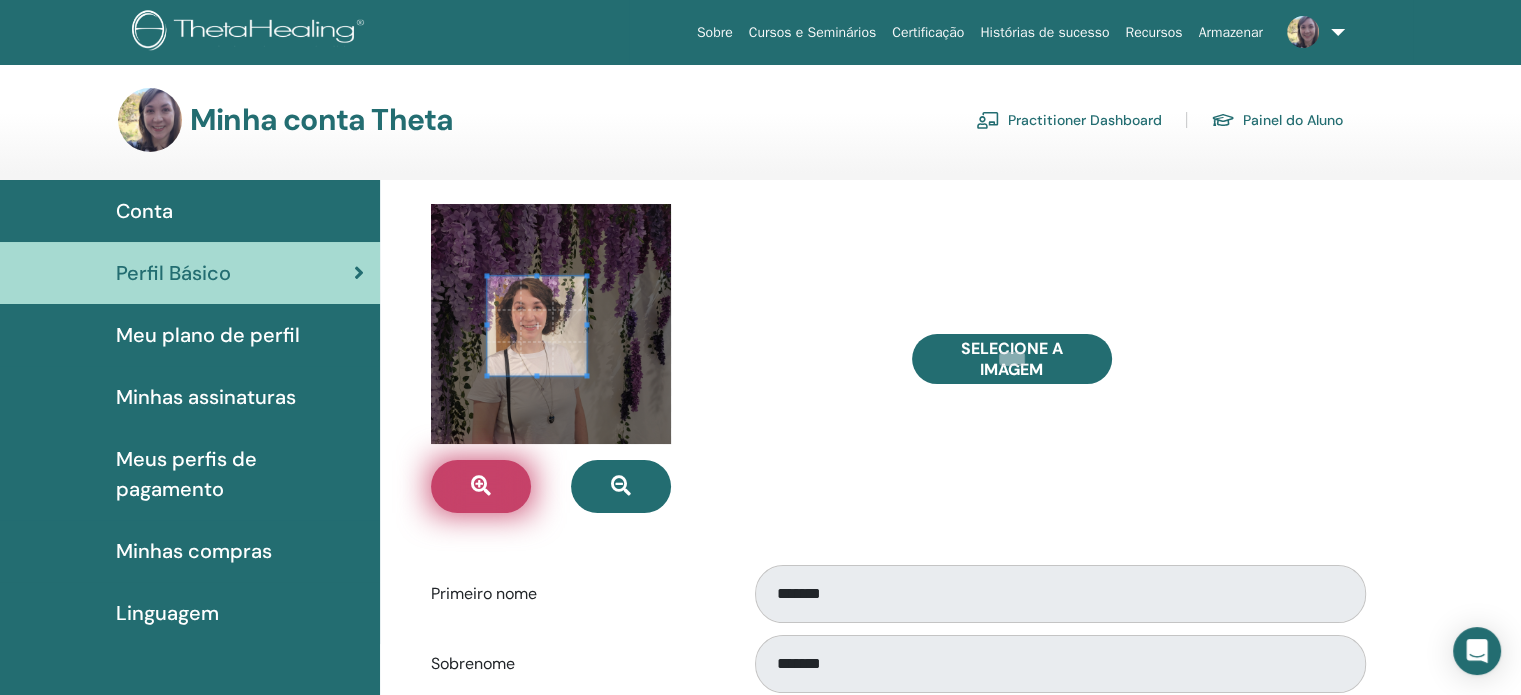 click at bounding box center [481, 486] 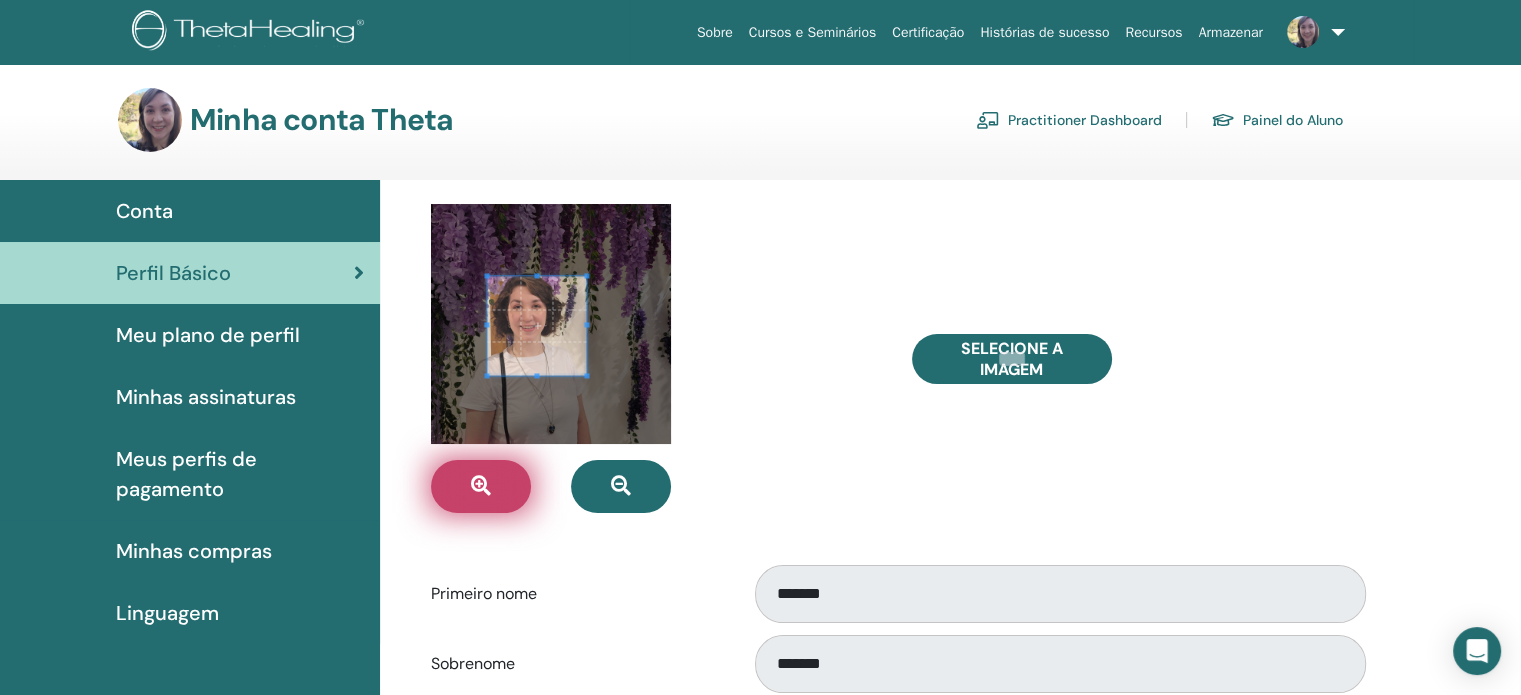 click at bounding box center (481, 486) 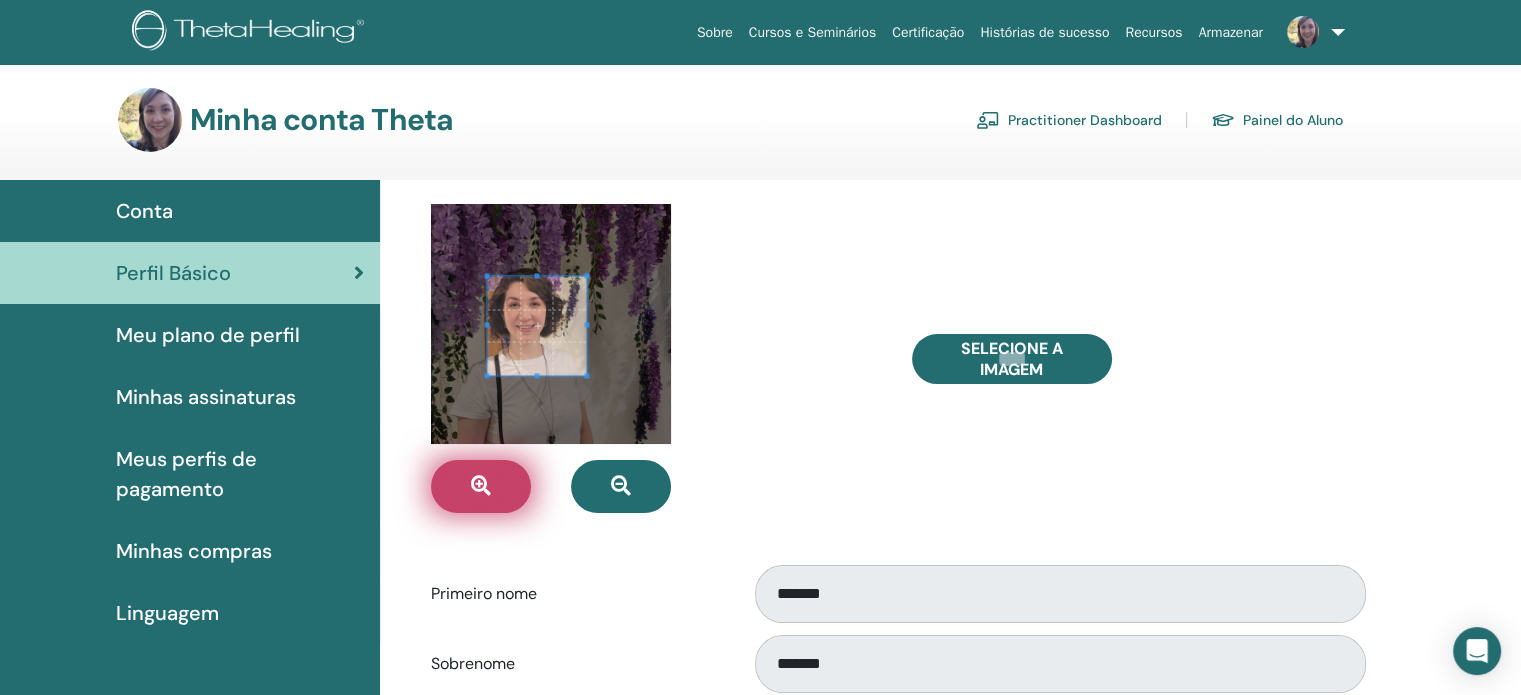 click at bounding box center (481, 486) 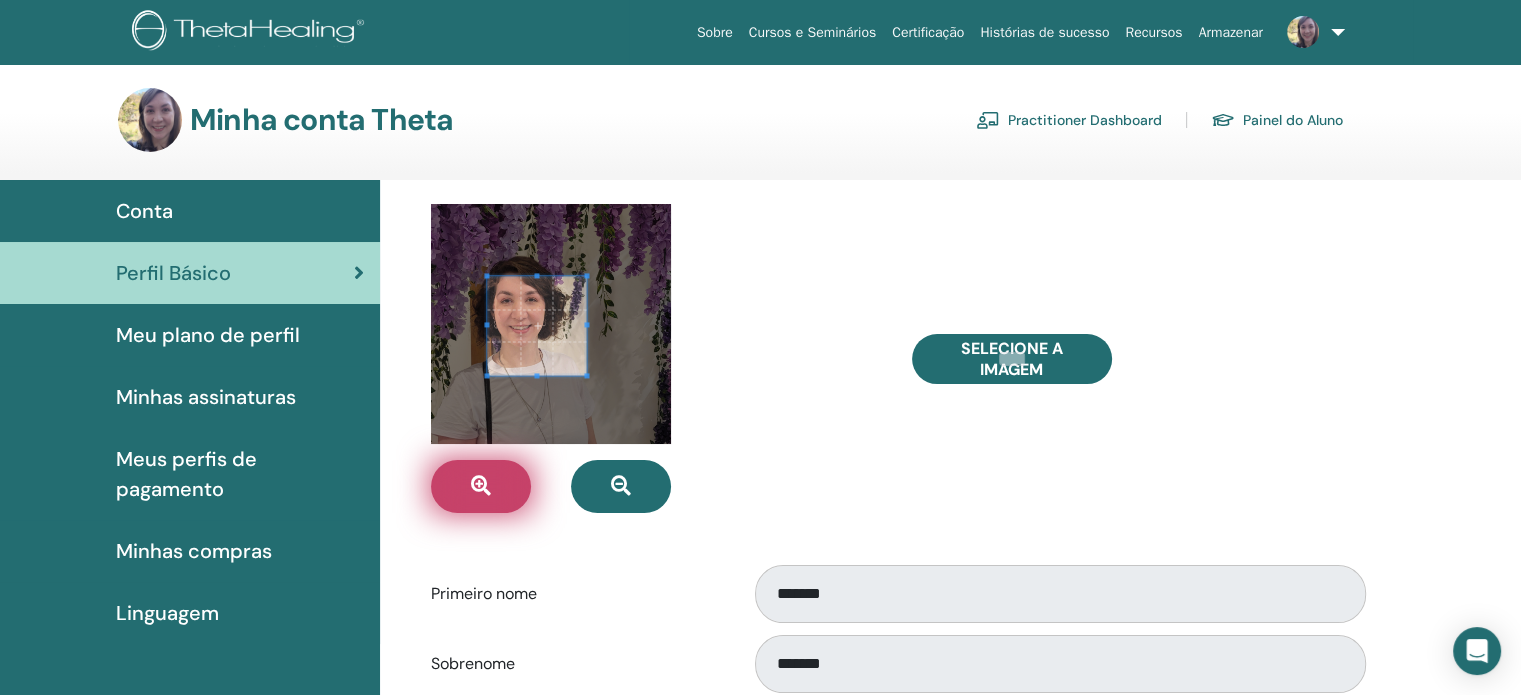 click at bounding box center (481, 486) 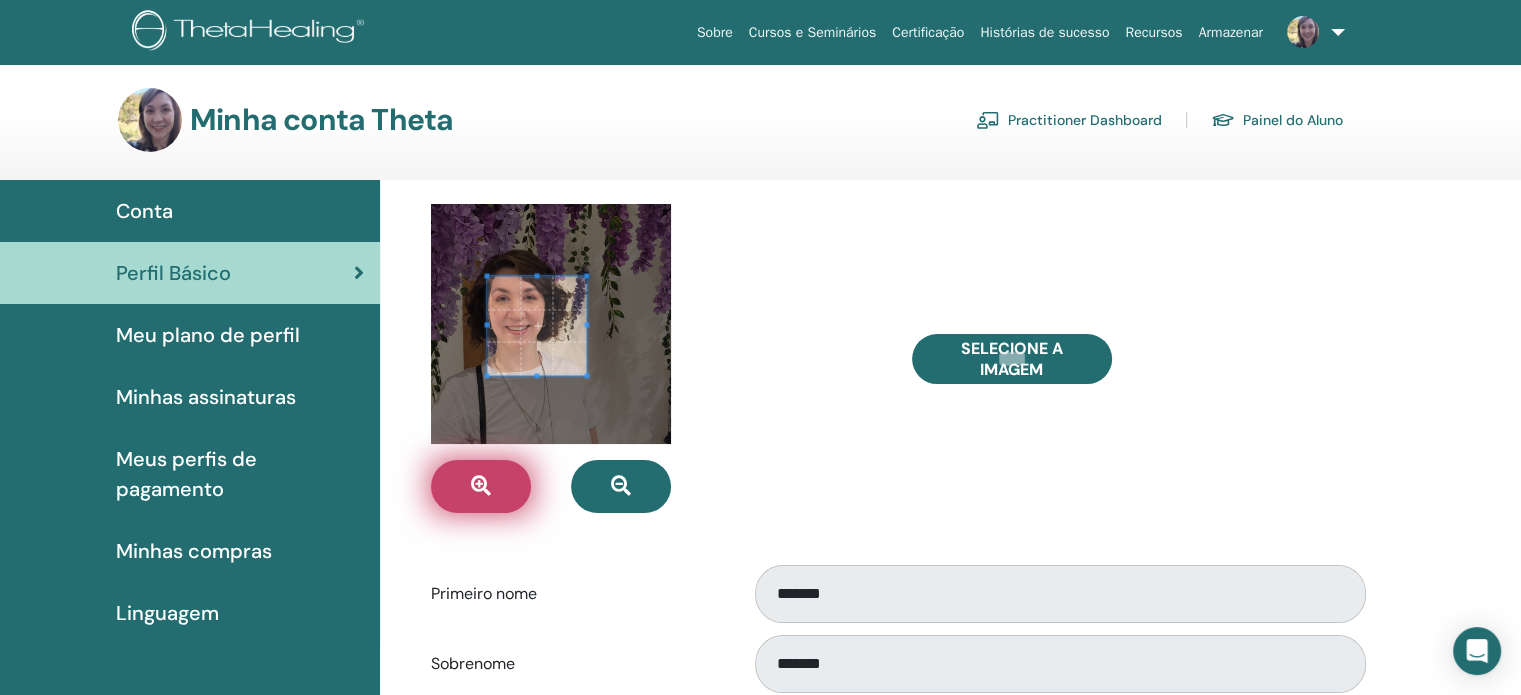 click at bounding box center (481, 486) 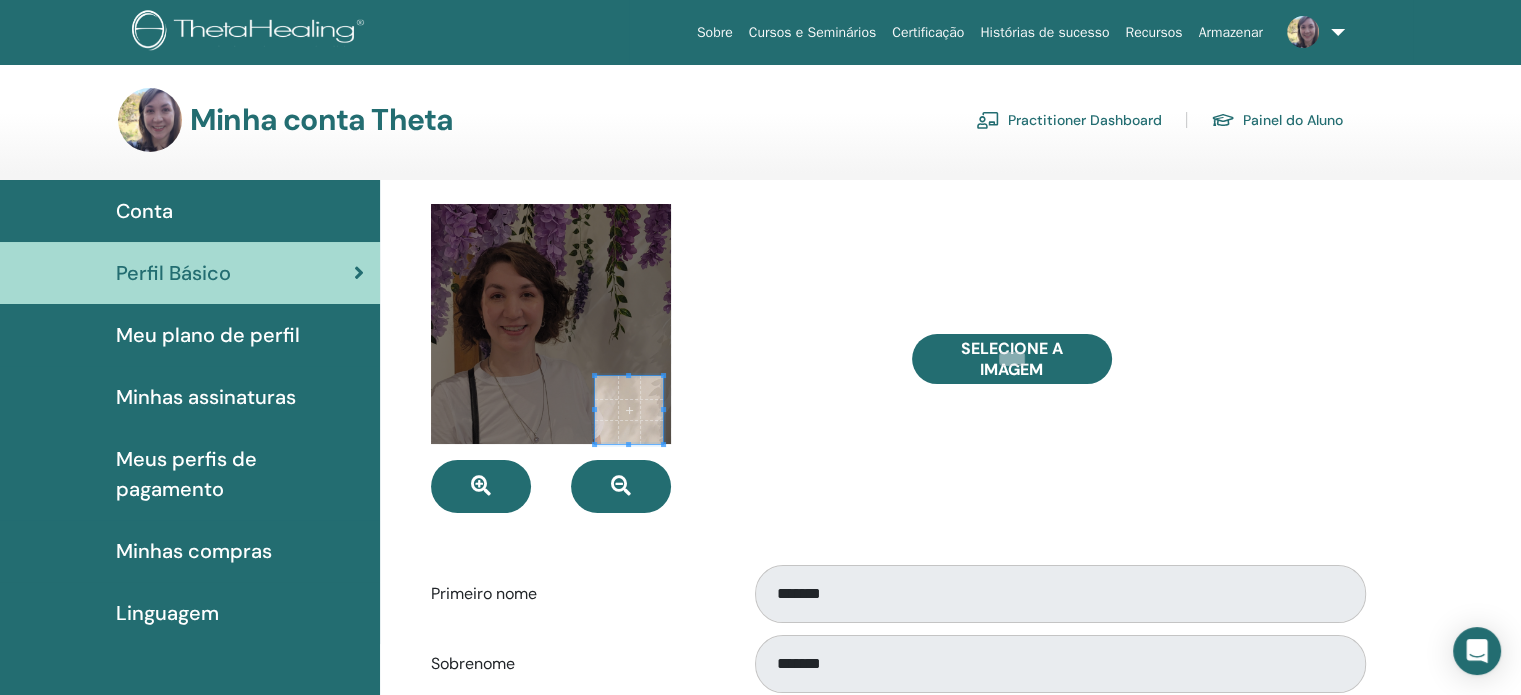 click at bounding box center [656, 358] 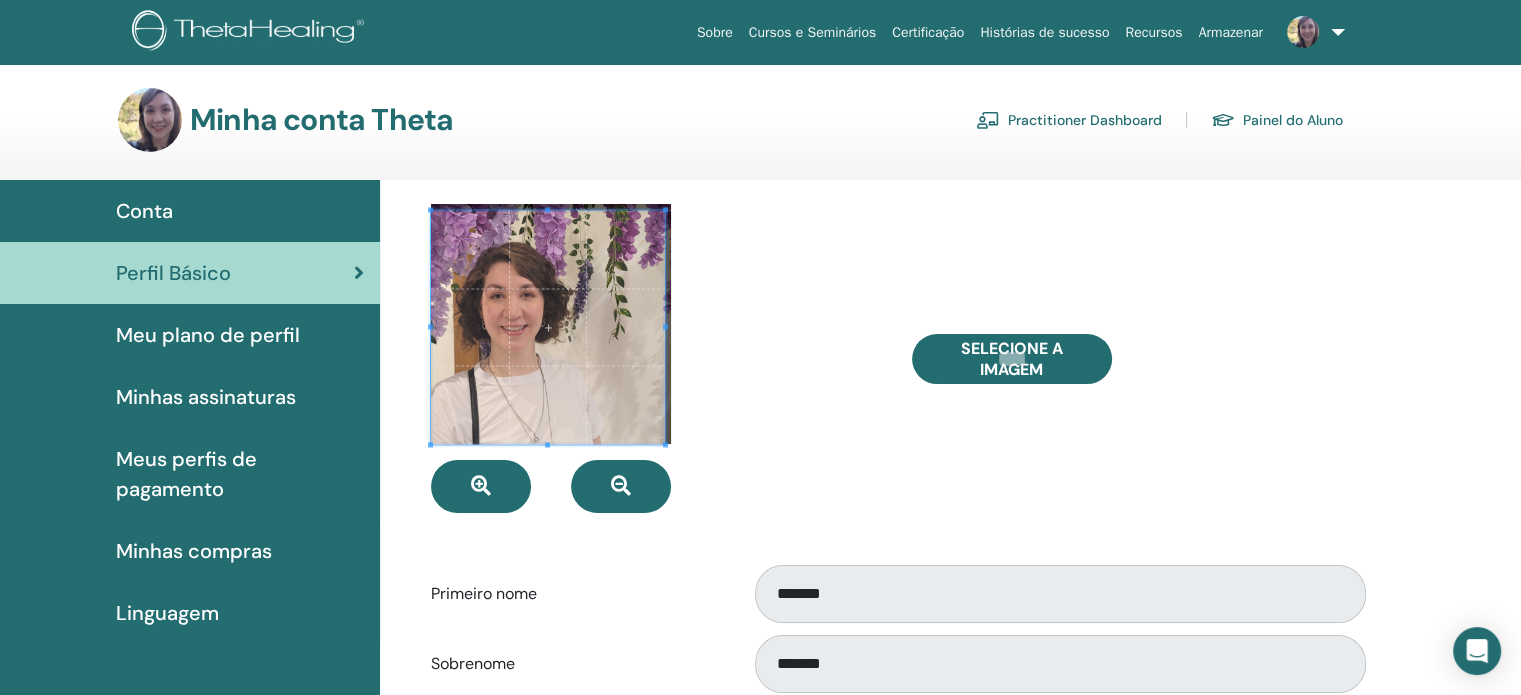 click on "Selecione a imagem
Primeiro nome
[FIRST]
Sobrenome
[LAST]
Número de telefone
[PHONE]
Endereço da Rua
[ADDRESS]
Cidade
[CITY]
Código Postal/CEP
[POSTAL_CODE]
Estado/Província
[STATE]" at bounding box center [896, 799] 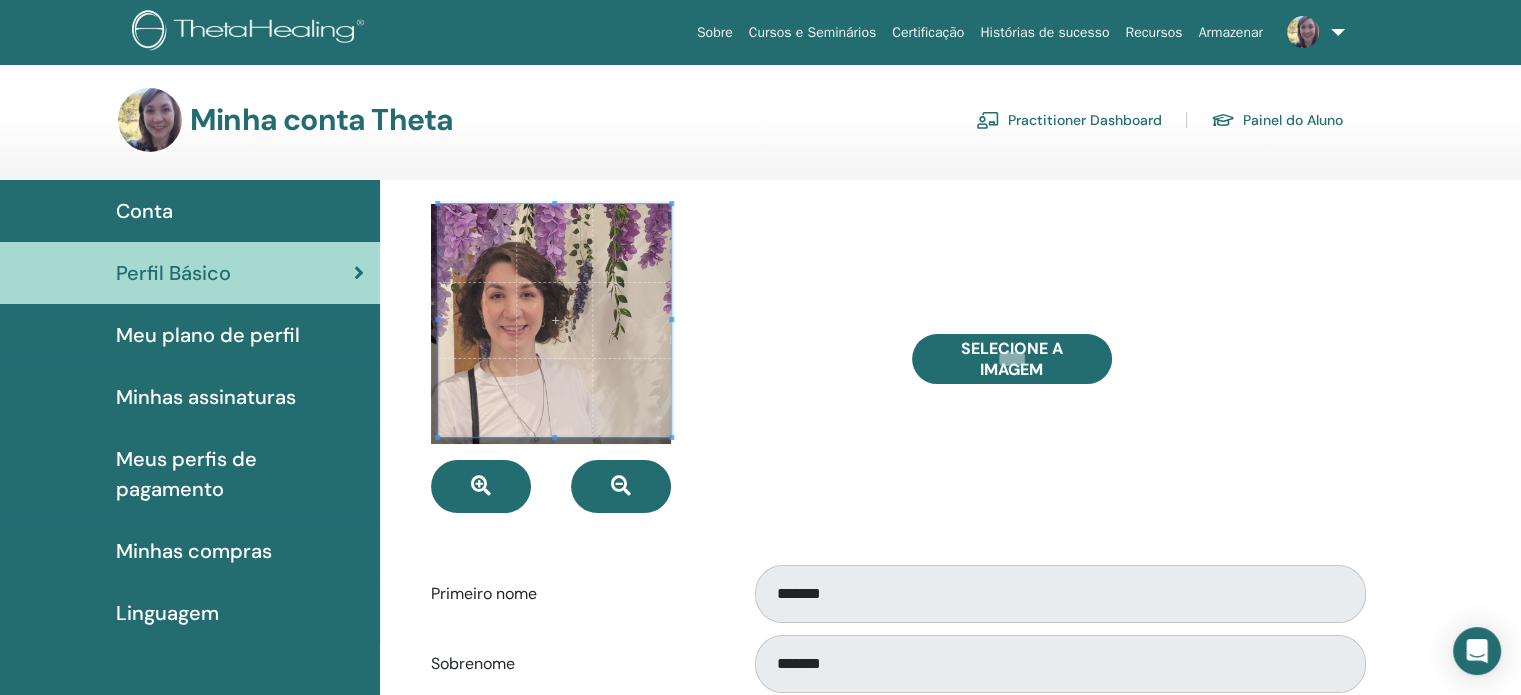 click at bounding box center (554, 320) 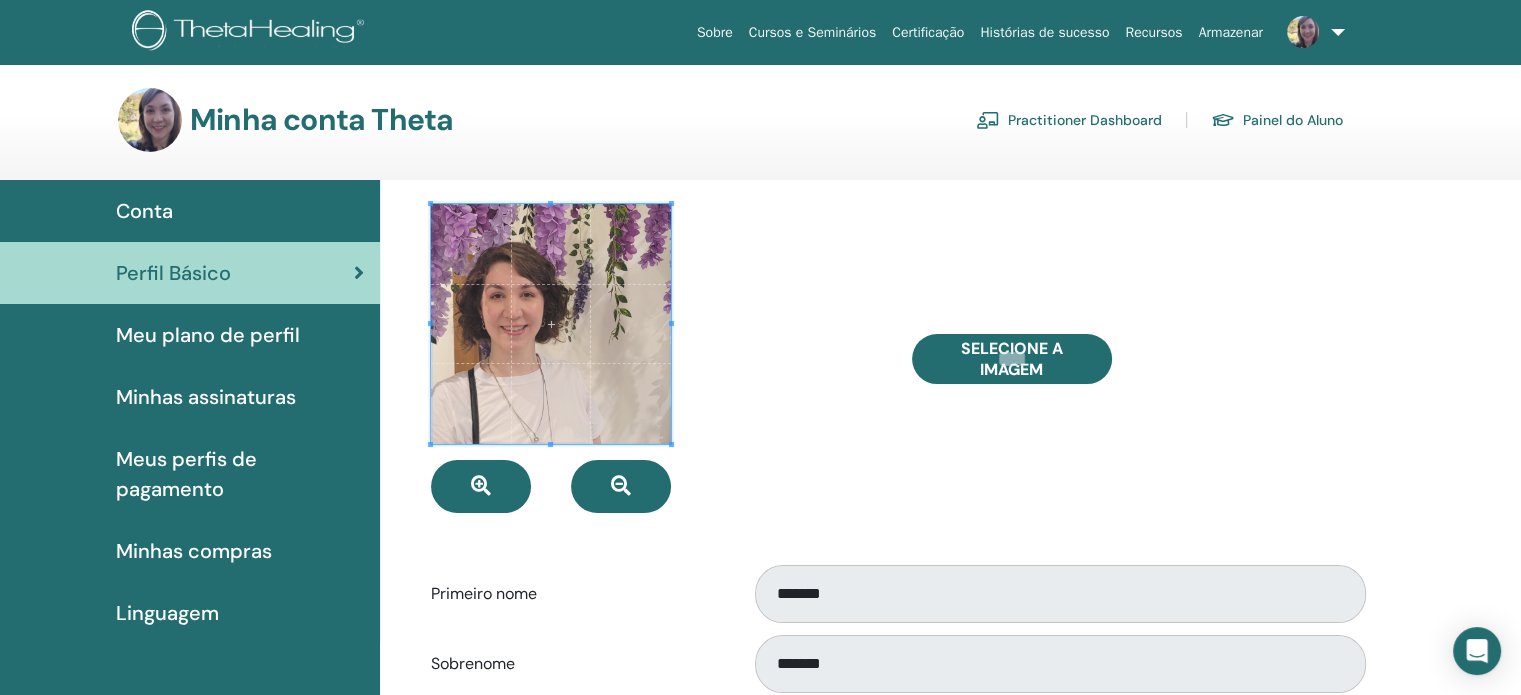 click on "**********" at bounding box center [950, 909] 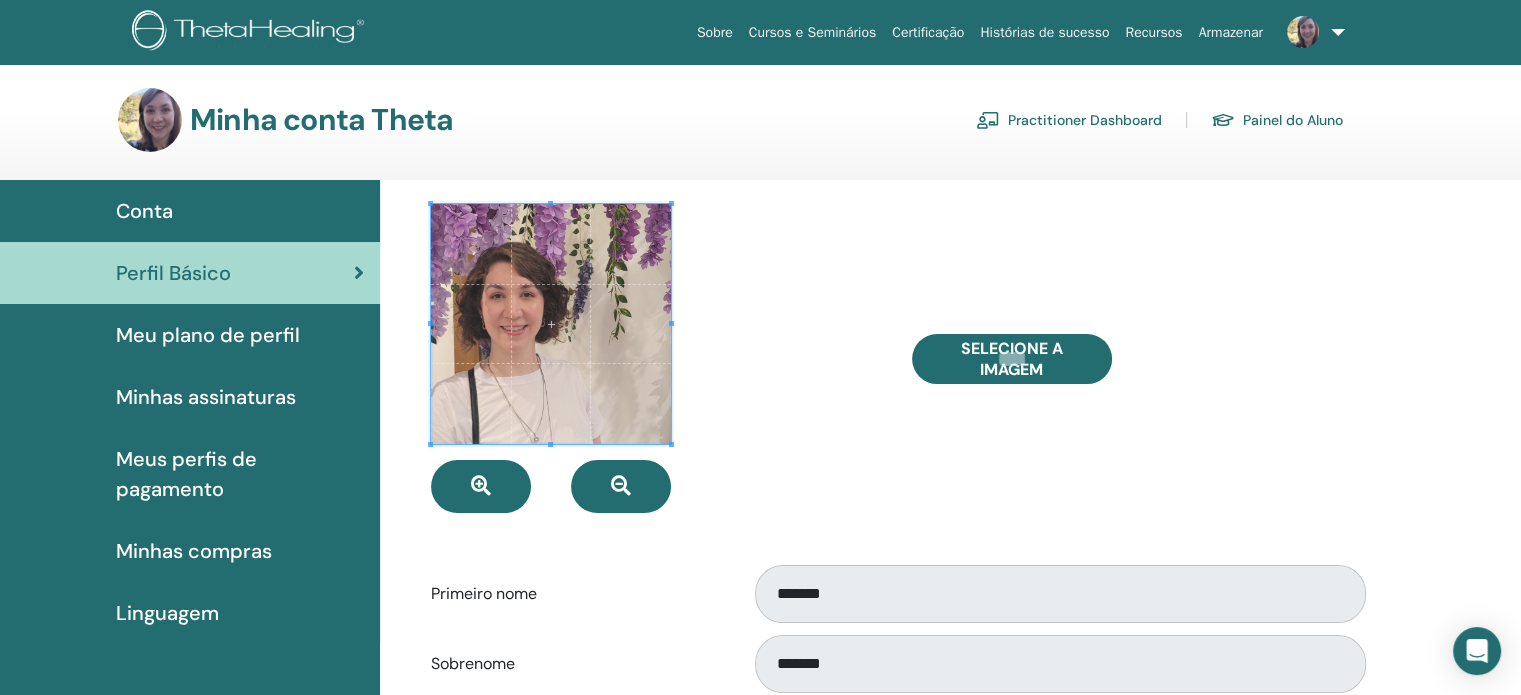 click at bounding box center [656, 358] 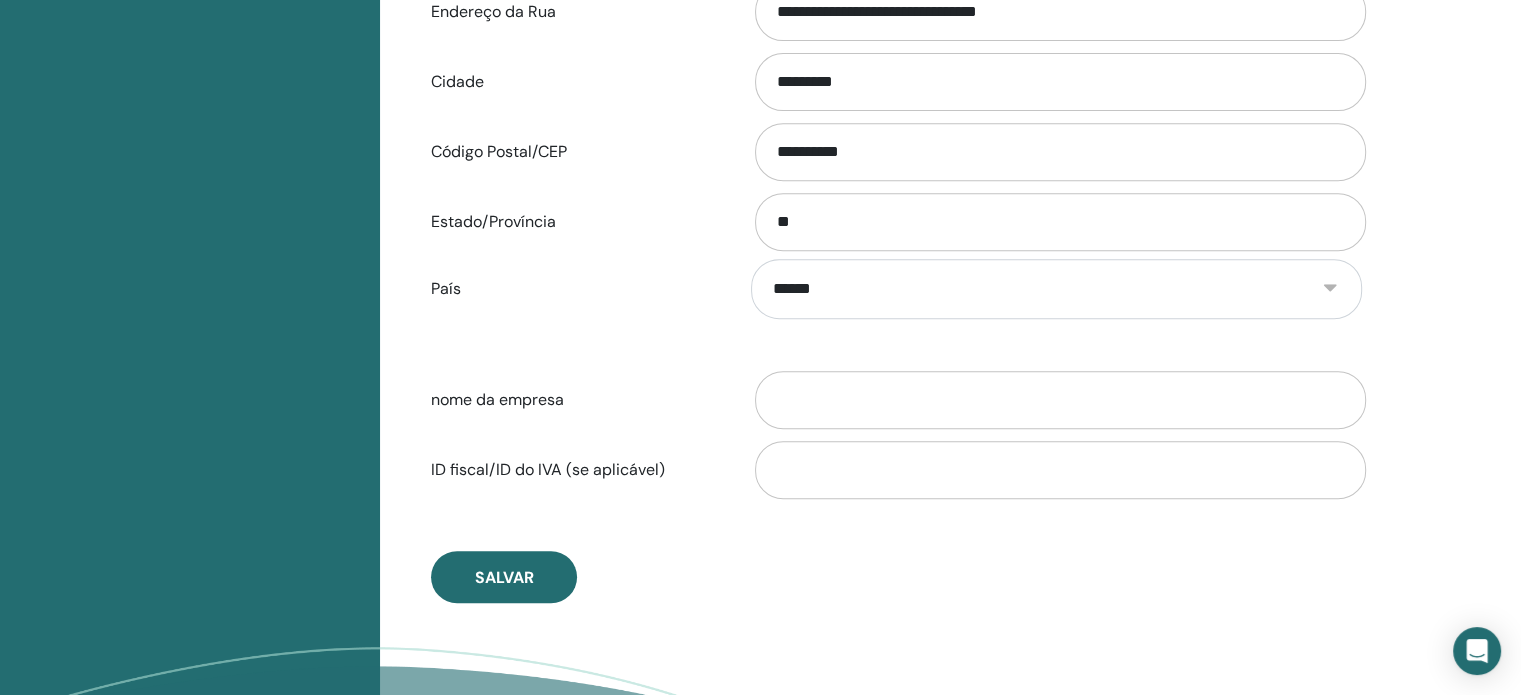 scroll, scrollTop: 1044, scrollLeft: 0, axis: vertical 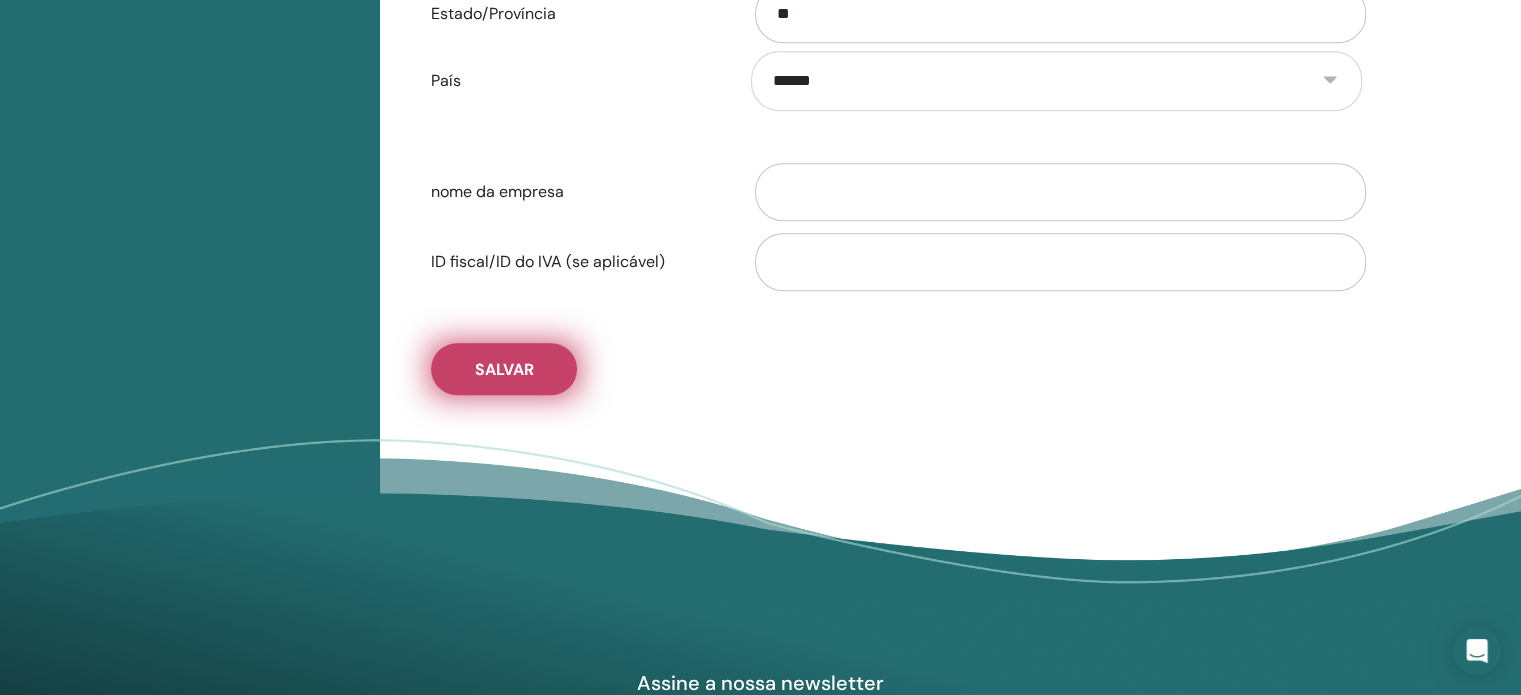click on "Salvar" at bounding box center [504, 369] 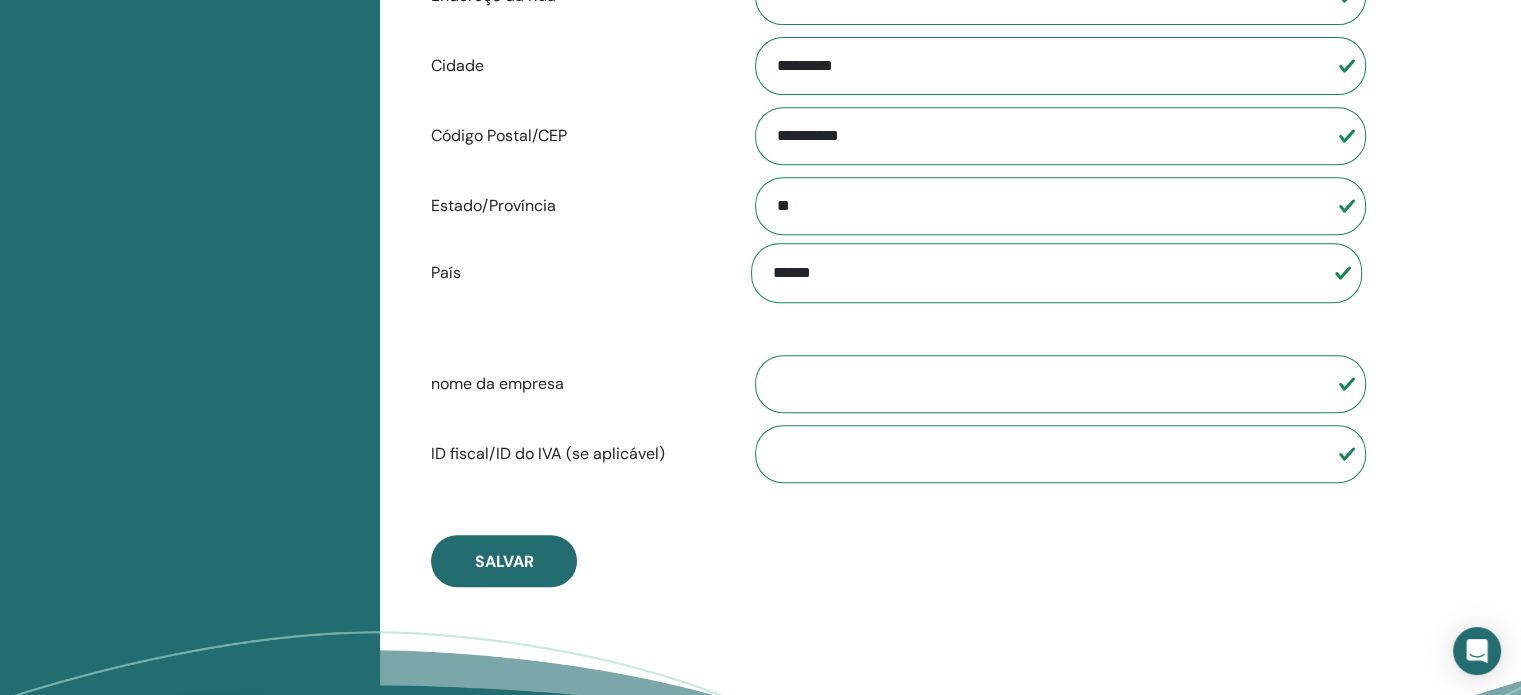 scroll, scrollTop: 1244, scrollLeft: 0, axis: vertical 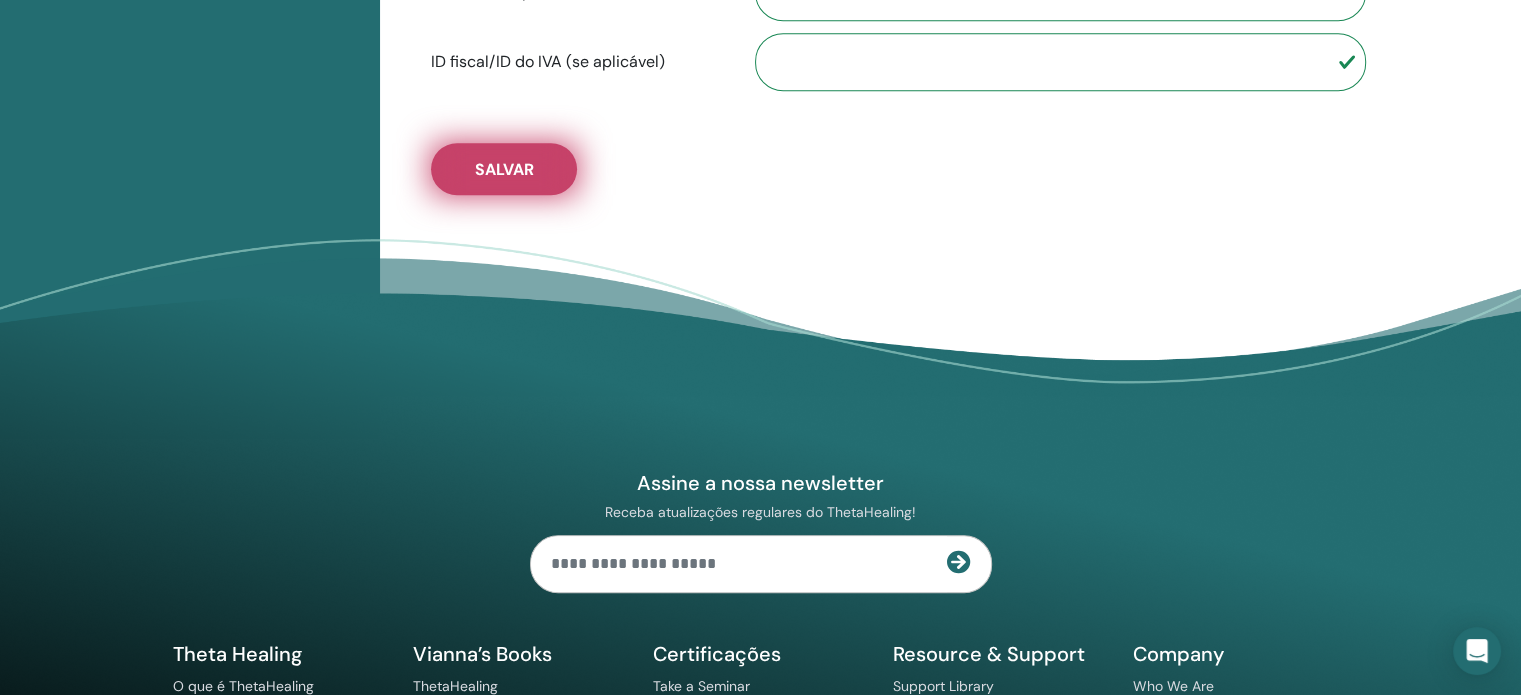 click on "Salvar" at bounding box center [504, 169] 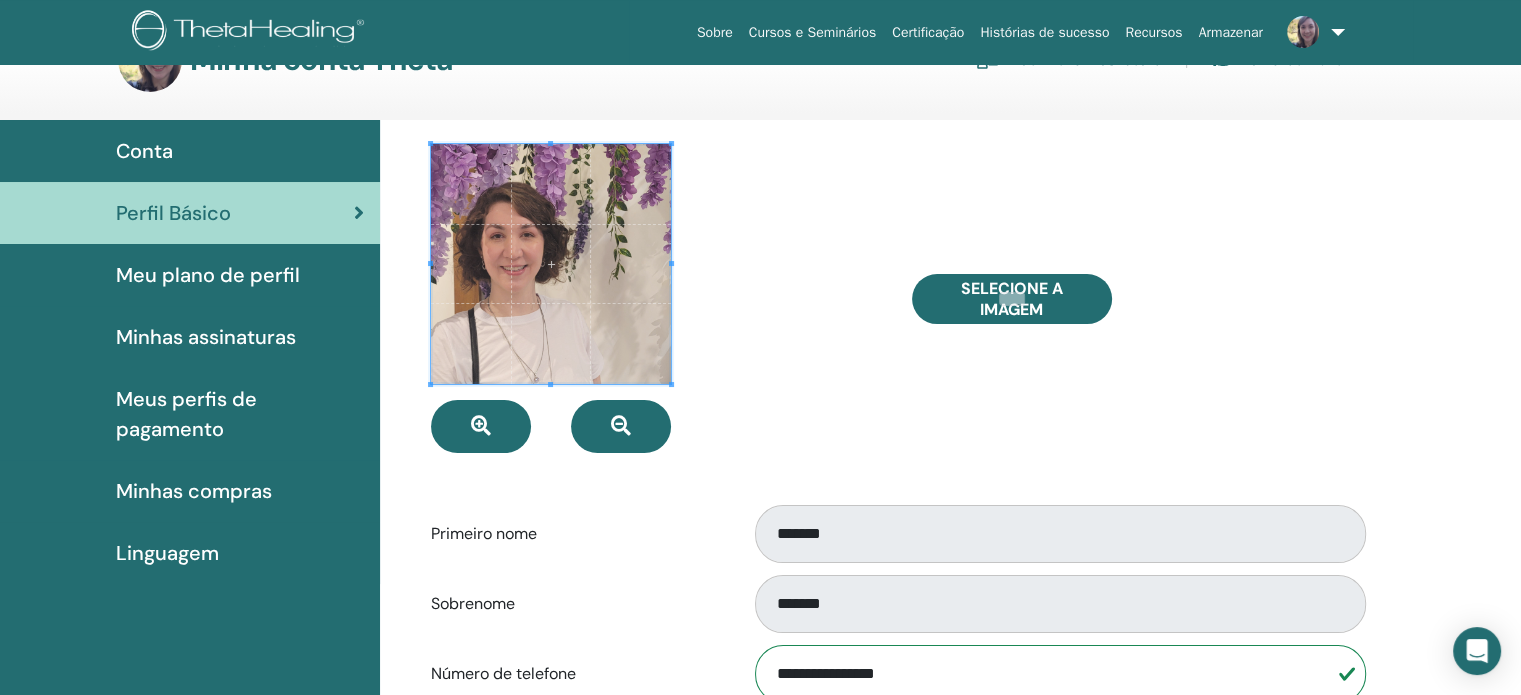 scroll, scrollTop: 0, scrollLeft: 0, axis: both 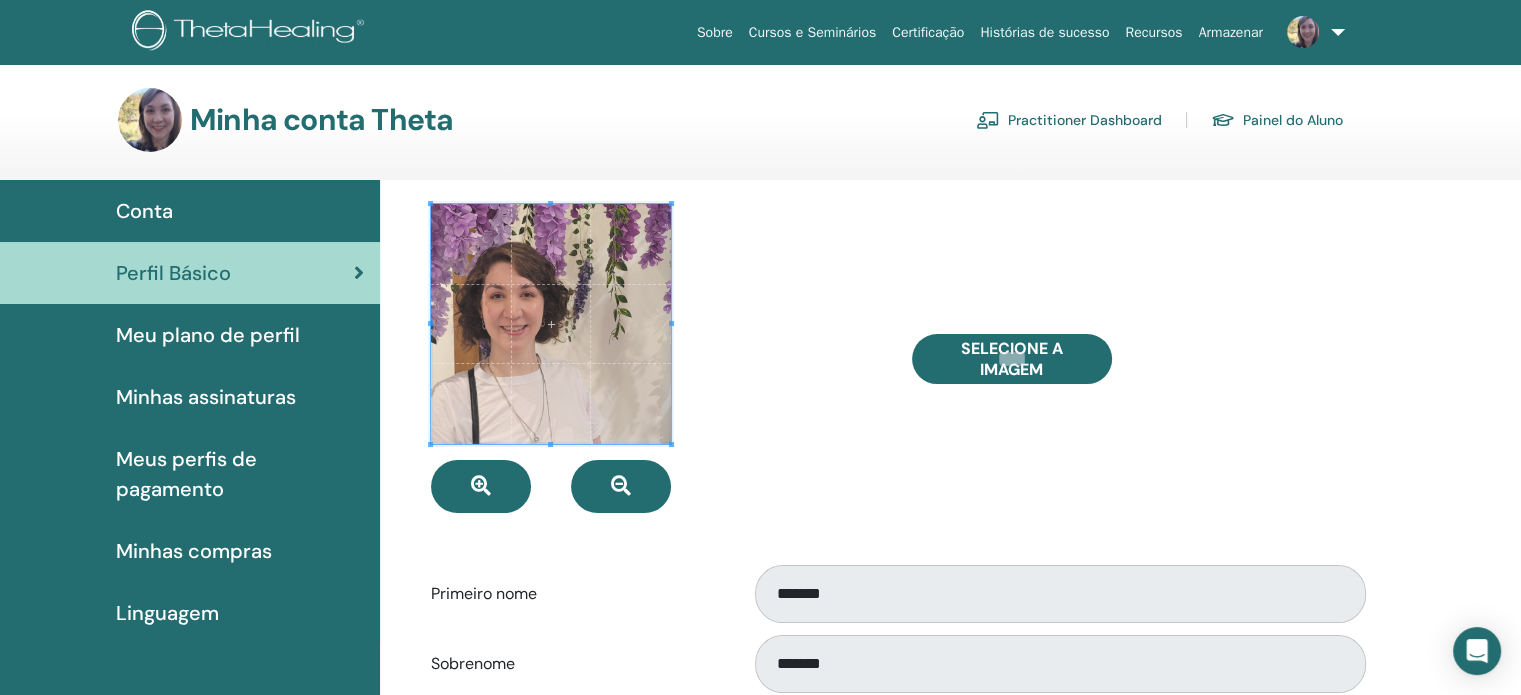click on "Selecione a imagem" at bounding box center (1137, 358) 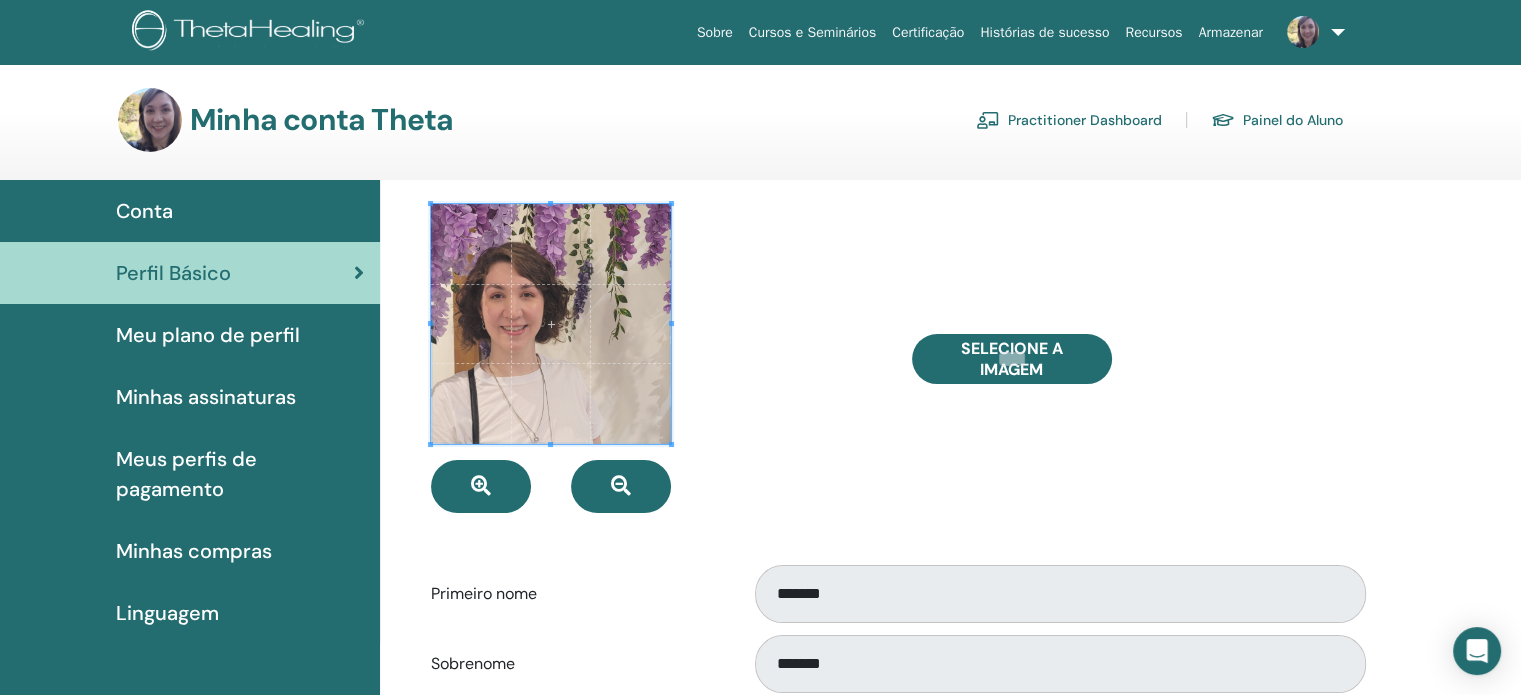 click on "Meu plano de perfil" at bounding box center [208, 335] 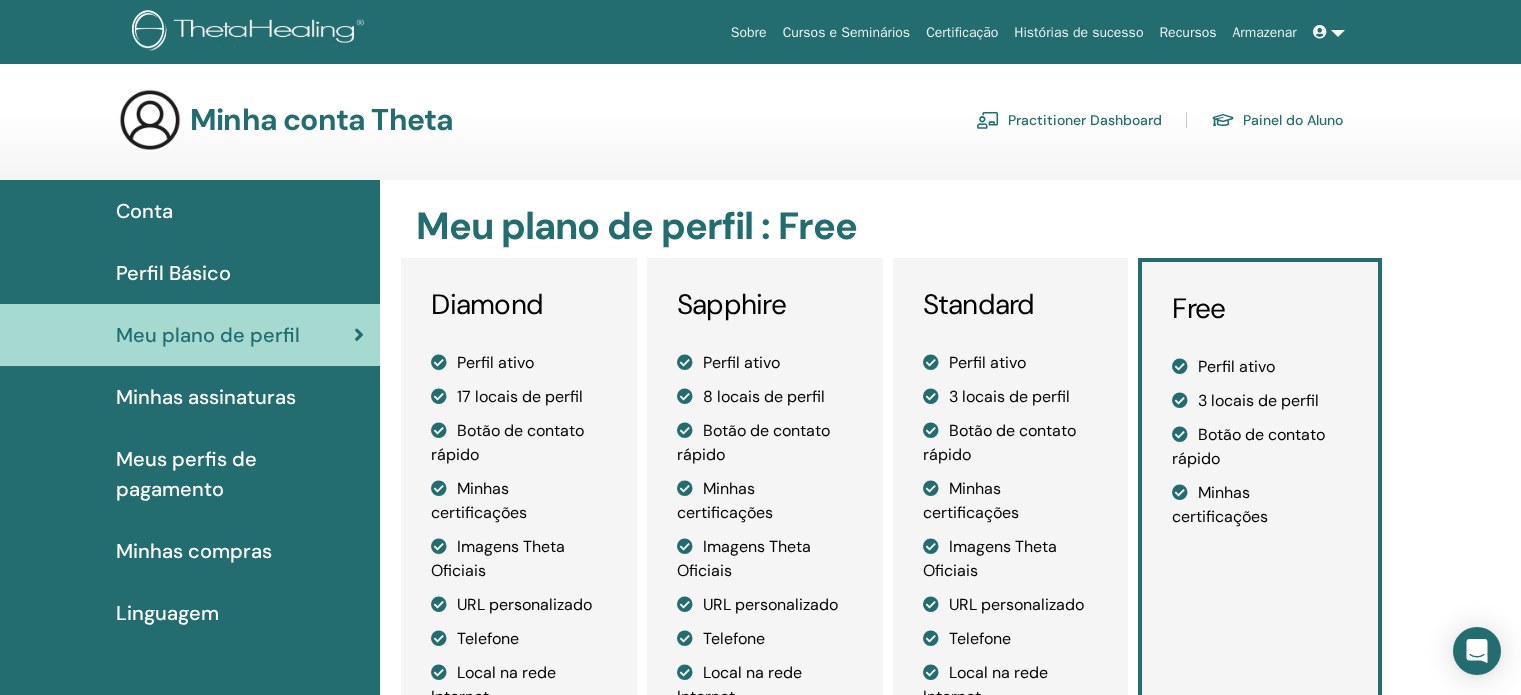 scroll, scrollTop: 0, scrollLeft: 0, axis: both 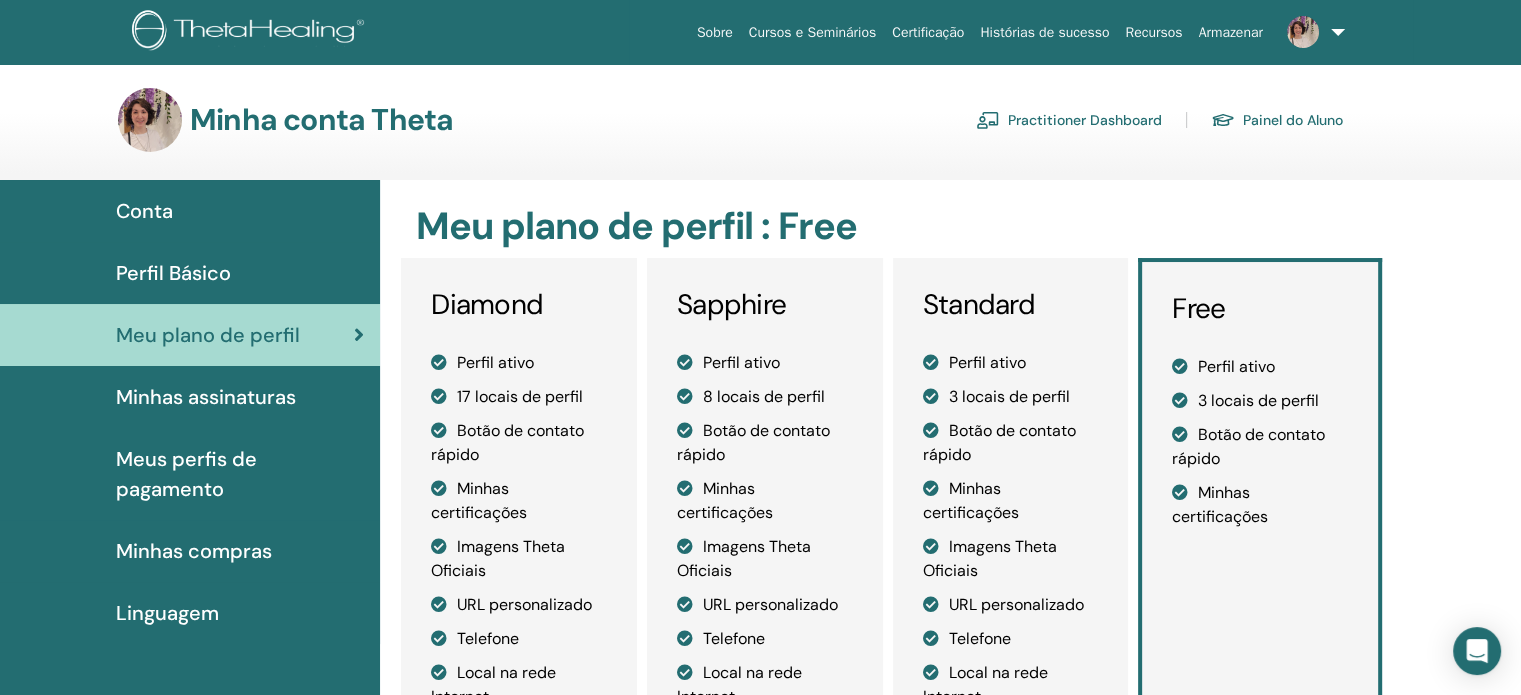 click on "Perfil Básico" at bounding box center [173, 273] 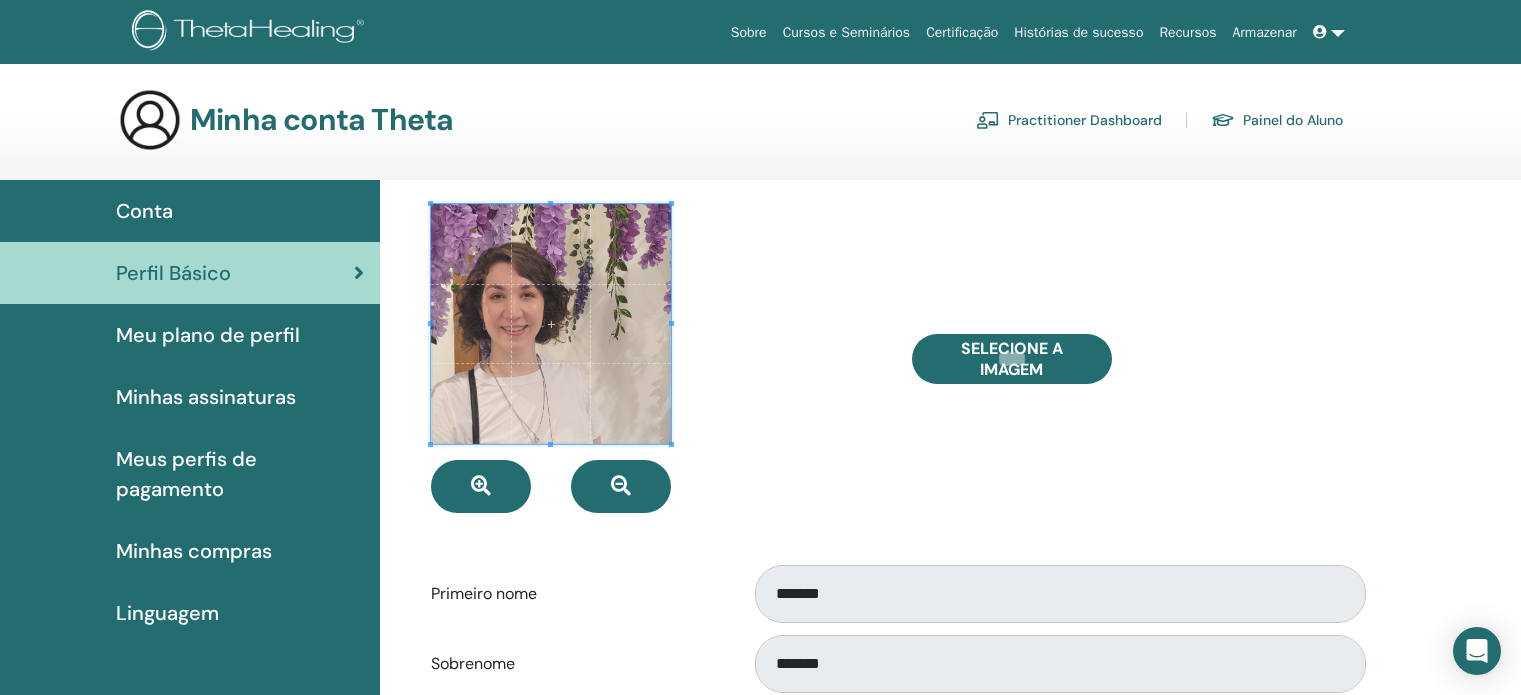 scroll, scrollTop: 0, scrollLeft: 0, axis: both 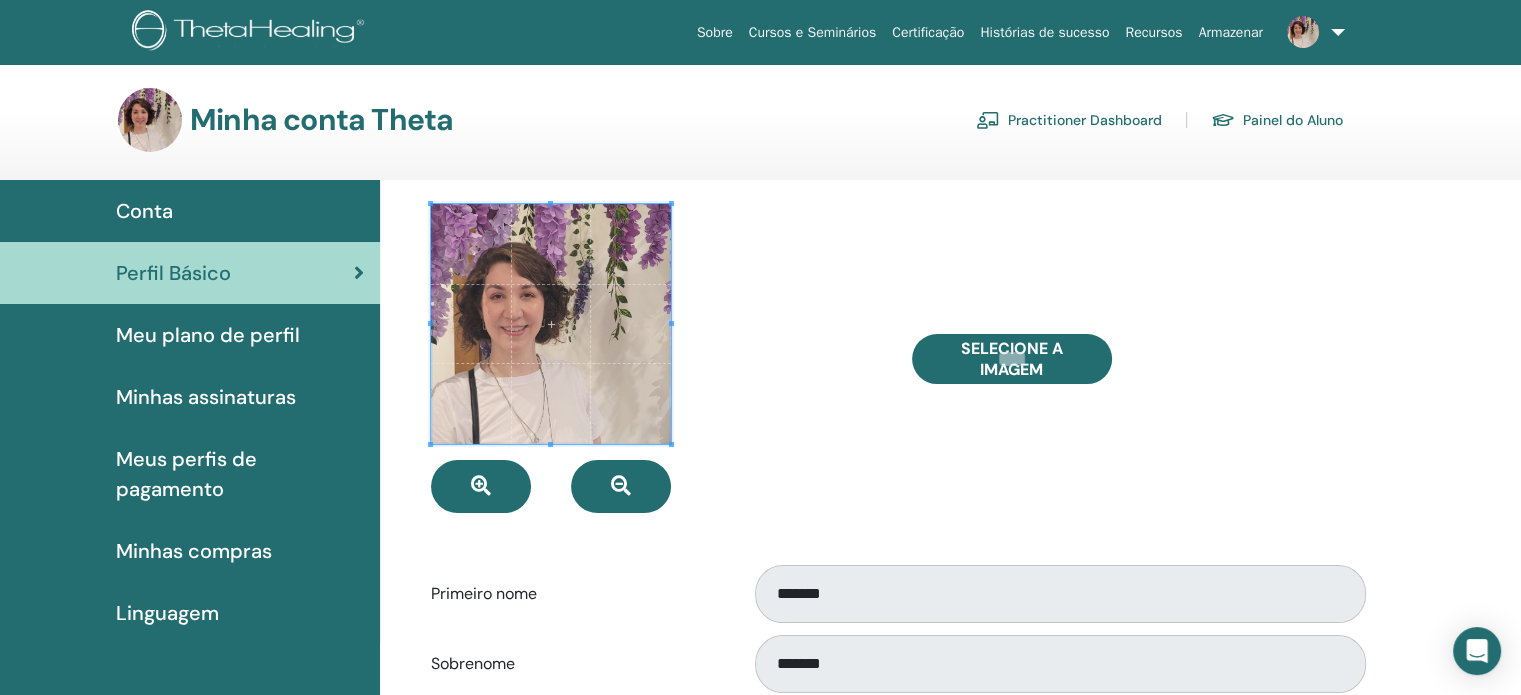 click at bounding box center (656, 358) 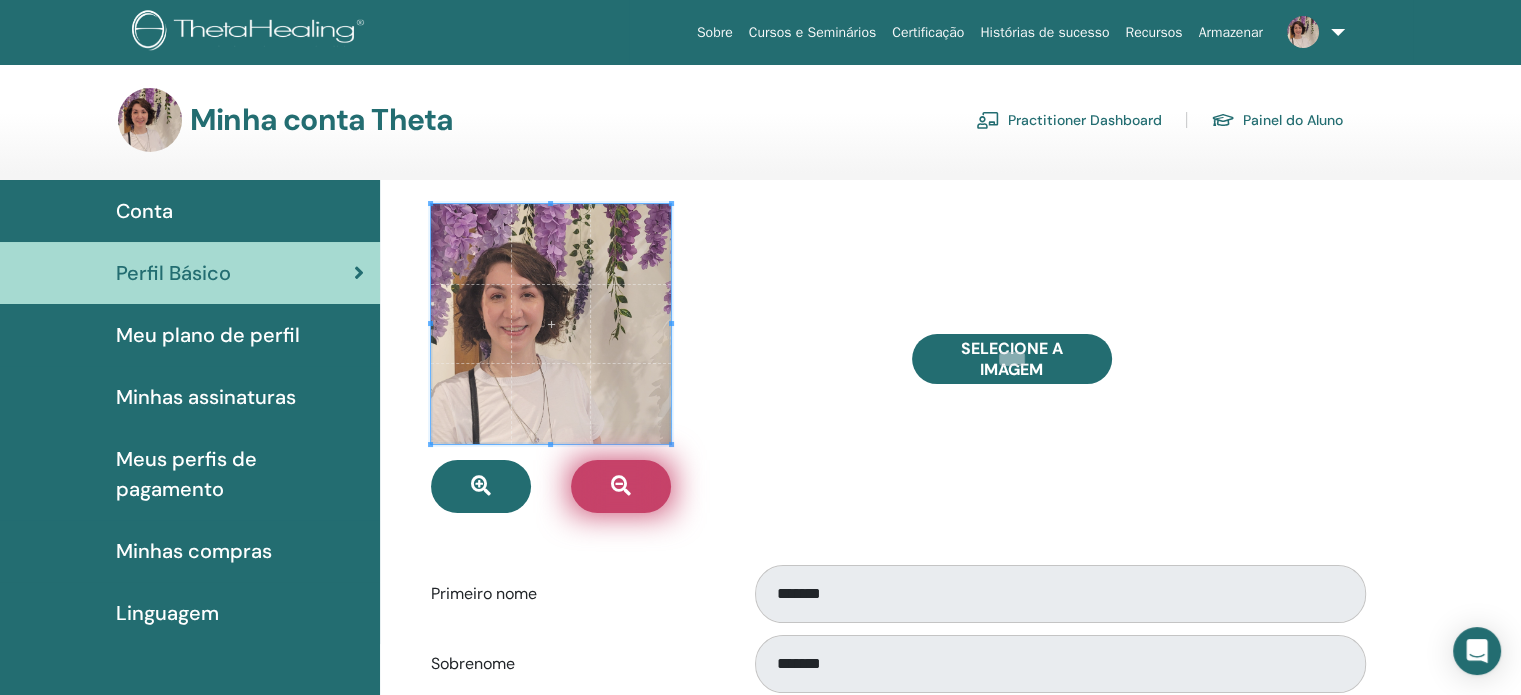 click at bounding box center (621, 486) 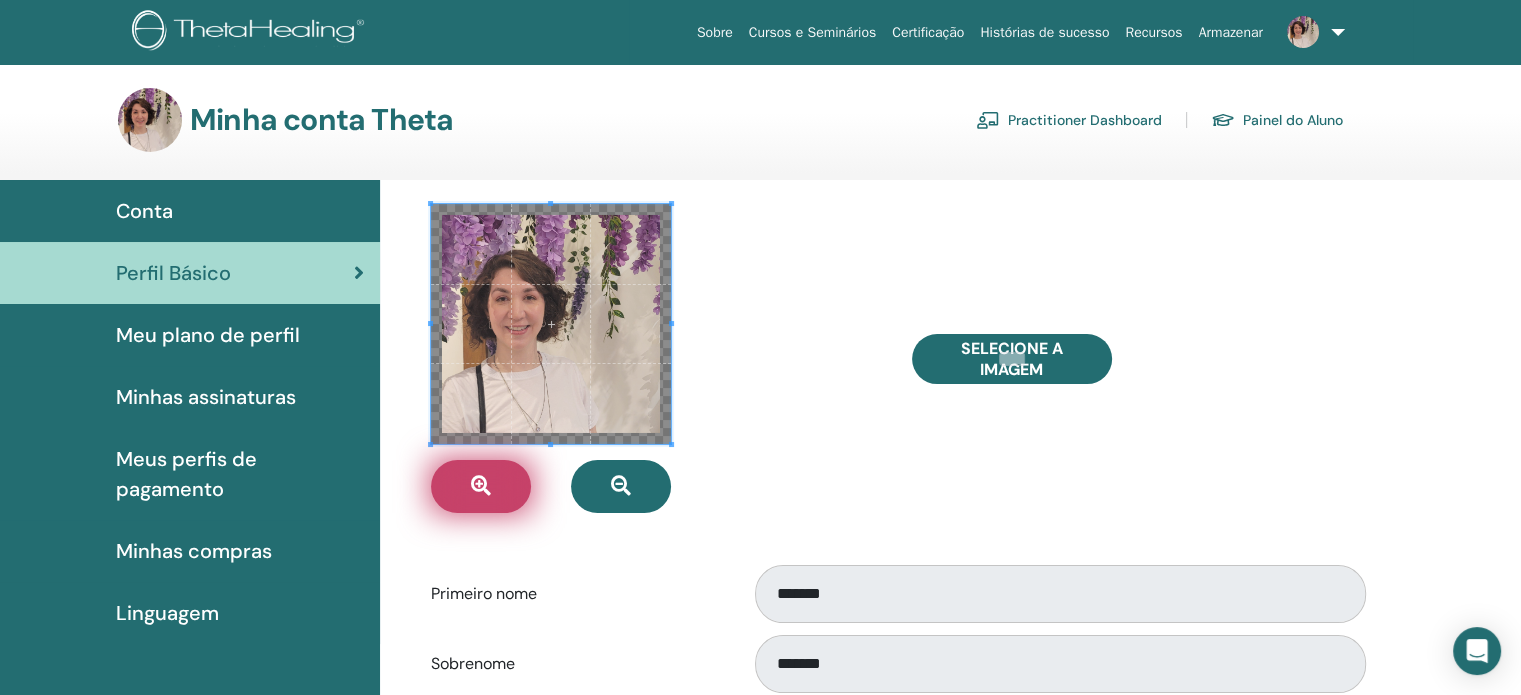 click at bounding box center [481, 486] 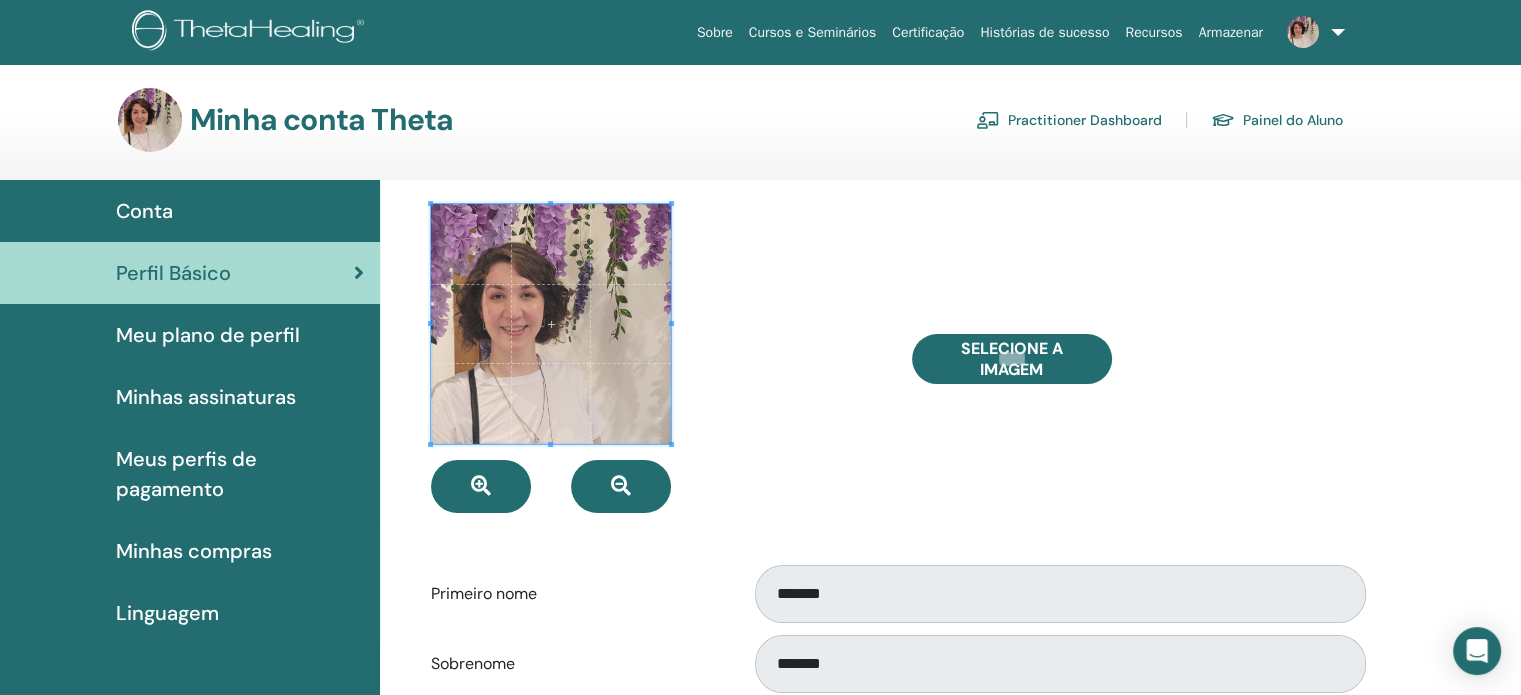 click at bounding box center (656, 358) 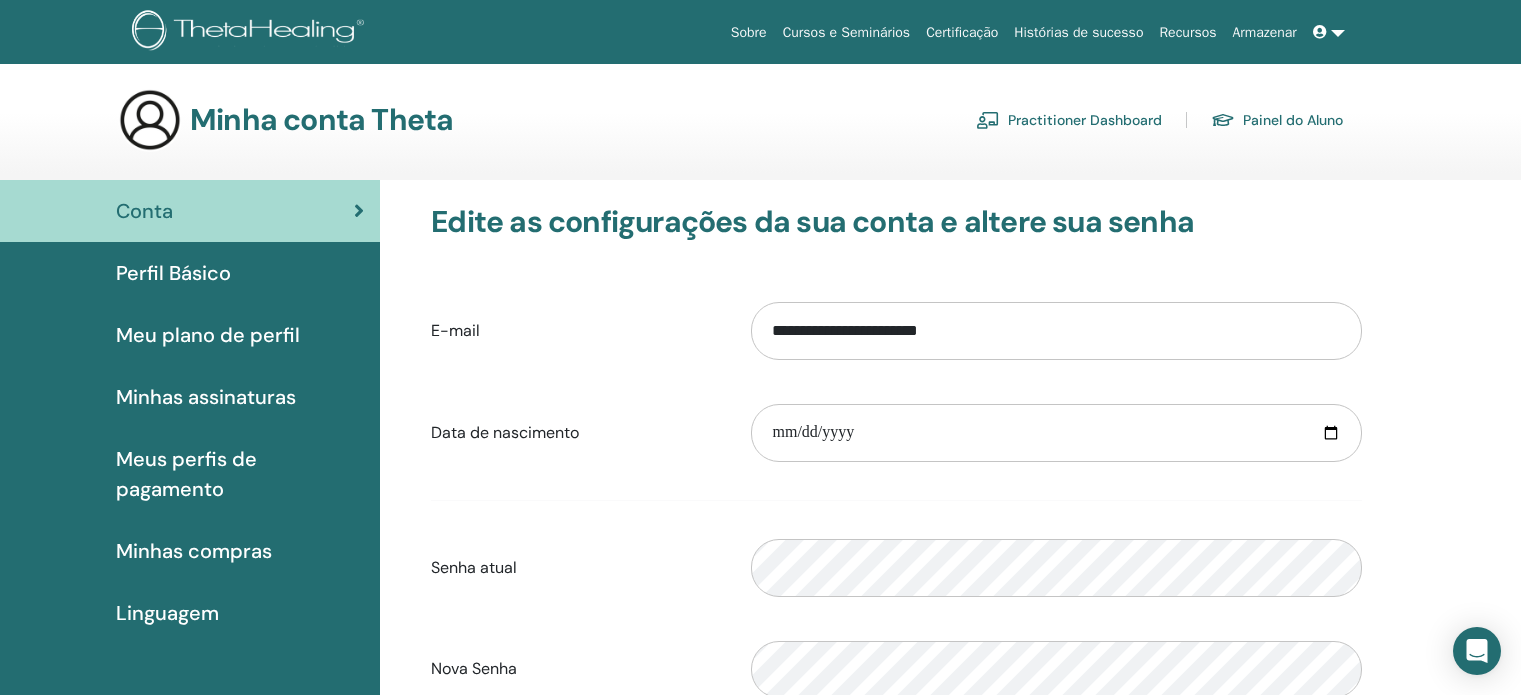 scroll, scrollTop: 0, scrollLeft: 0, axis: both 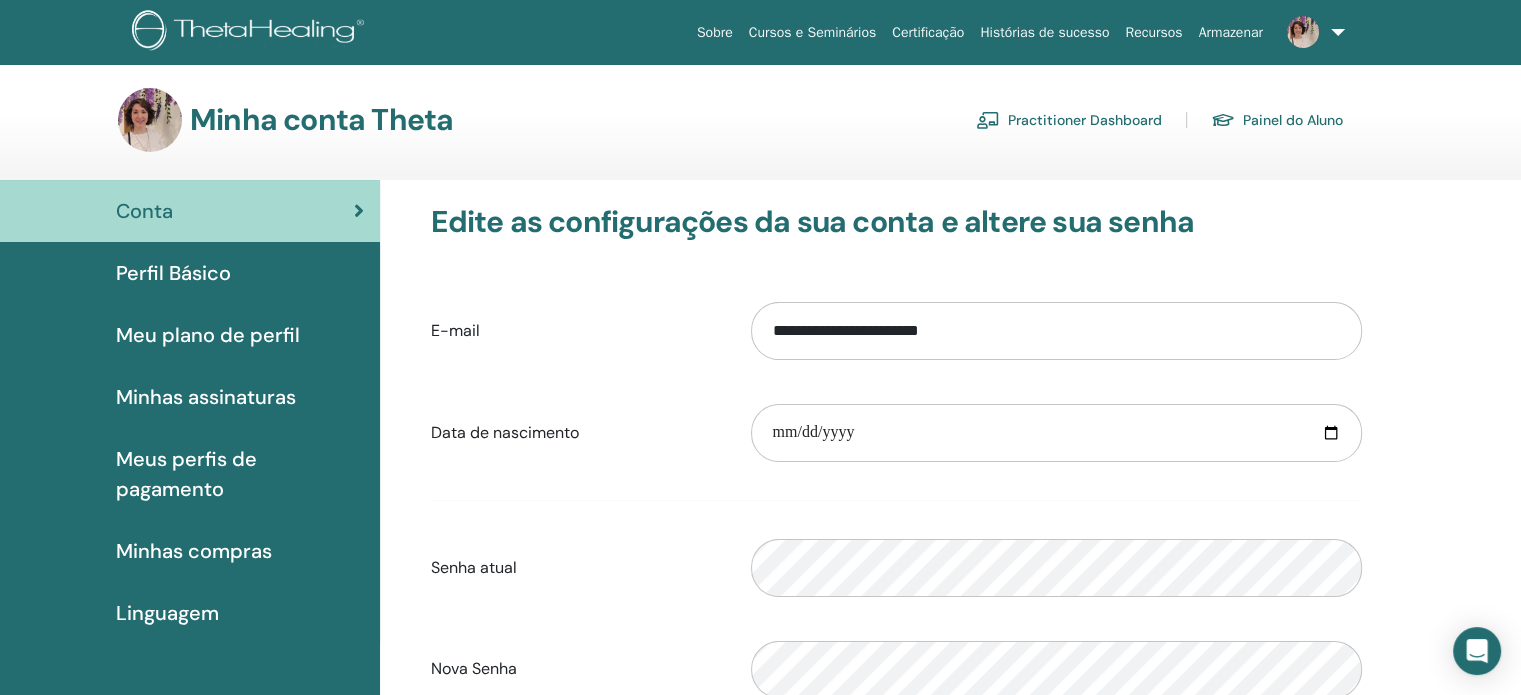 click on "Perfil Básico" at bounding box center [173, 273] 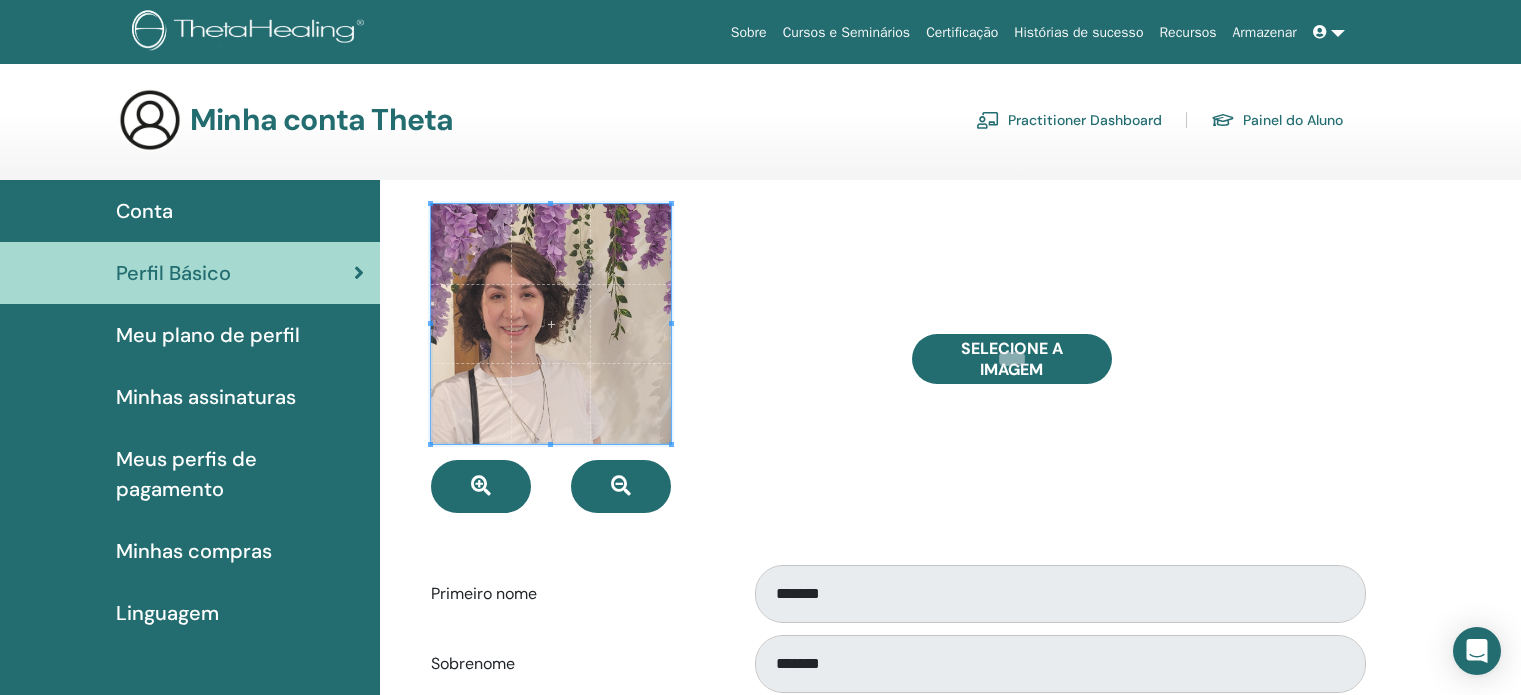 scroll, scrollTop: 0, scrollLeft: 0, axis: both 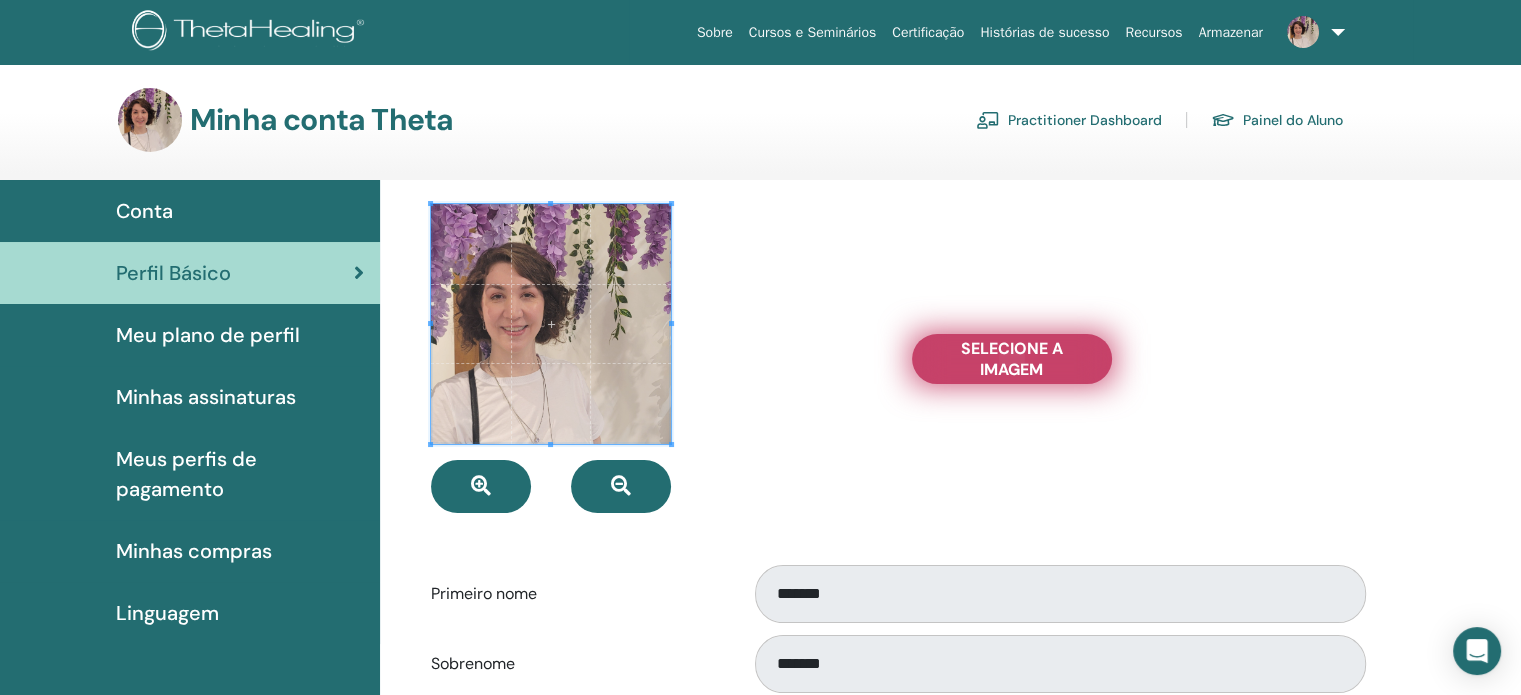 click on "Selecione a imagem" at bounding box center (1012, 359) 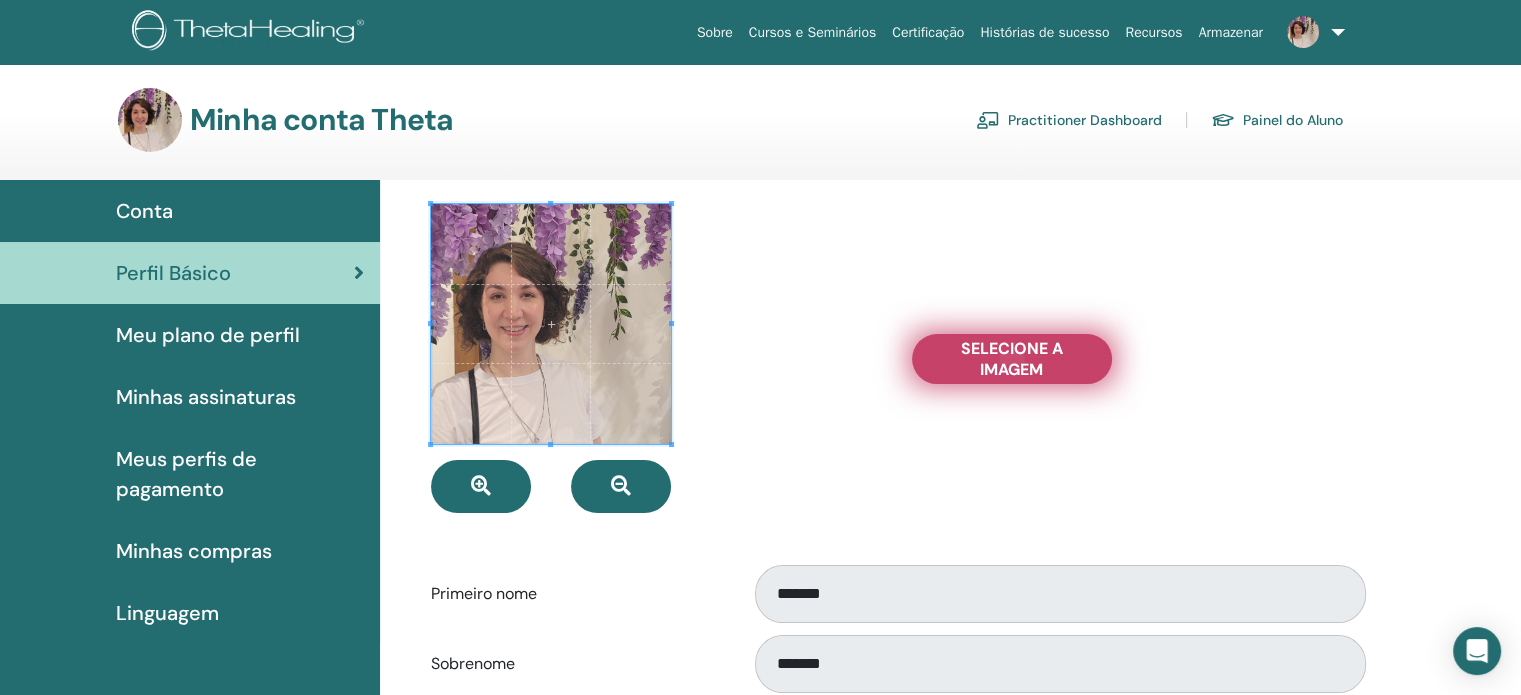 type on "**********" 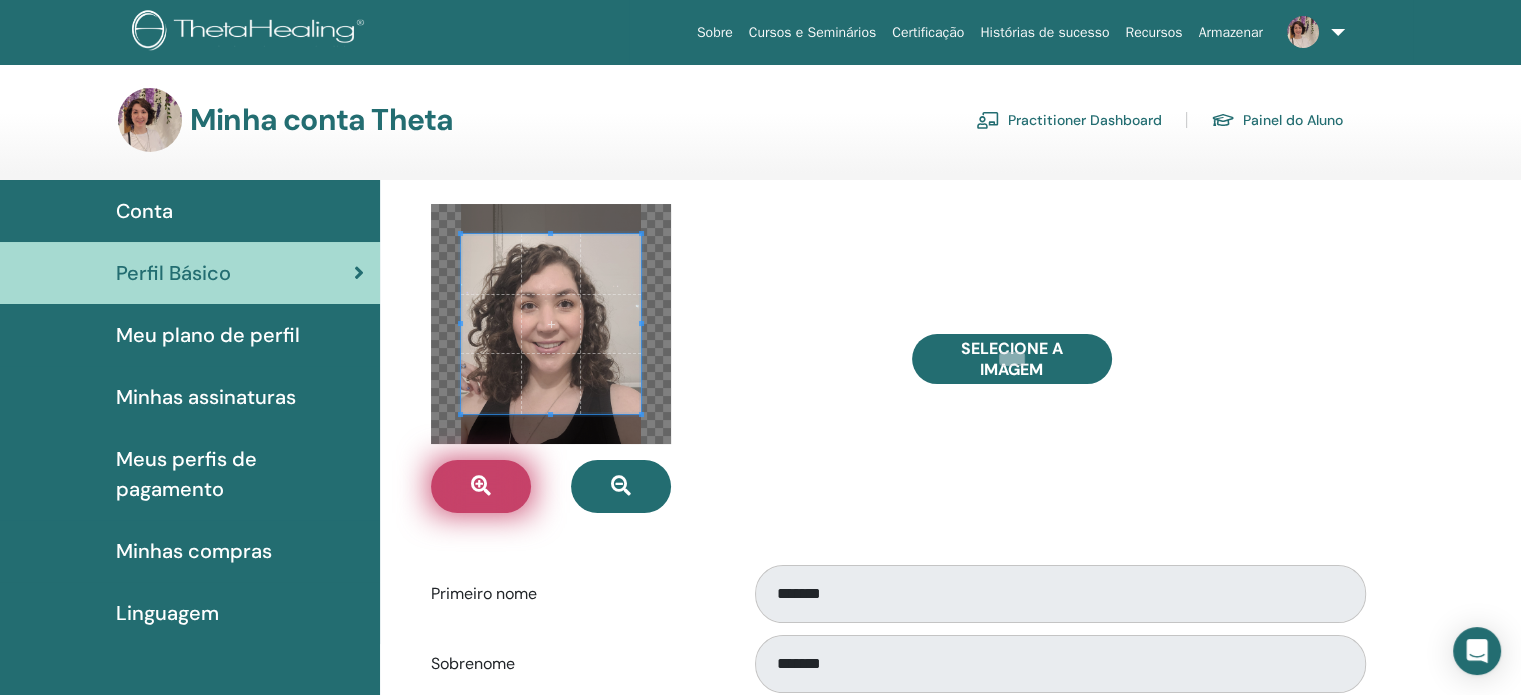 click at bounding box center [481, 486] 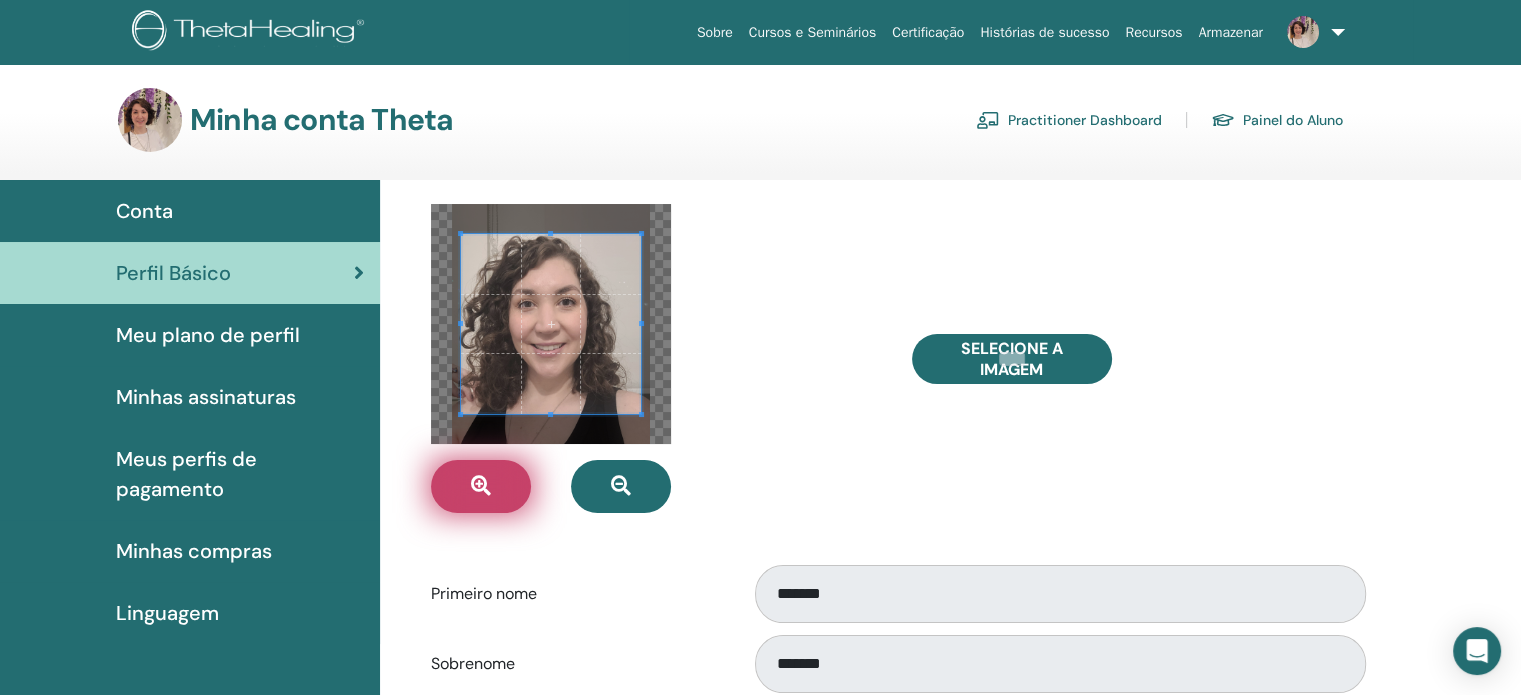 click at bounding box center (481, 486) 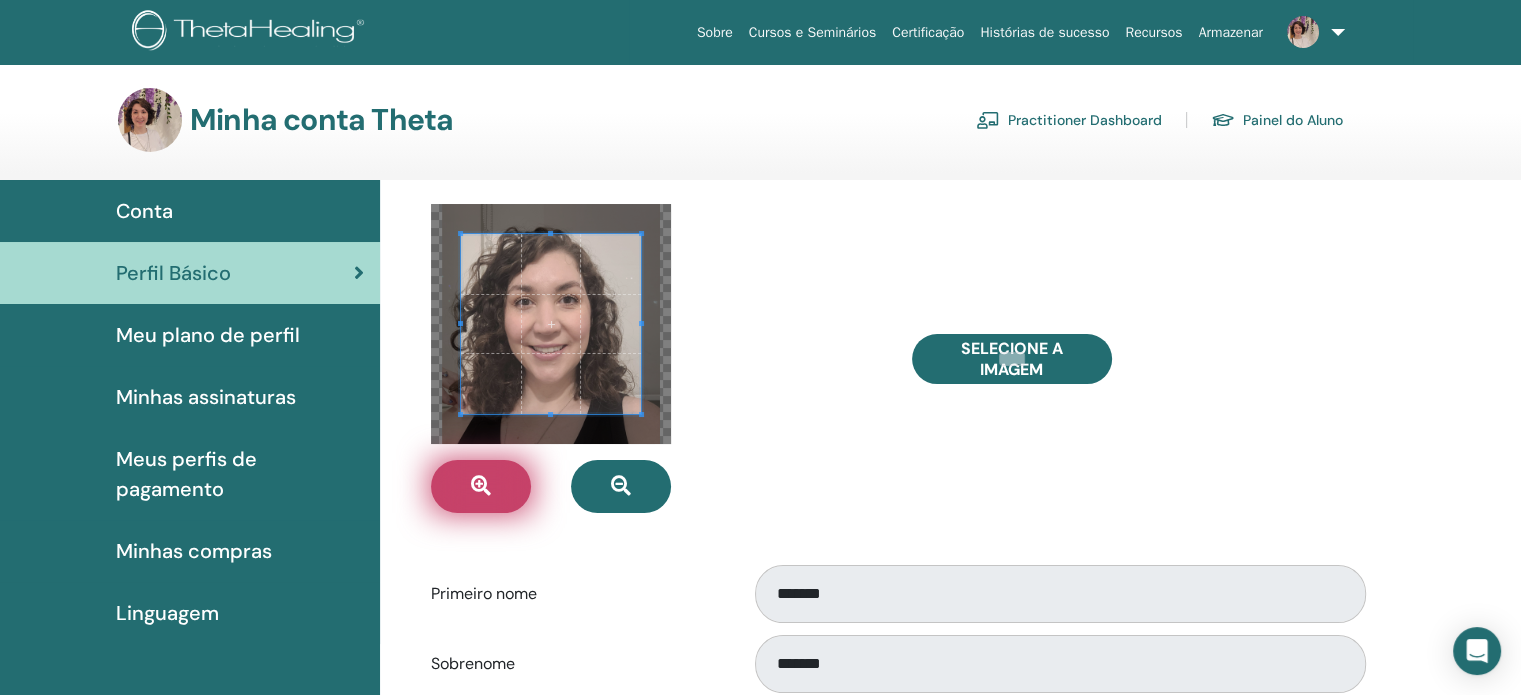 click at bounding box center (481, 486) 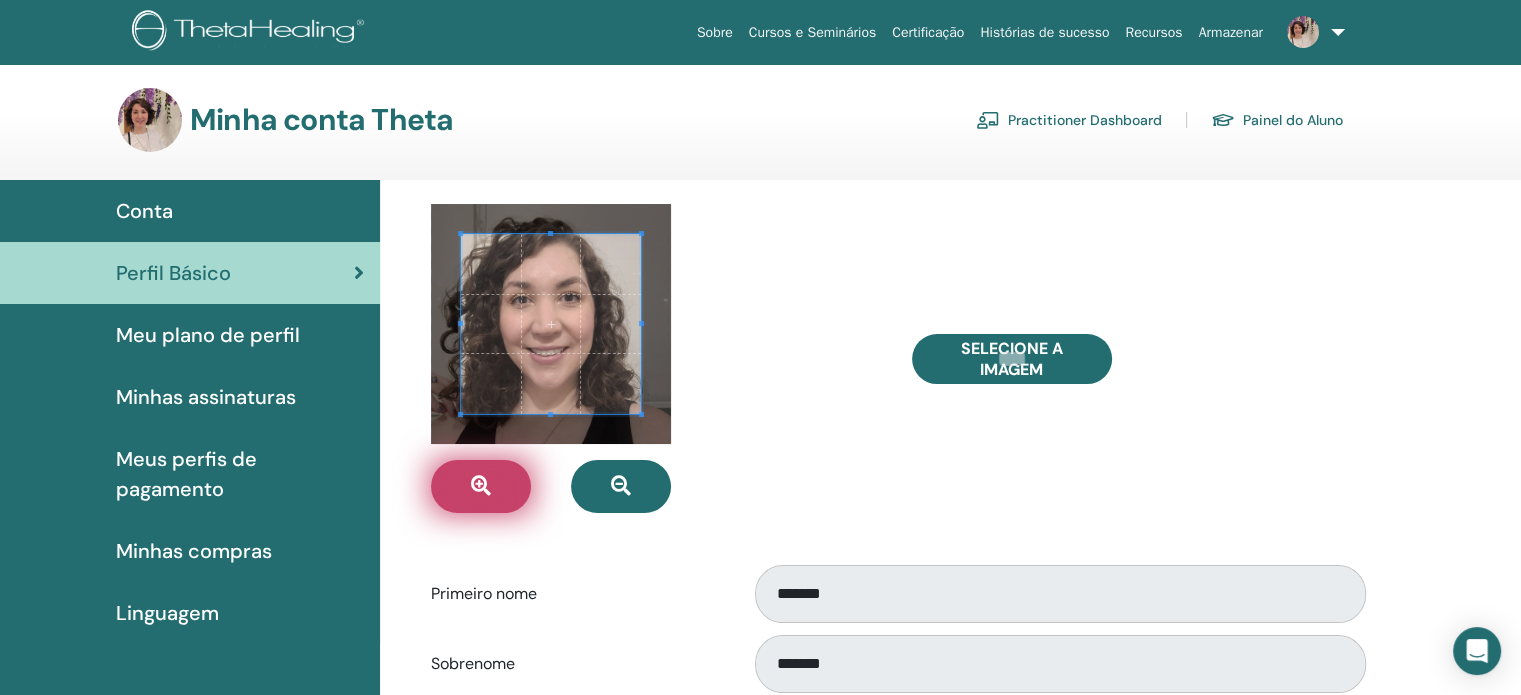 click at bounding box center (481, 486) 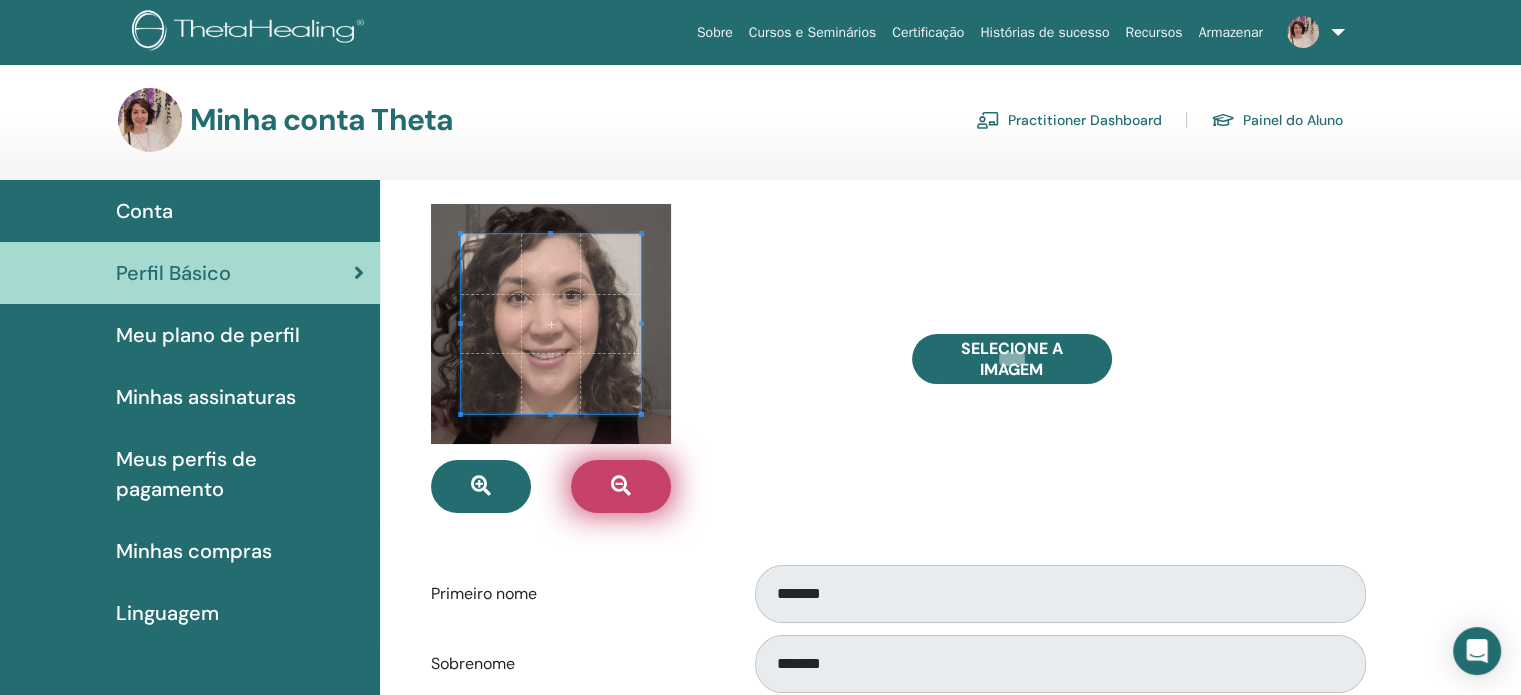 click at bounding box center [621, 486] 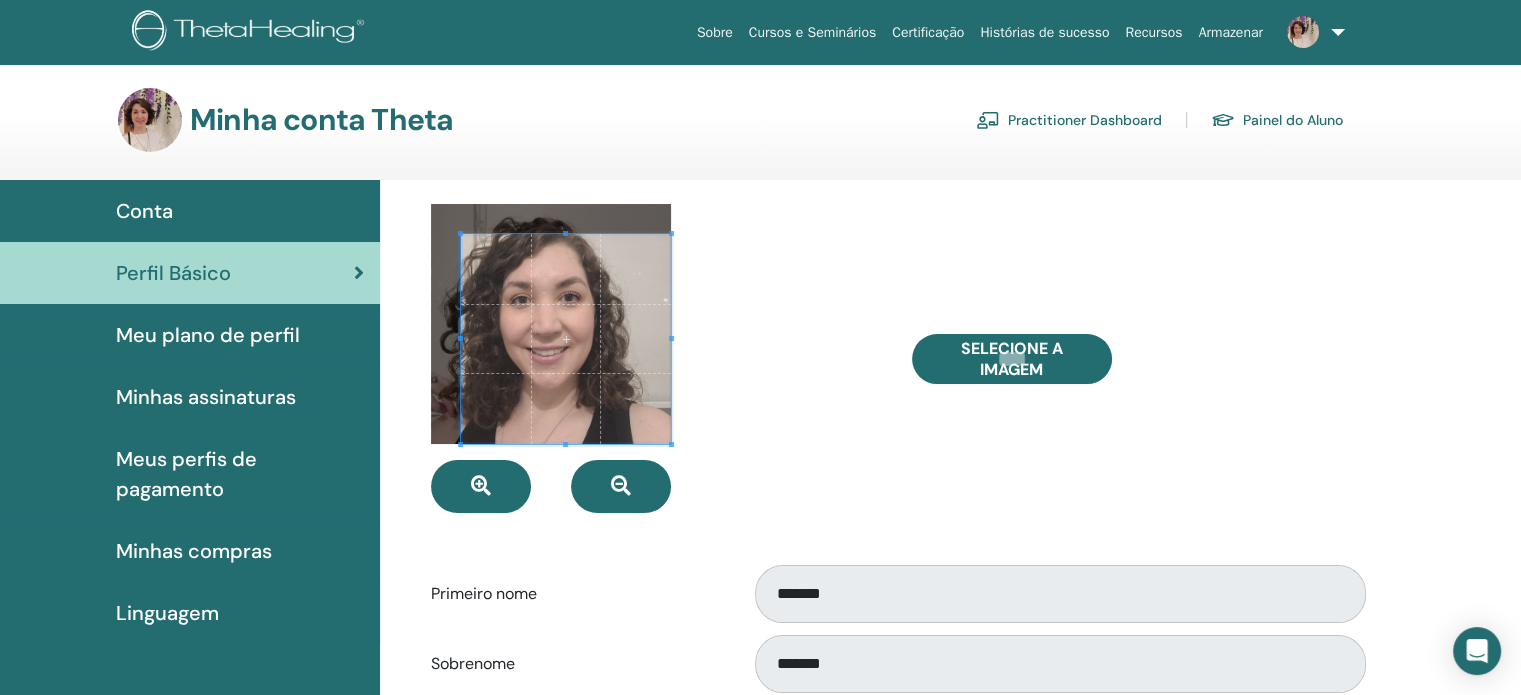 click at bounding box center [656, 358] 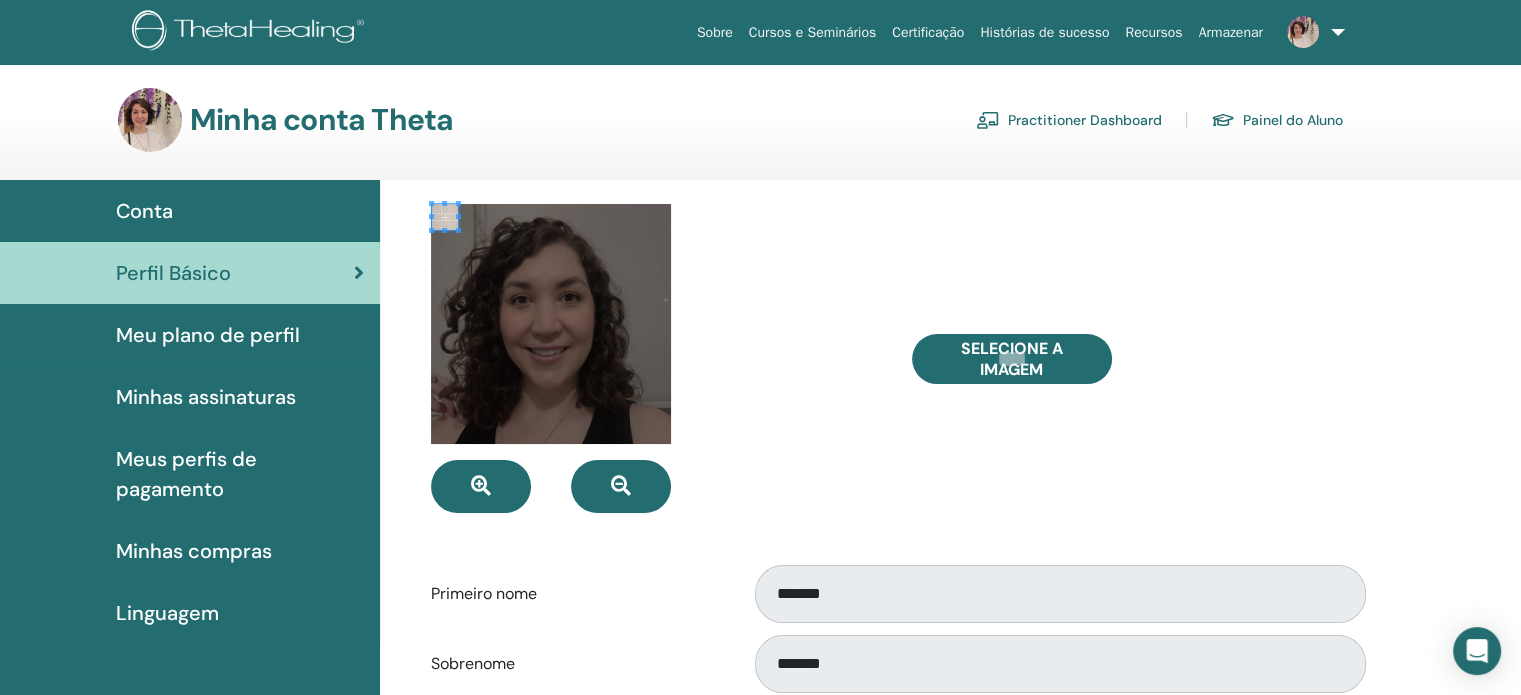click at bounding box center [551, 324] 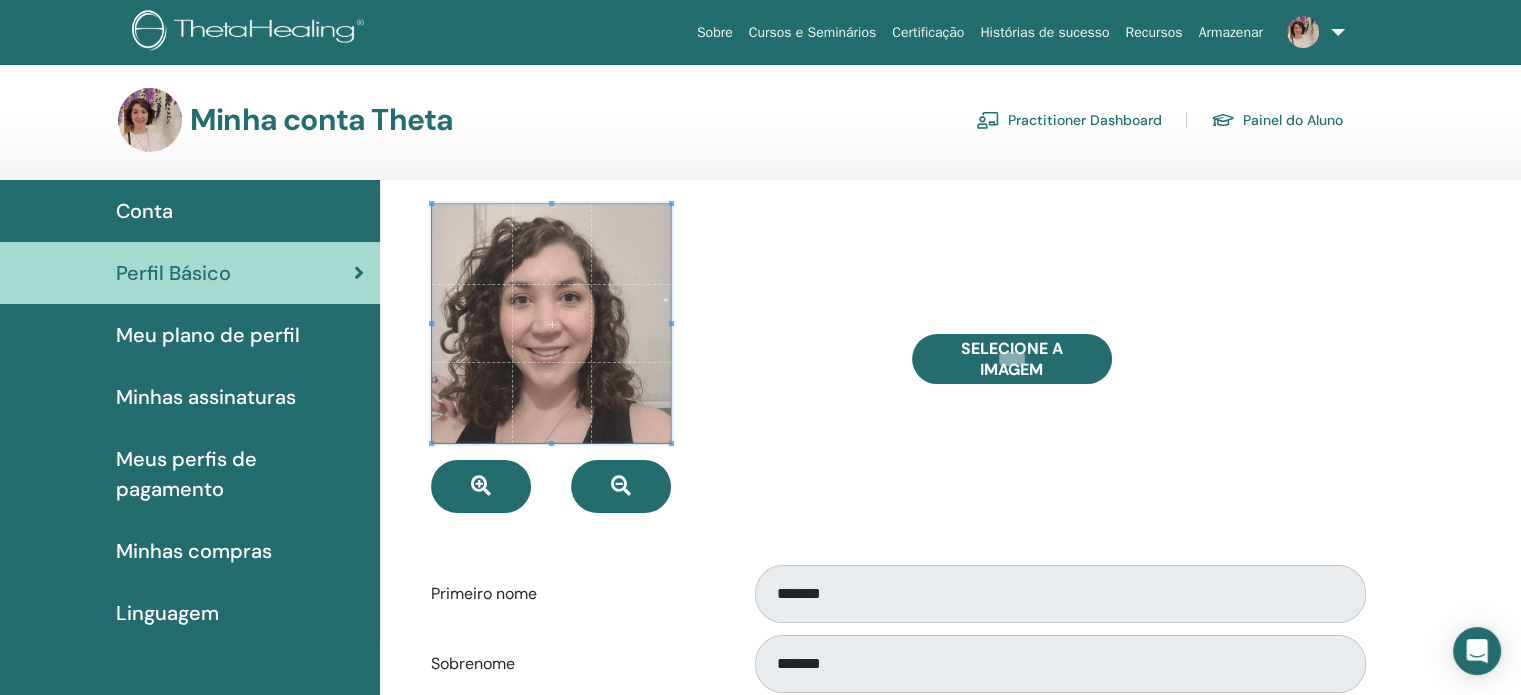 click at bounding box center (656, 358) 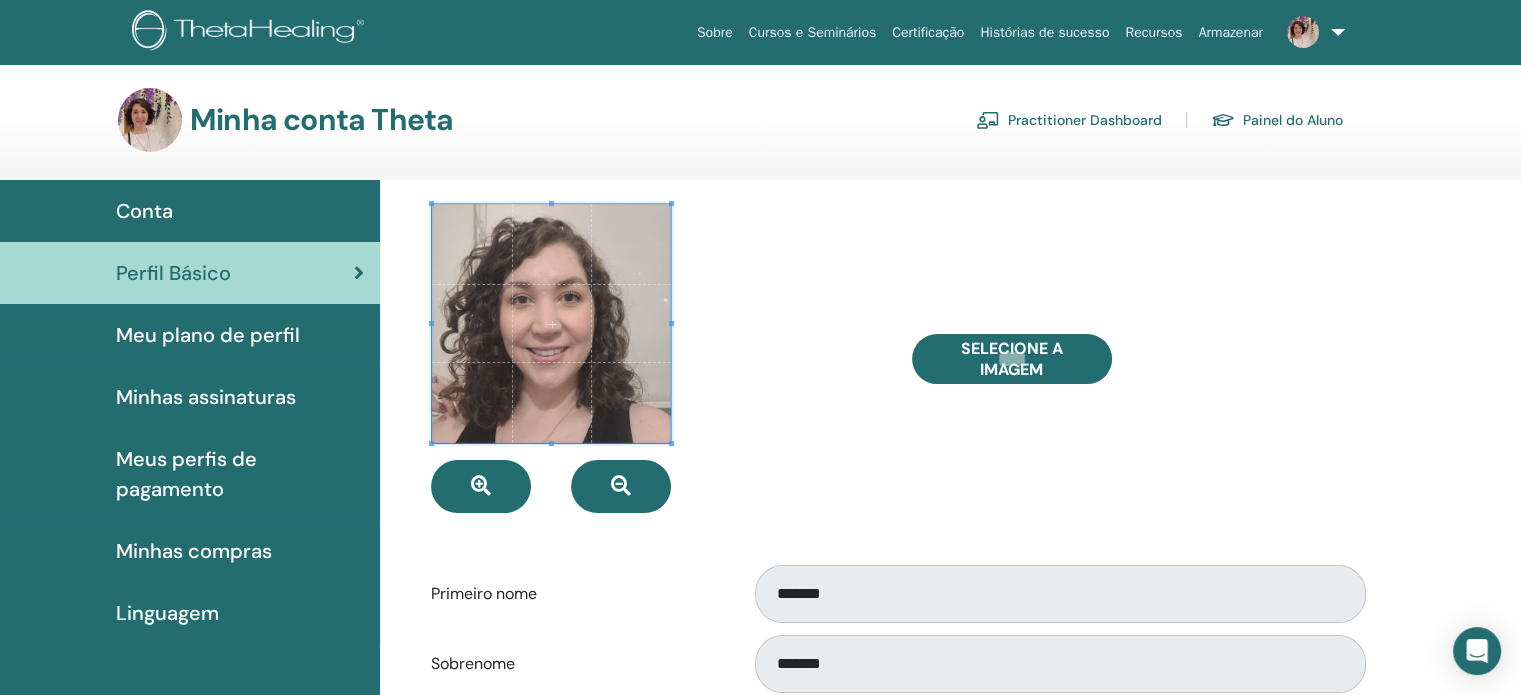click at bounding box center (656, 358) 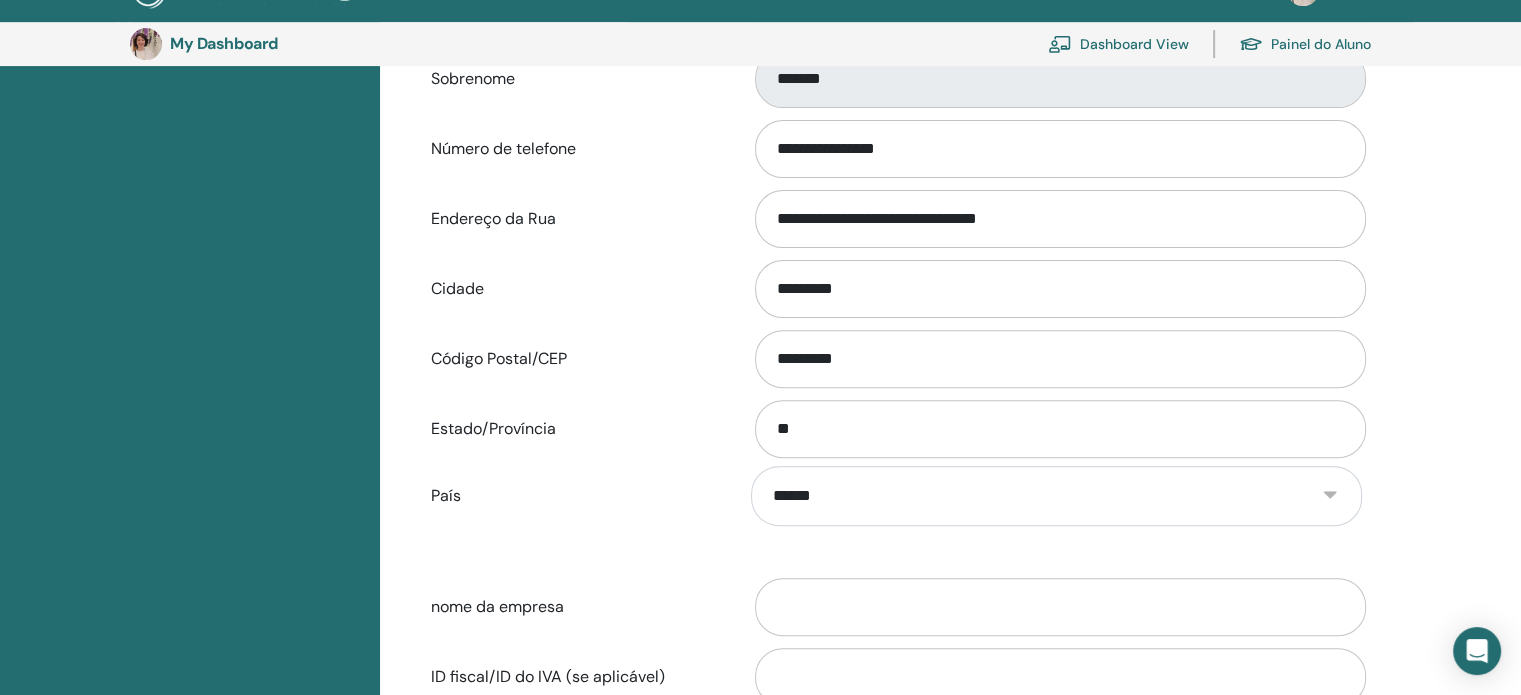 scroll, scrollTop: 844, scrollLeft: 0, axis: vertical 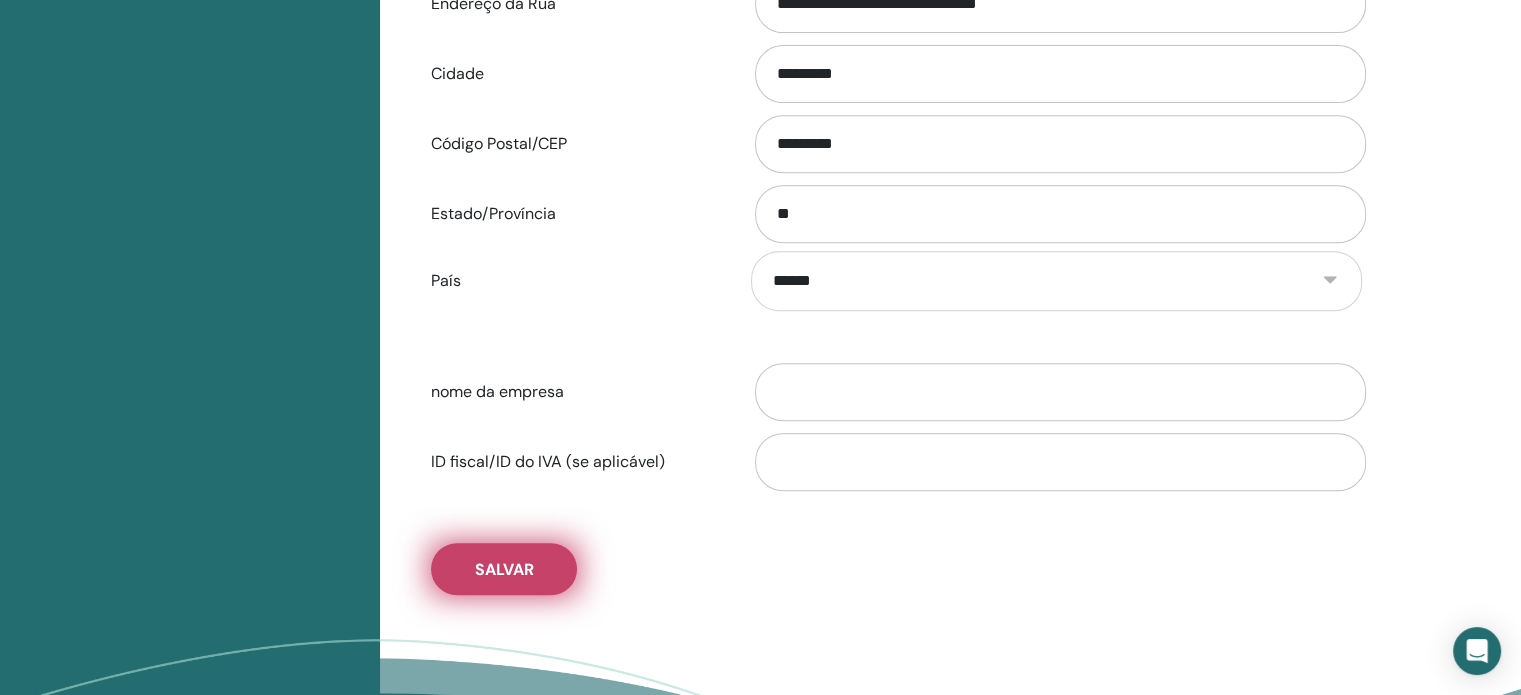 click on "Salvar" at bounding box center [504, 569] 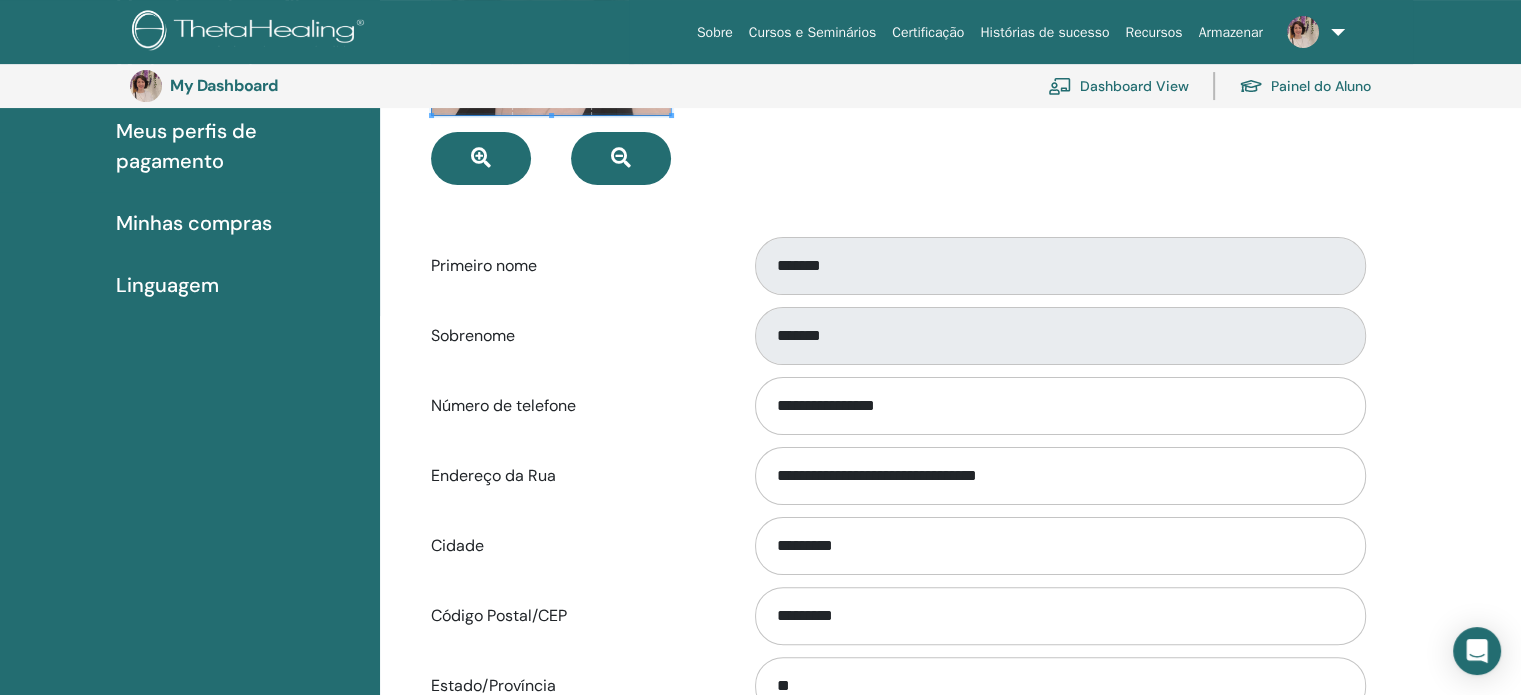 scroll, scrollTop: 744, scrollLeft: 0, axis: vertical 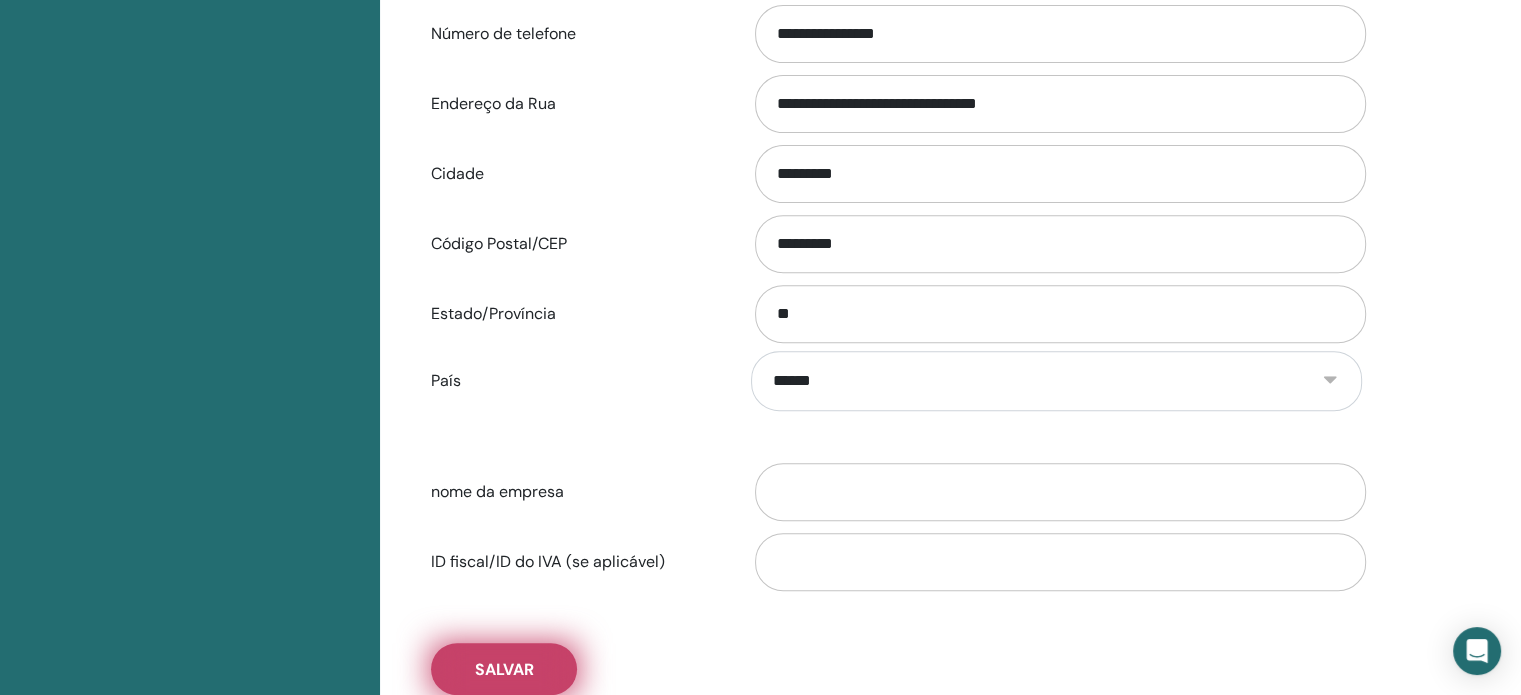 click on "Salvar" at bounding box center (504, 669) 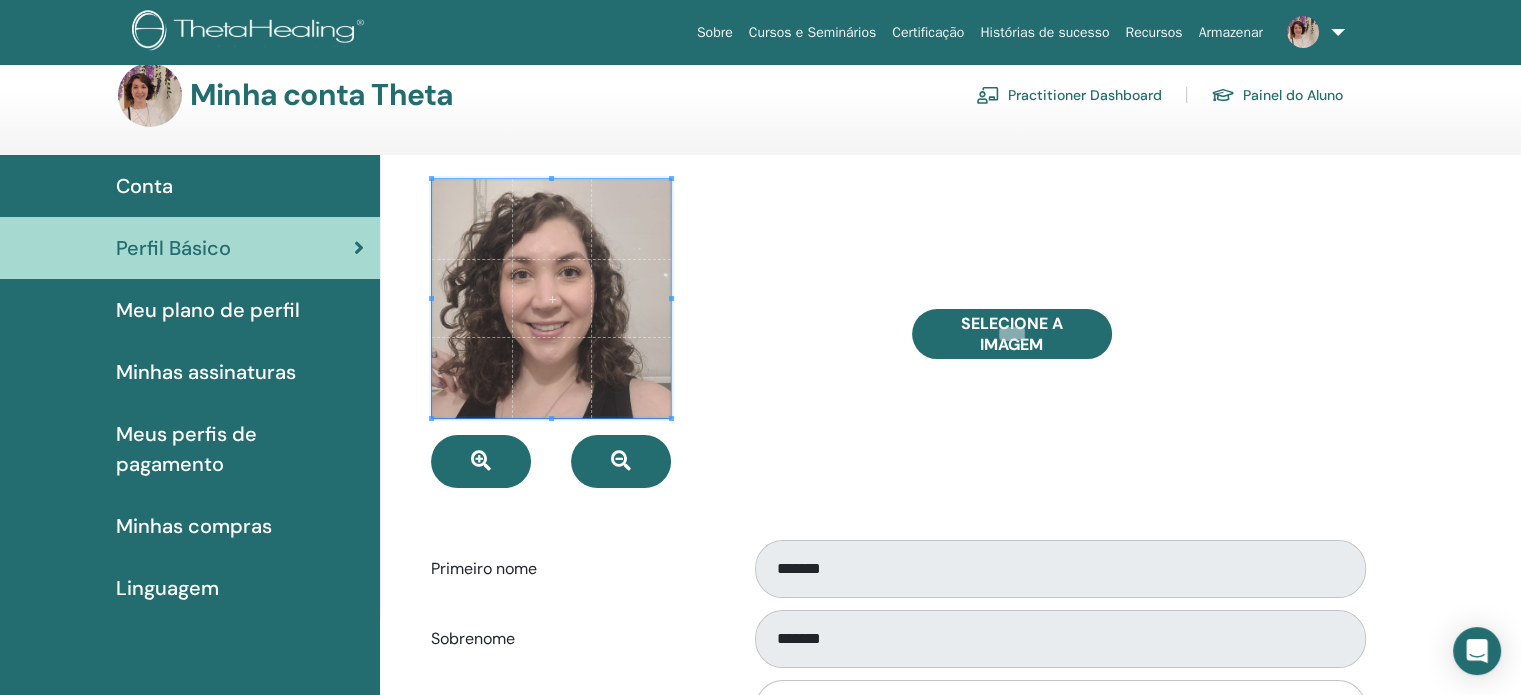 scroll, scrollTop: 0, scrollLeft: 0, axis: both 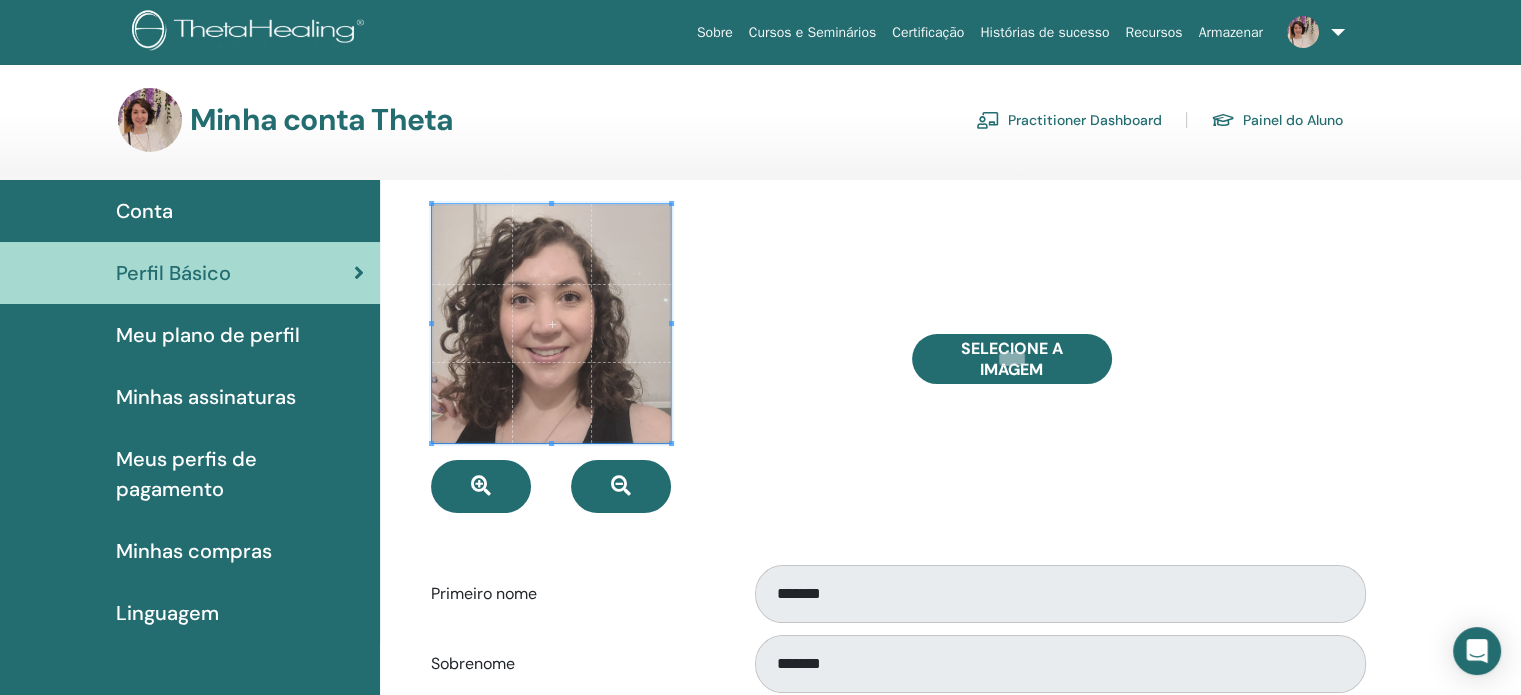 click at bounding box center (656, 358) 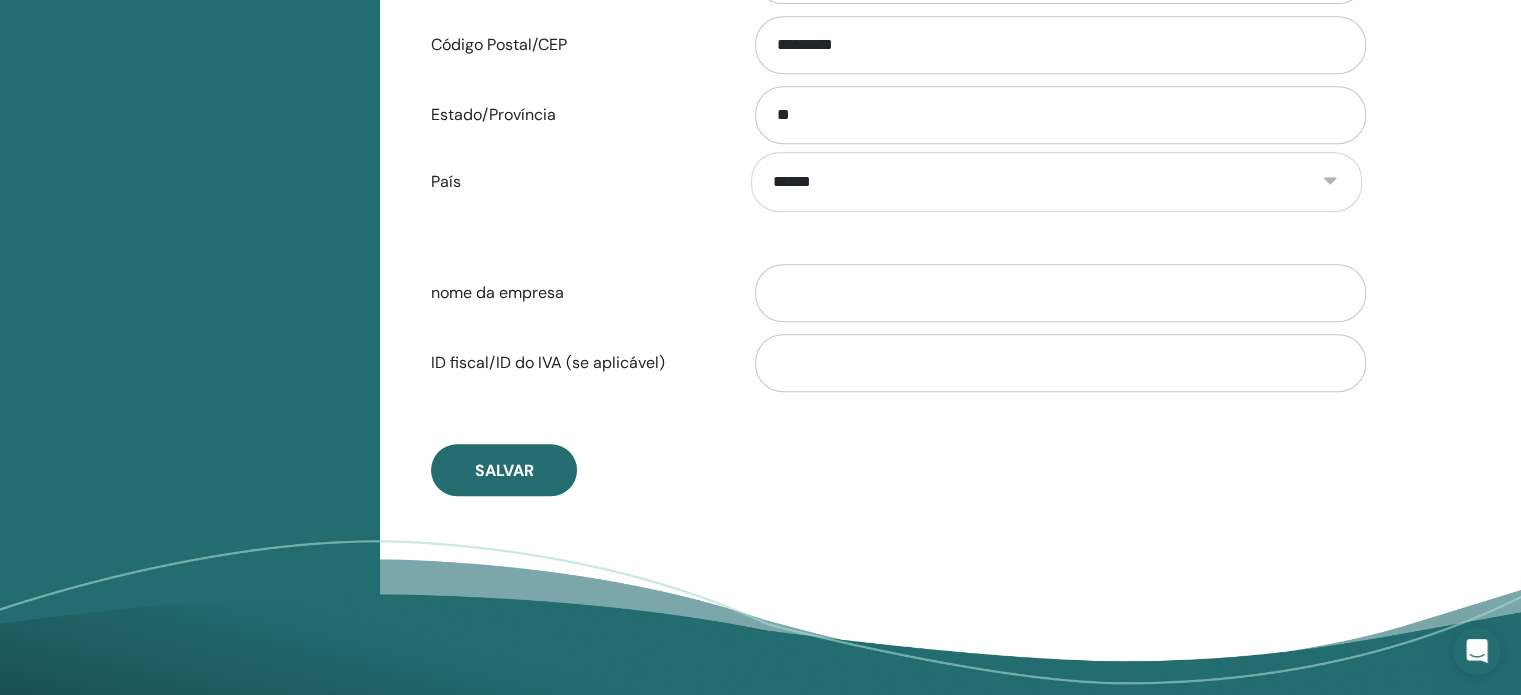 scroll, scrollTop: 1044, scrollLeft: 0, axis: vertical 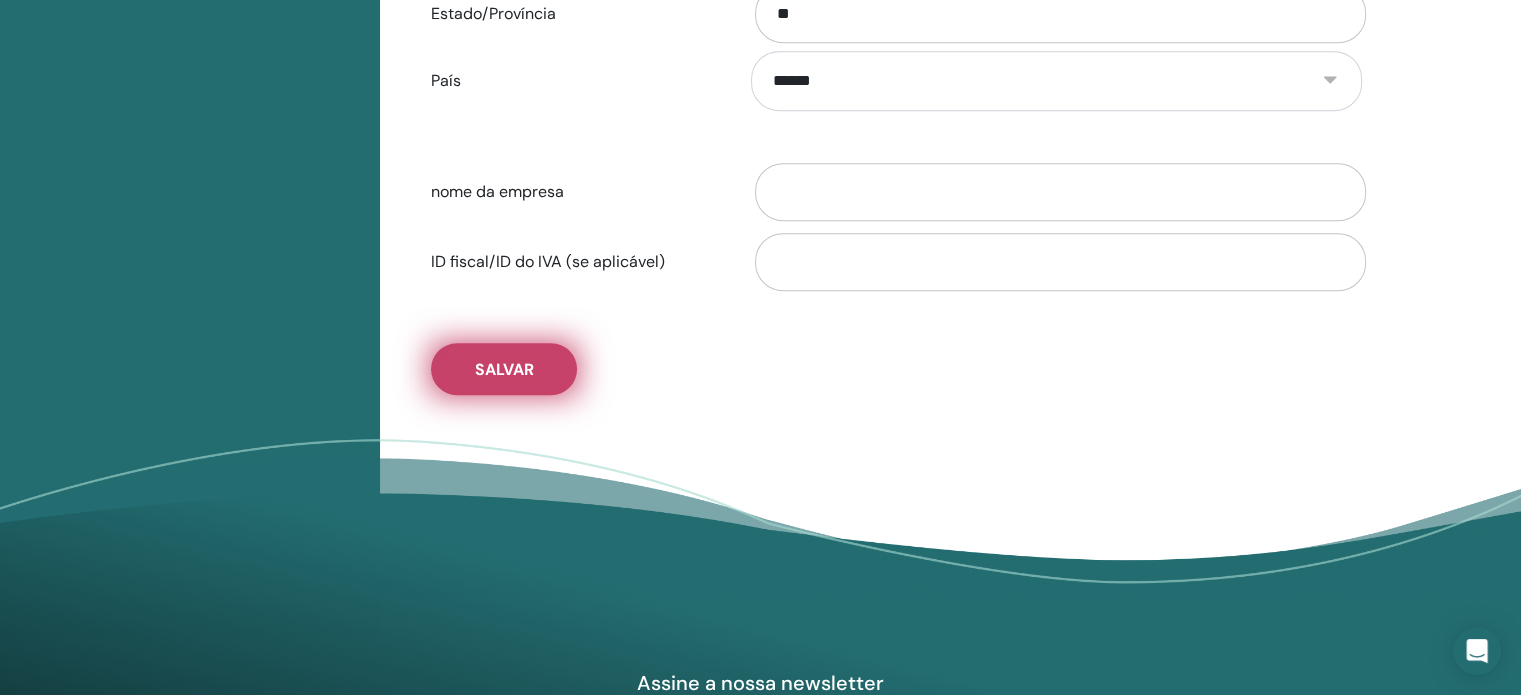 click on "Salvar" at bounding box center [504, 369] 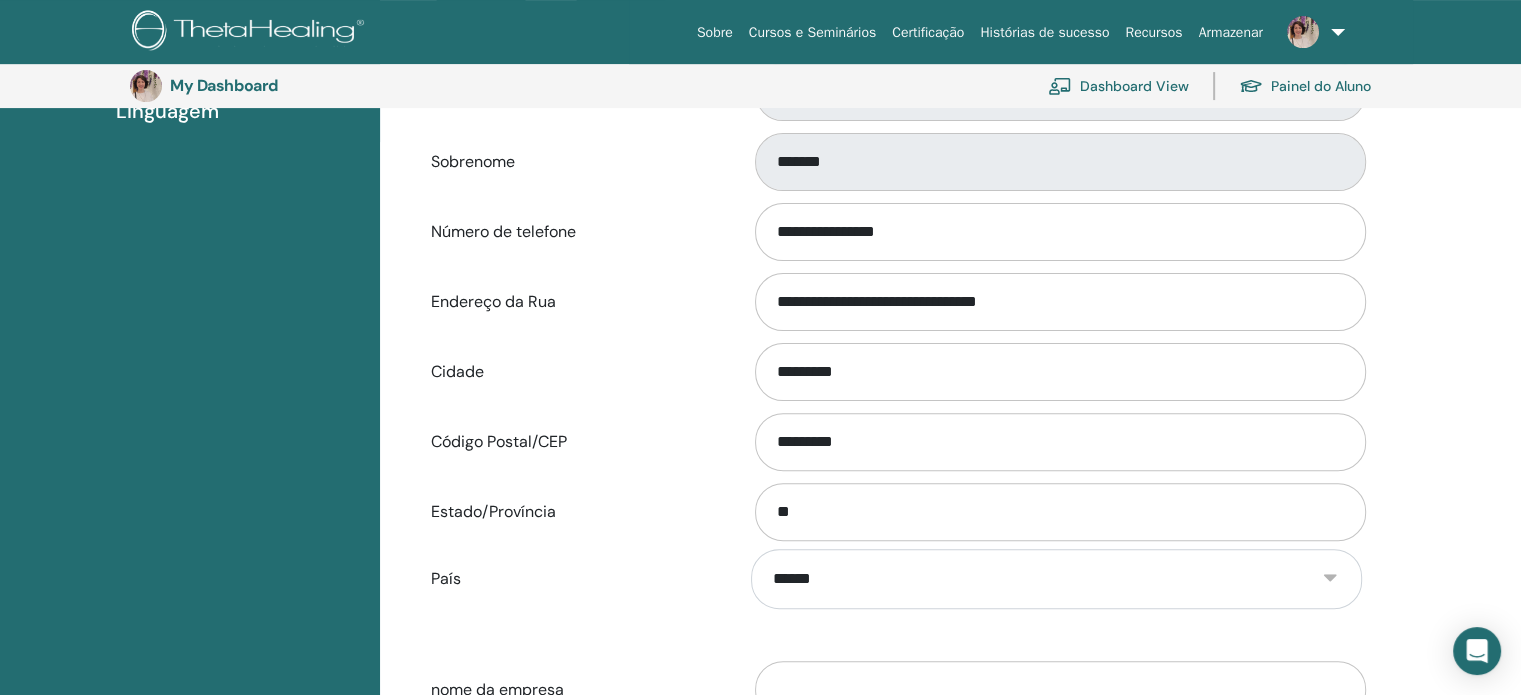 scroll, scrollTop: 544, scrollLeft: 0, axis: vertical 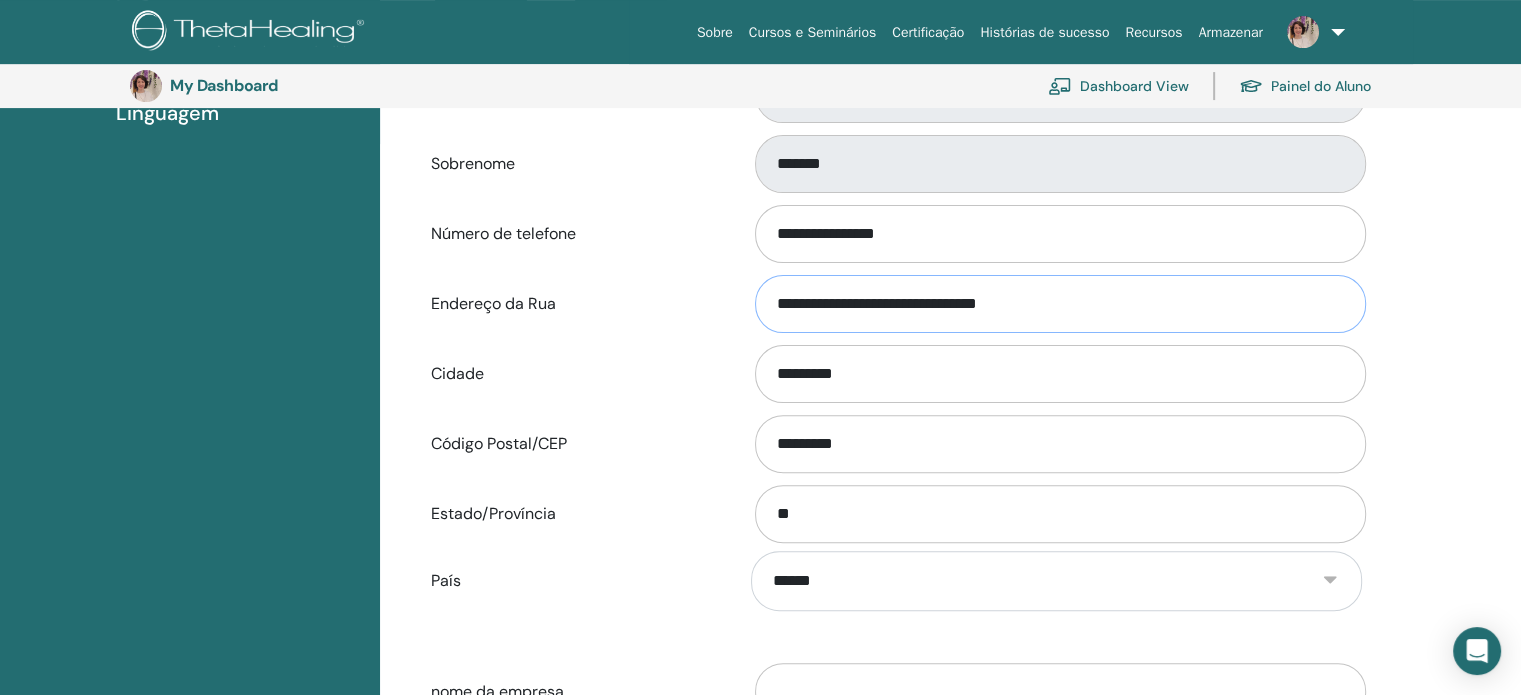 drag, startPoint x: 927, startPoint y: 299, endPoint x: 1341, endPoint y: 309, distance: 414.12076 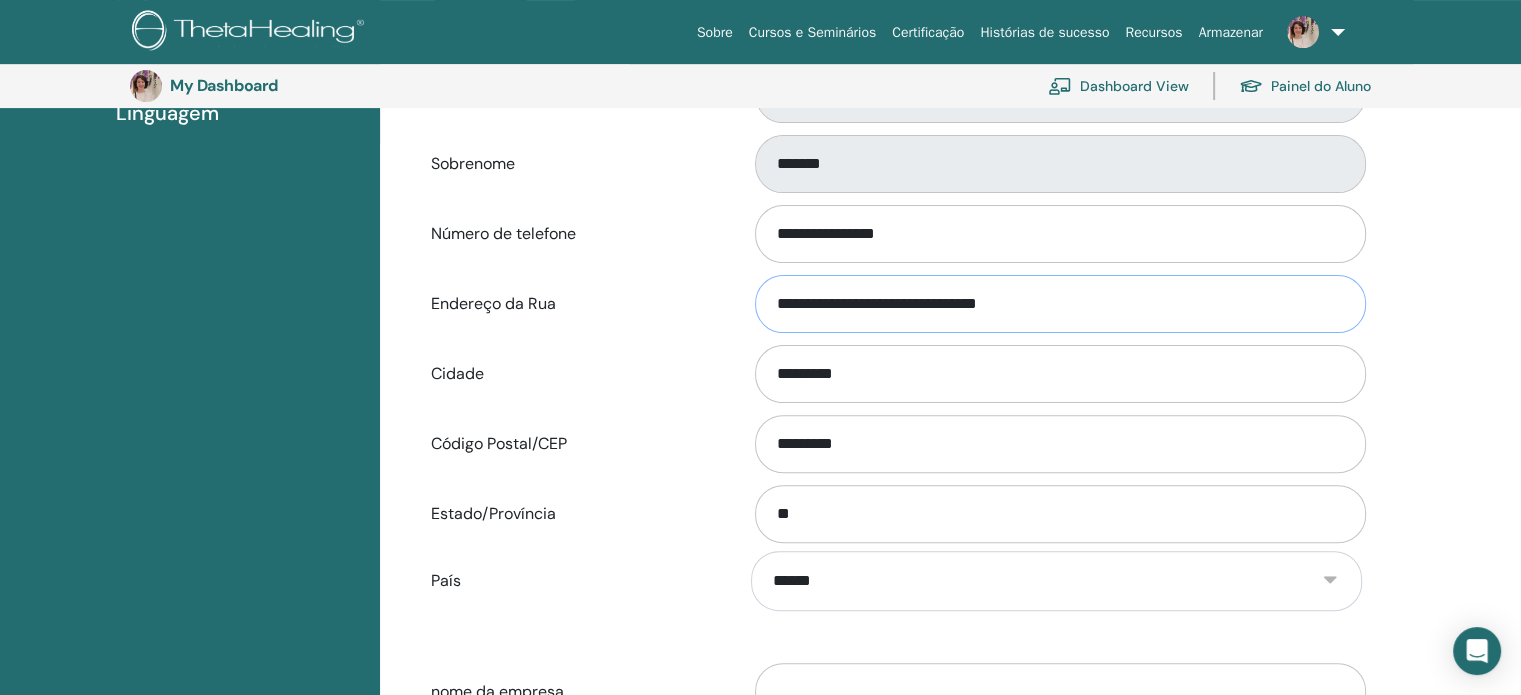 click on "**********" at bounding box center [1060, 304] 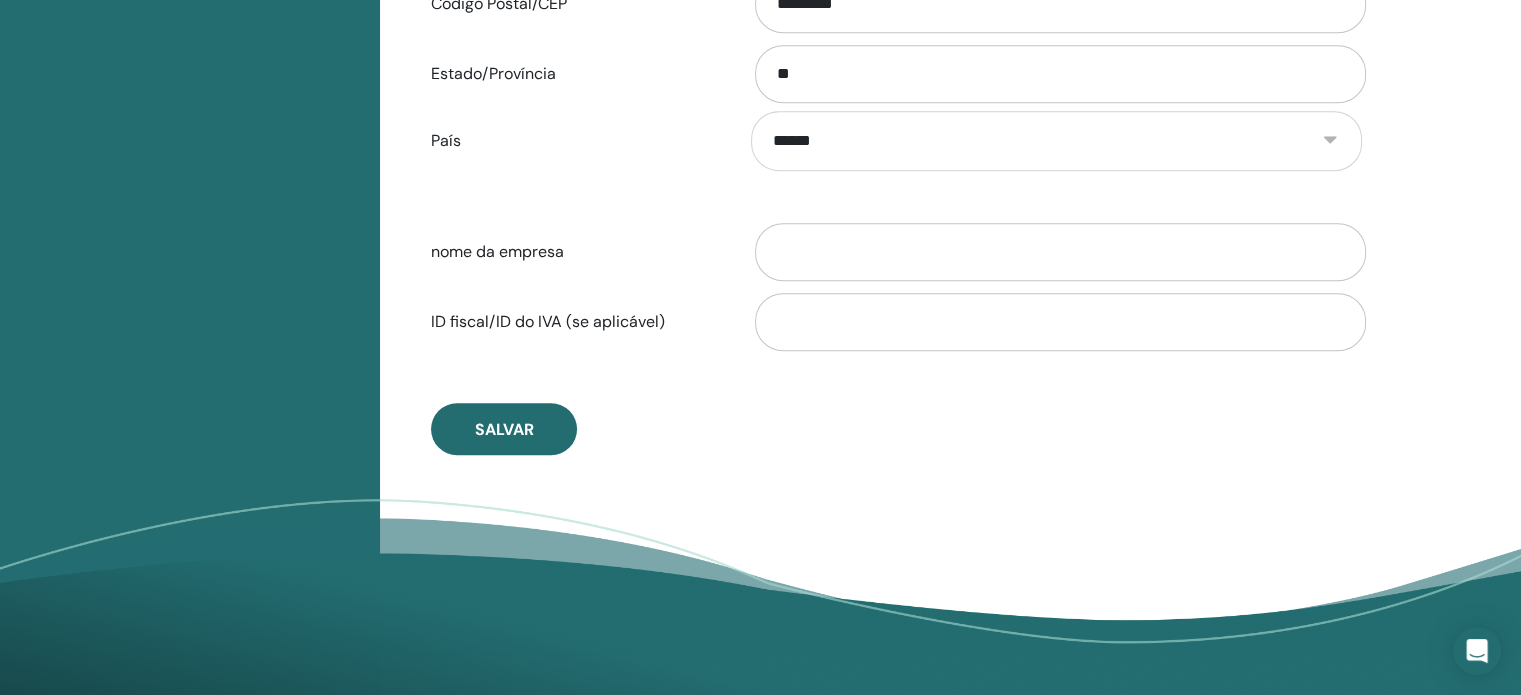 scroll, scrollTop: 1044, scrollLeft: 0, axis: vertical 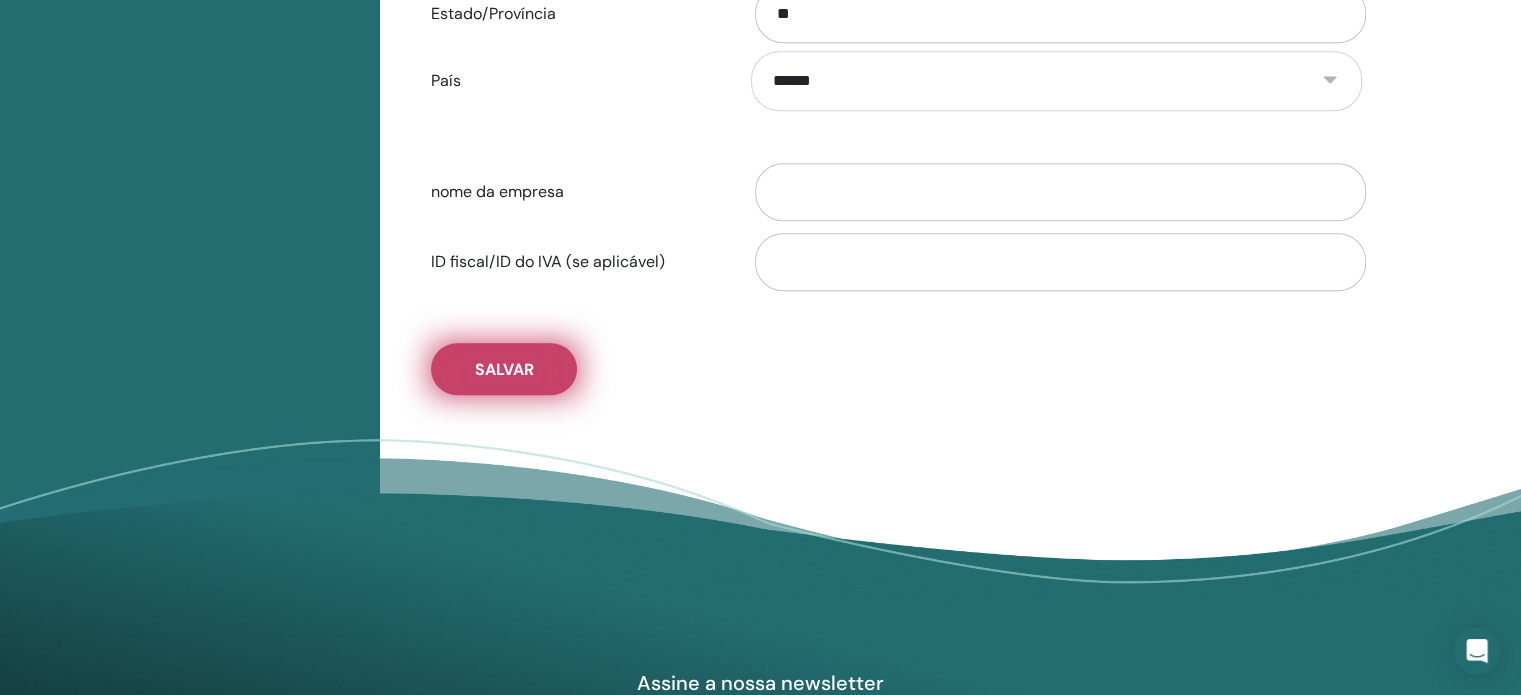 type on "**********" 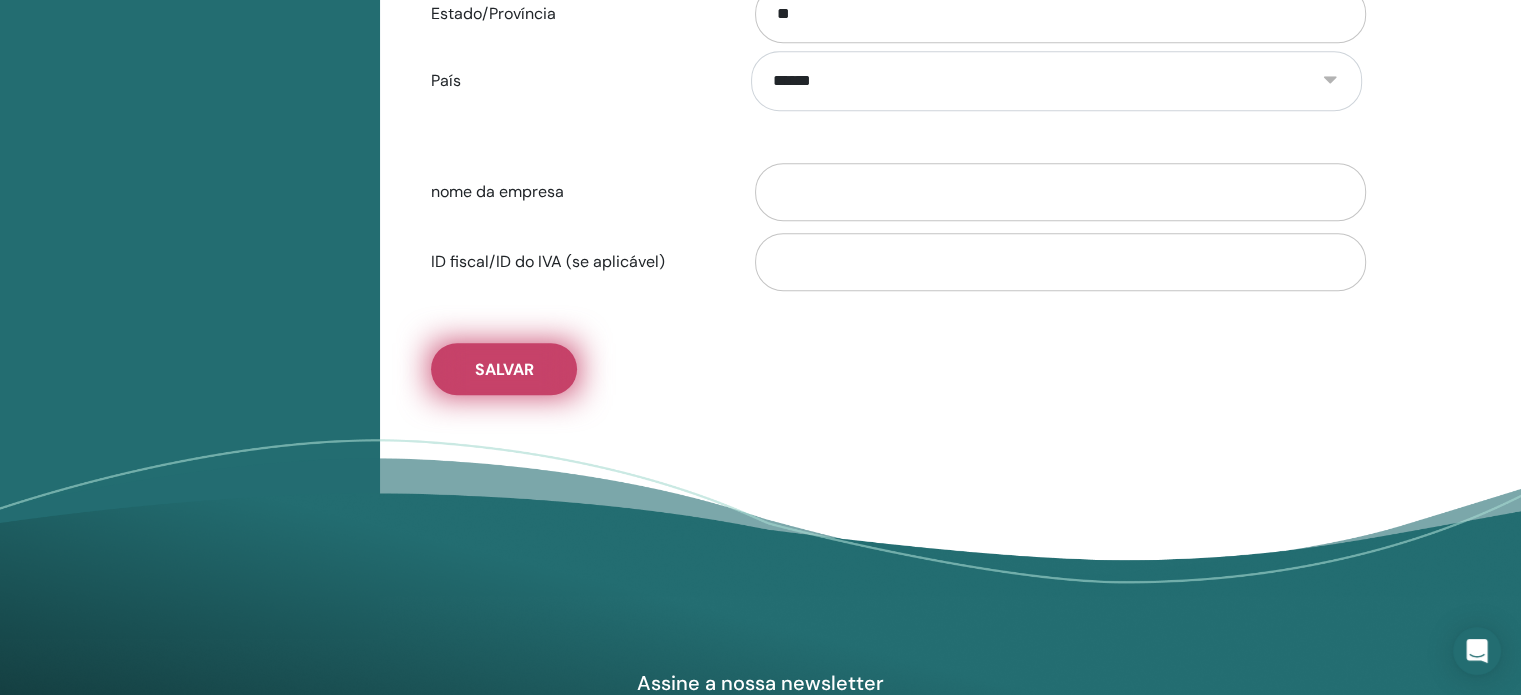 click on "Salvar" at bounding box center (504, 369) 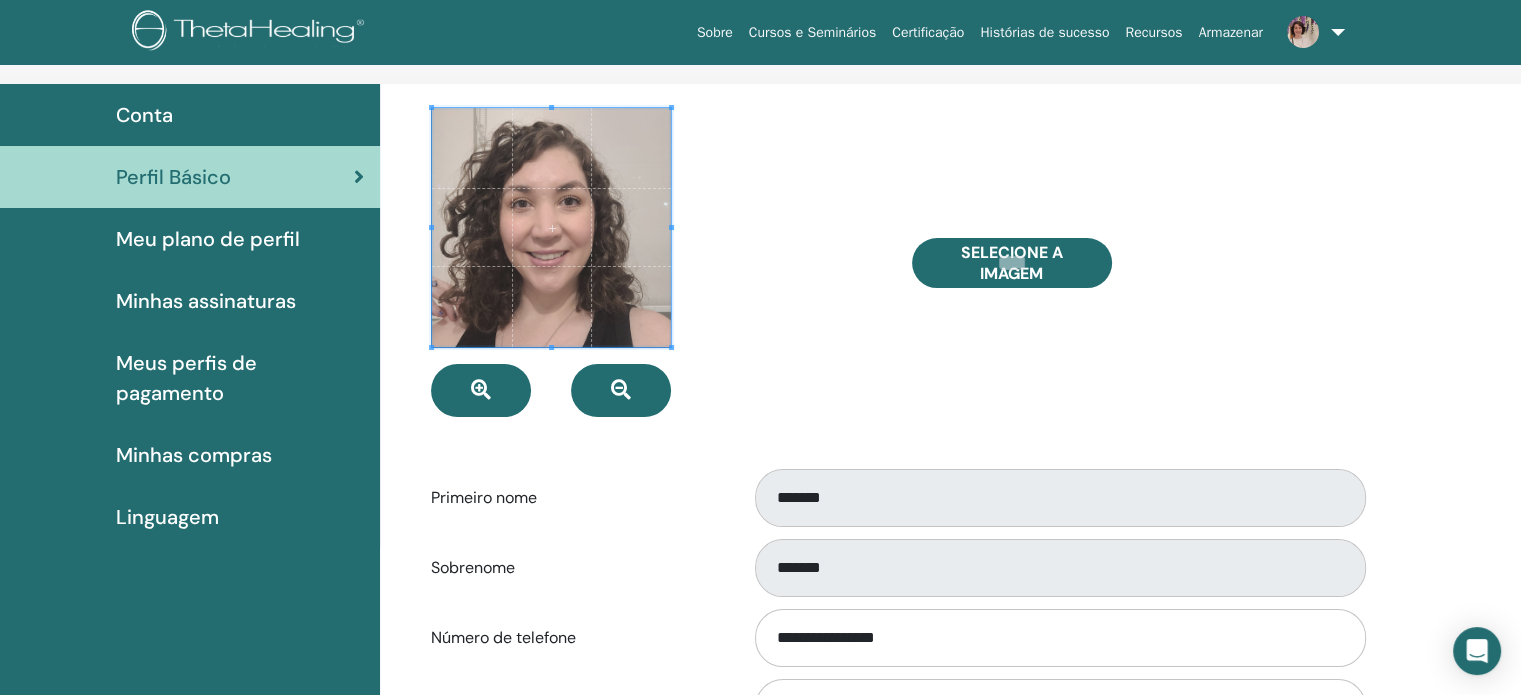 scroll, scrollTop: 0, scrollLeft: 0, axis: both 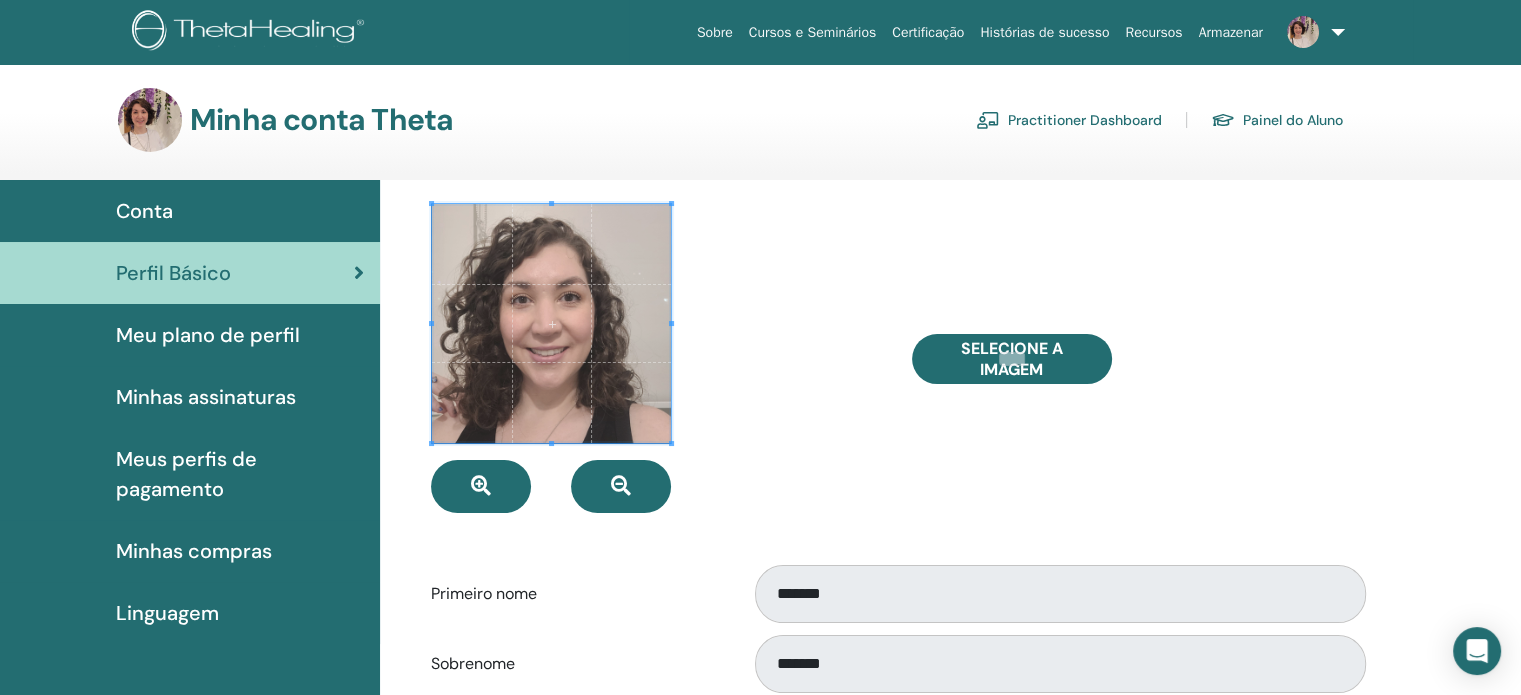 click at bounding box center (251, 32) 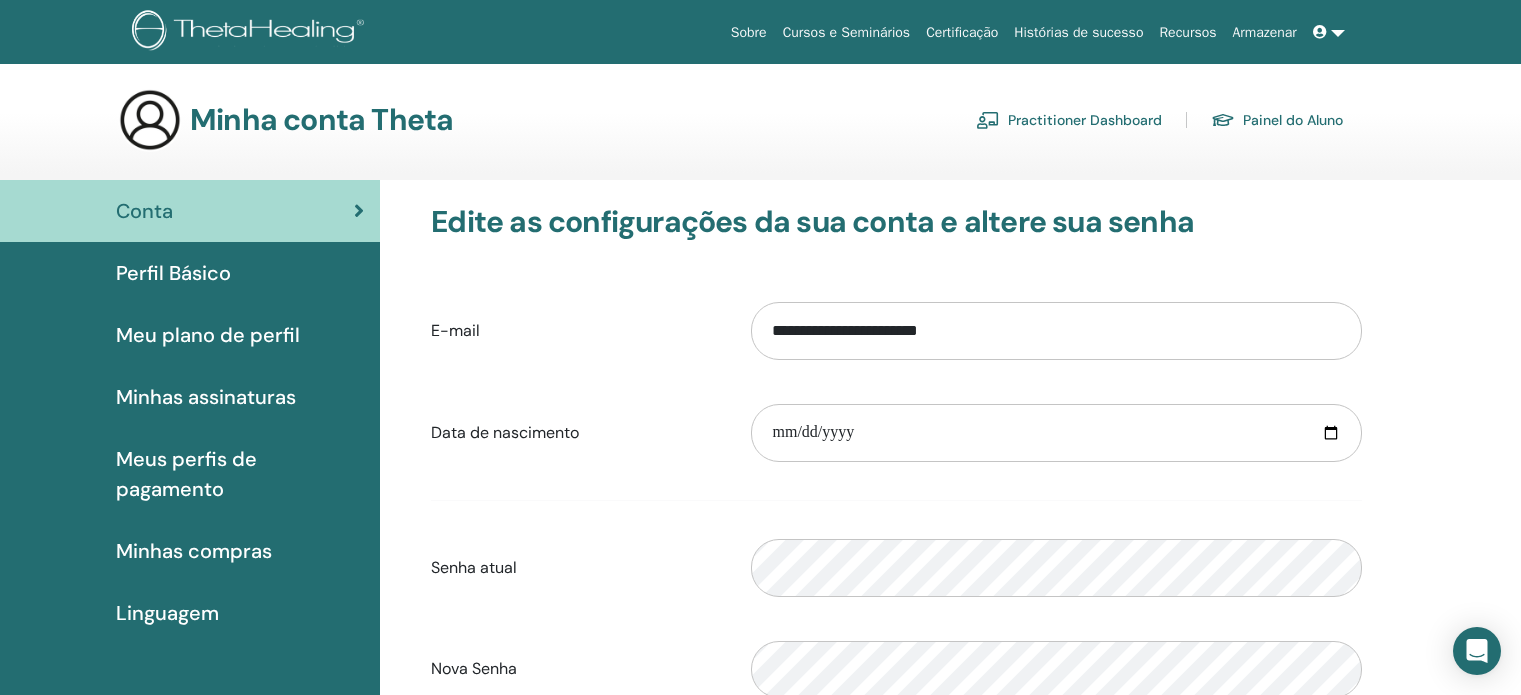 scroll, scrollTop: 0, scrollLeft: 0, axis: both 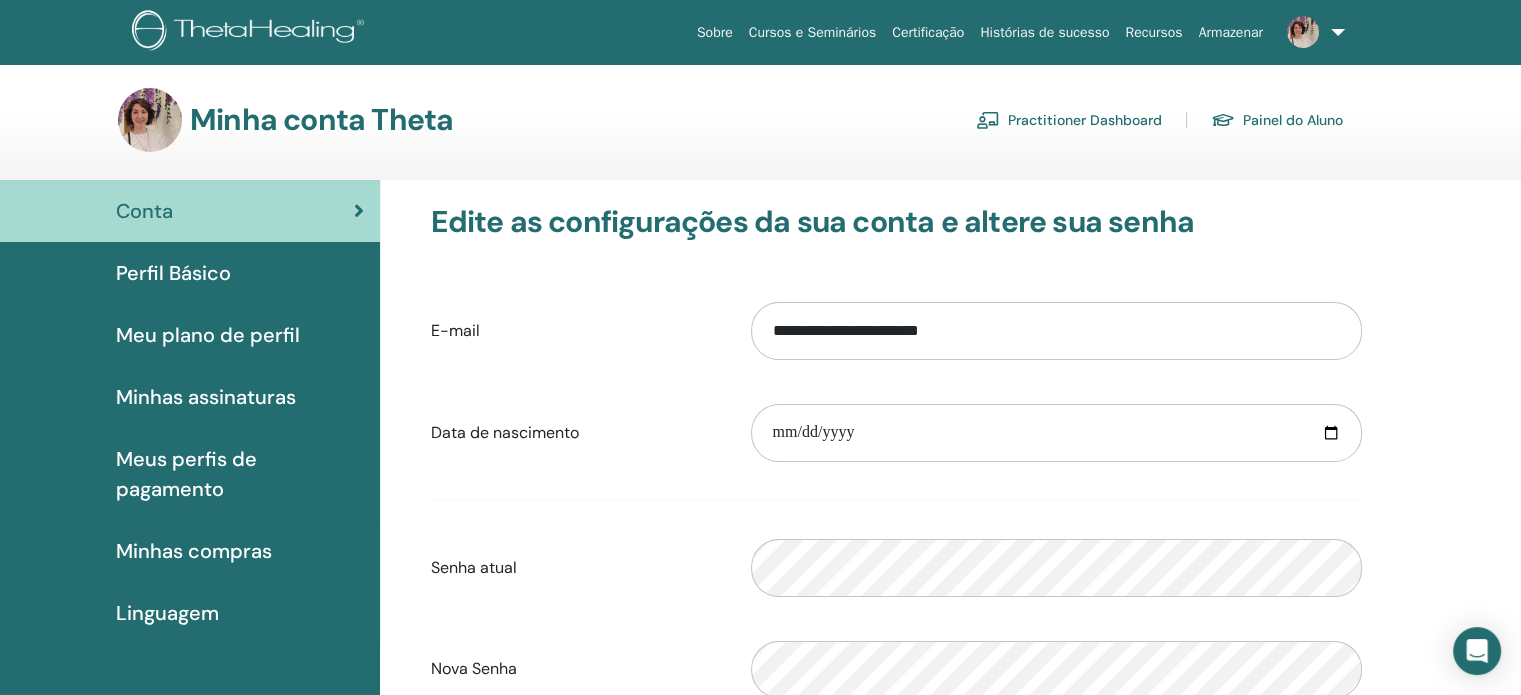 click on "Perfil Básico" at bounding box center (173, 273) 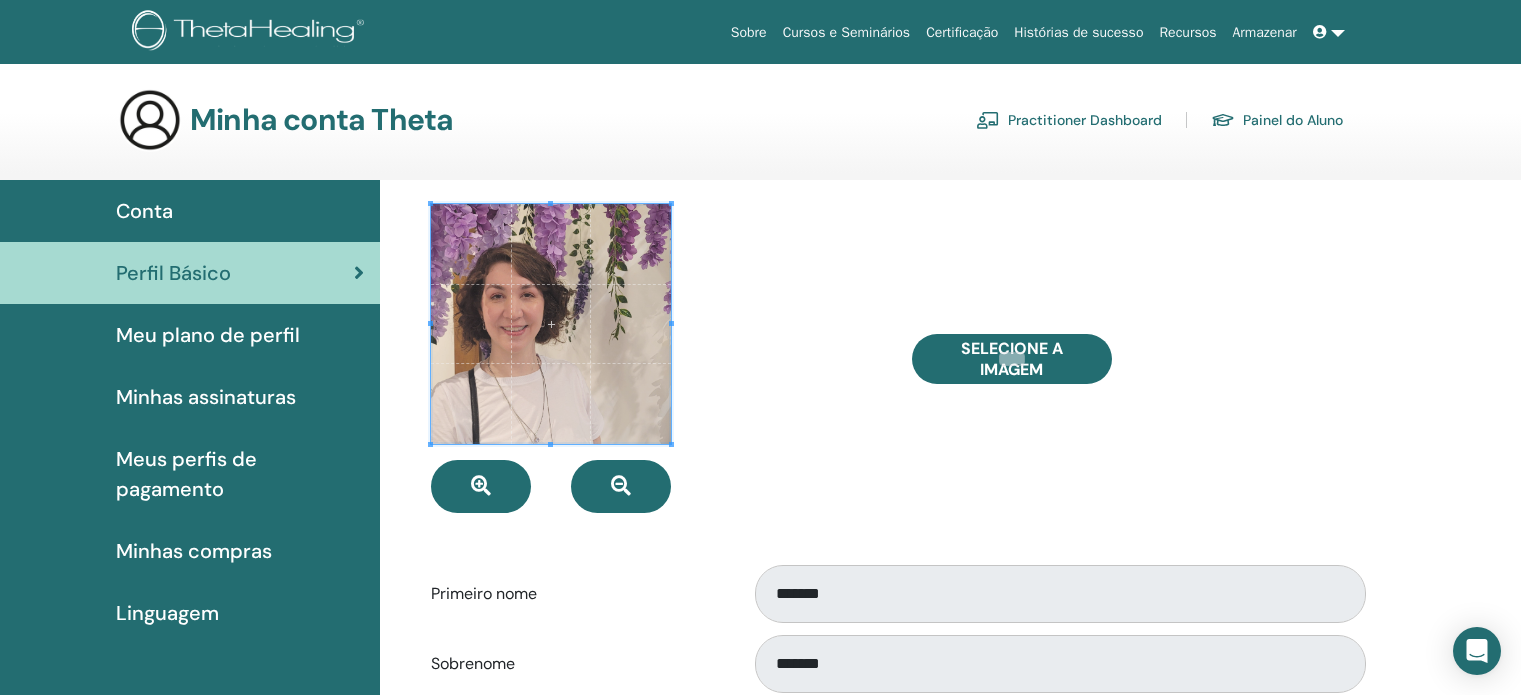 scroll, scrollTop: 0, scrollLeft: 0, axis: both 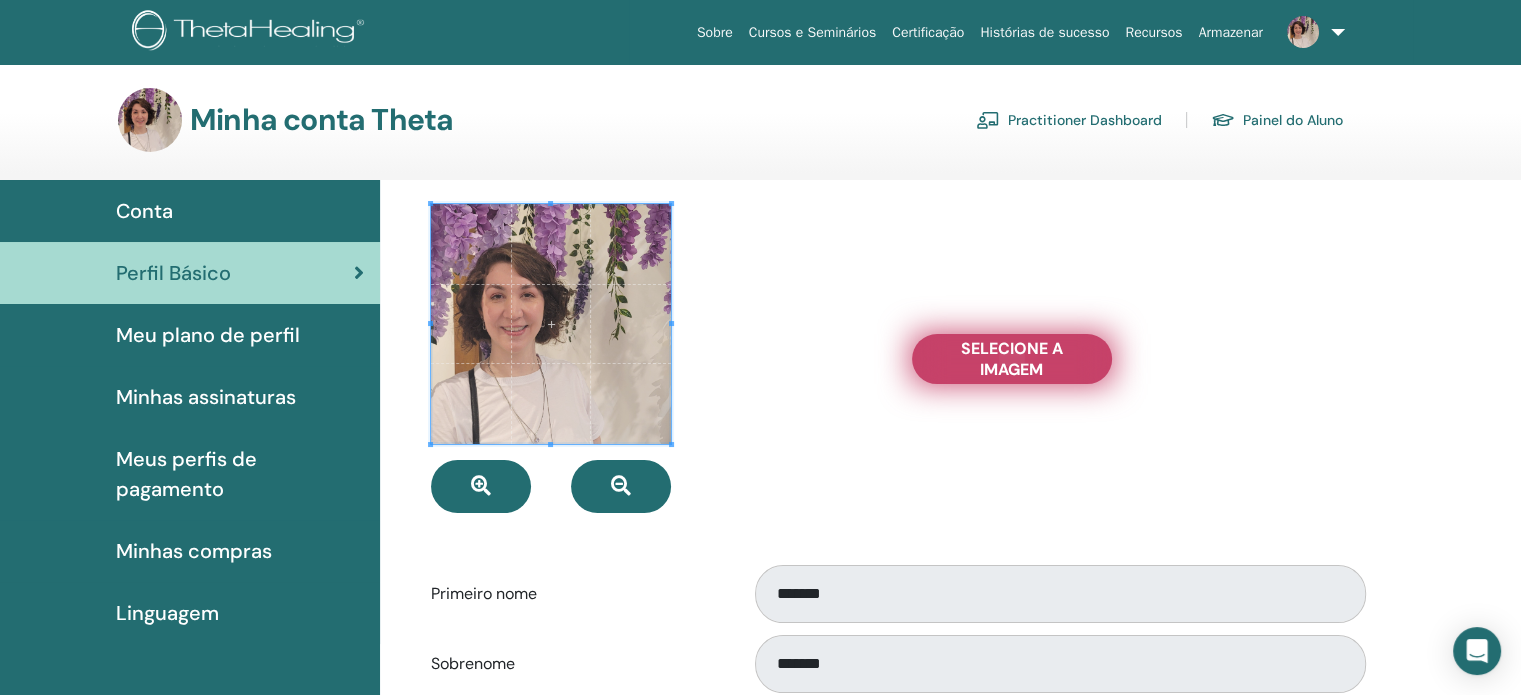 click on "Selecione a imagem" at bounding box center [1012, 359] 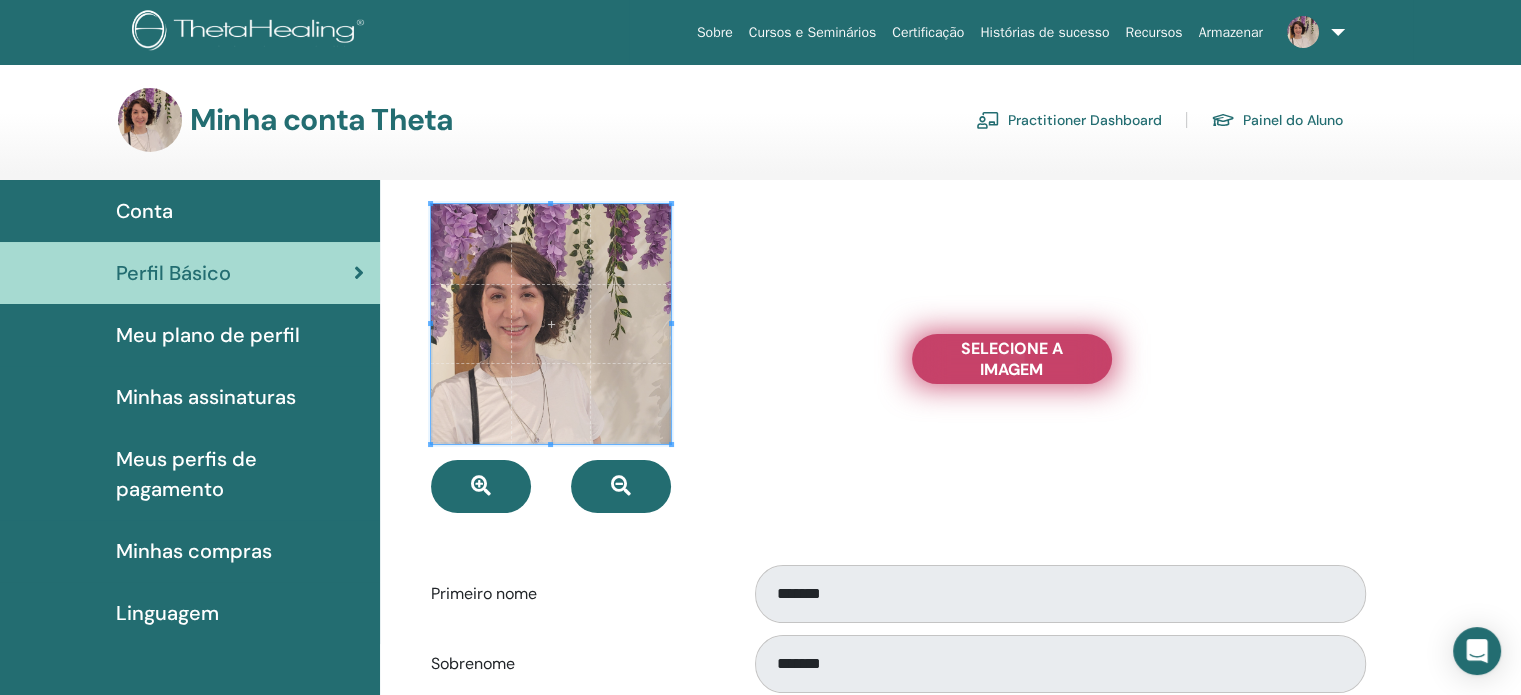 type on "**********" 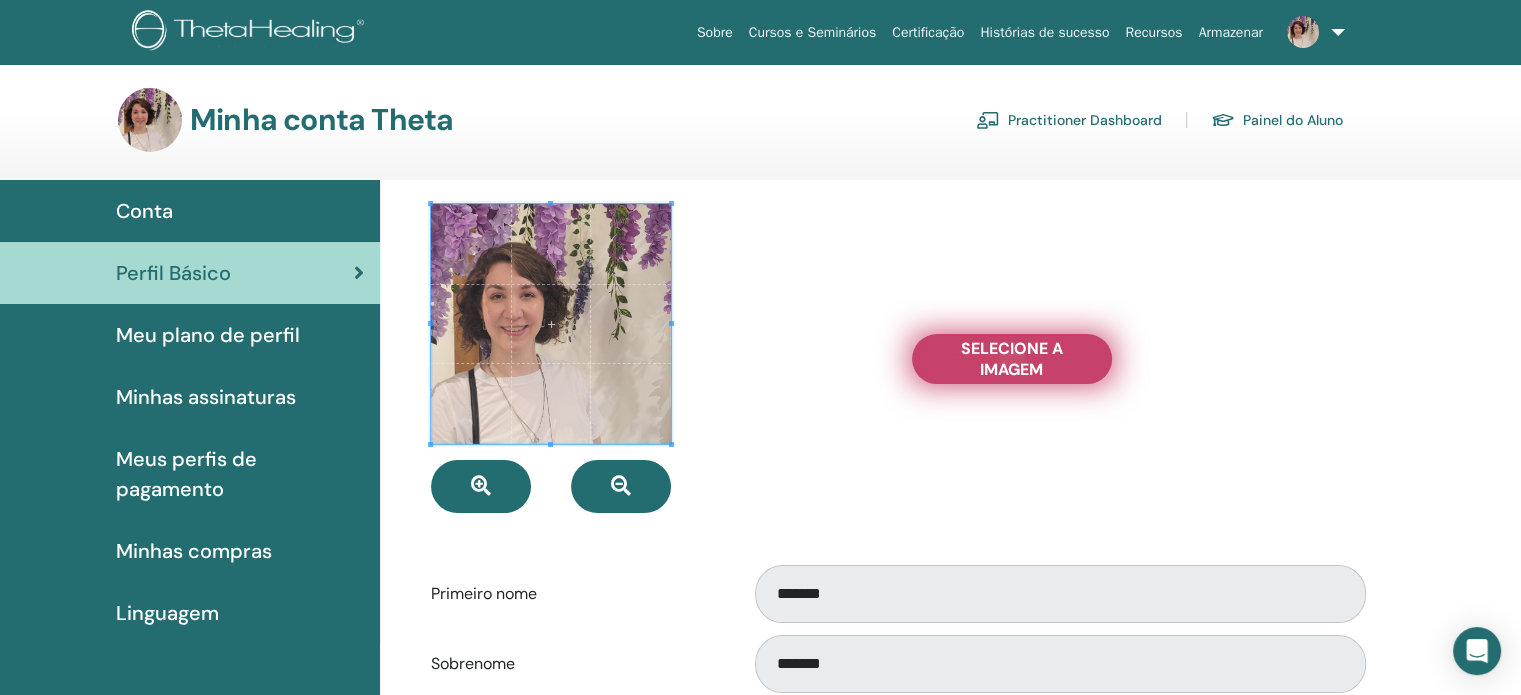 type 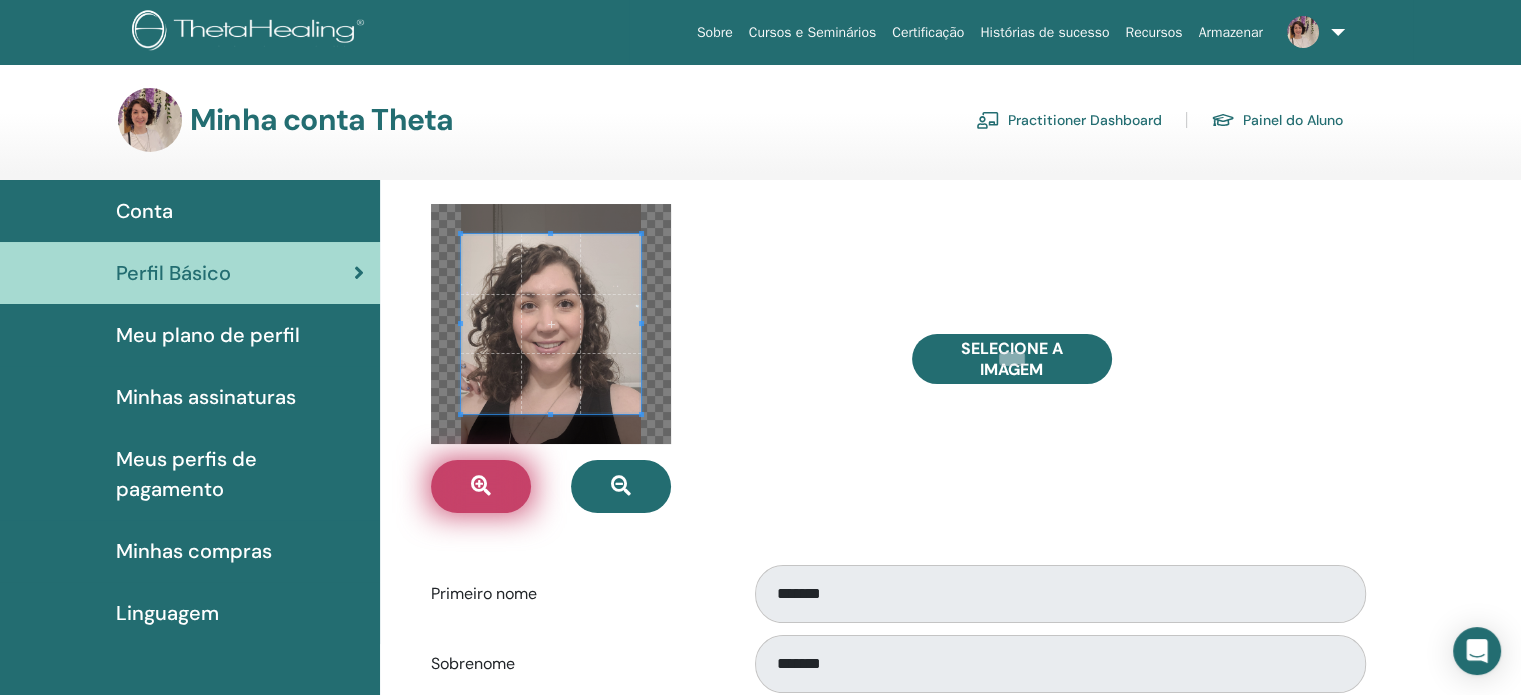 click at bounding box center (481, 486) 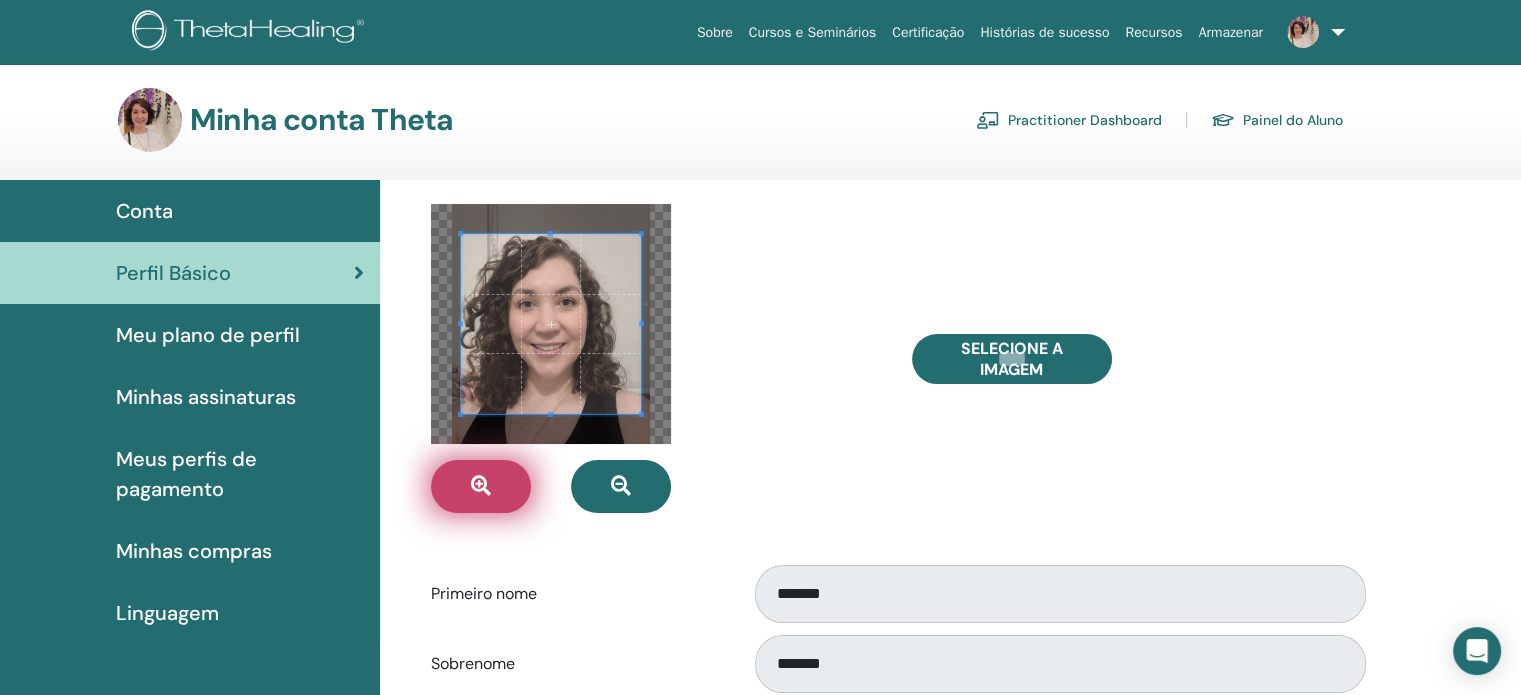 click at bounding box center (481, 486) 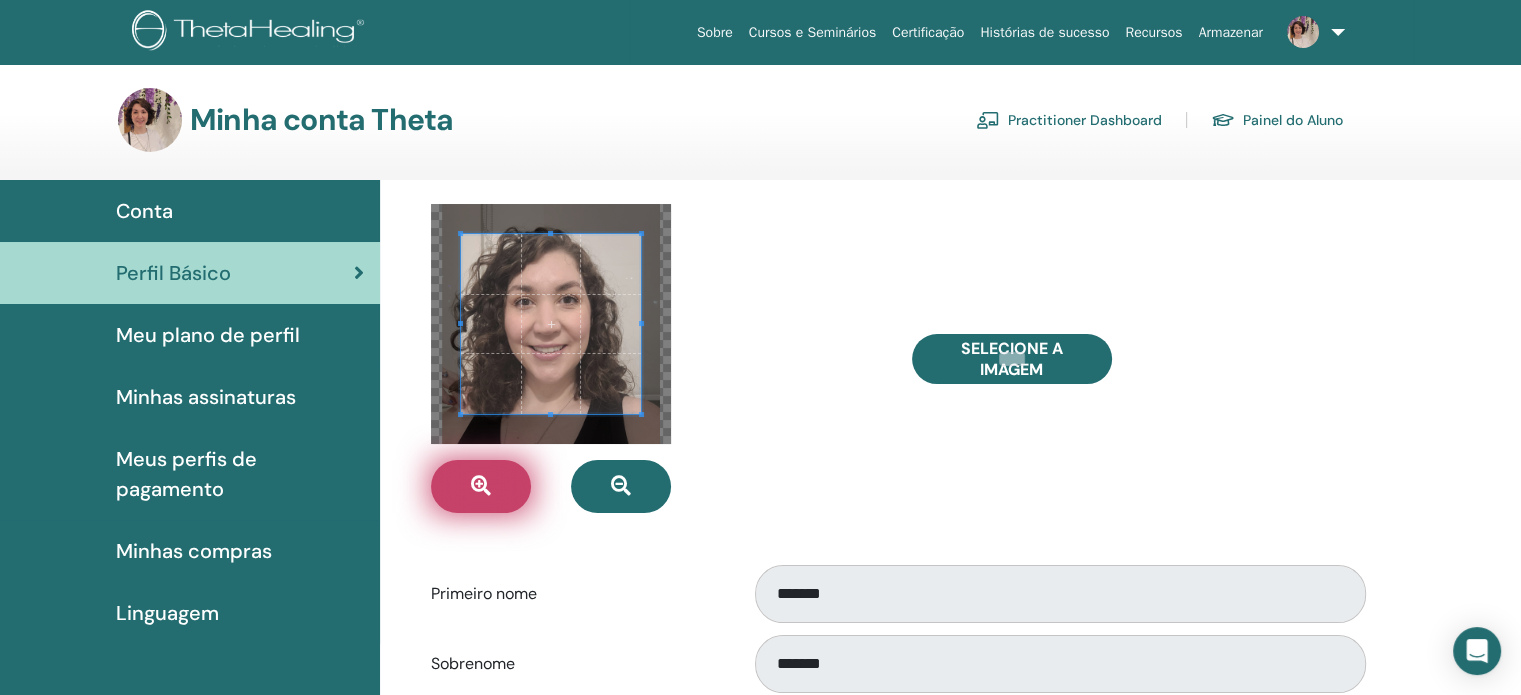 click at bounding box center (481, 486) 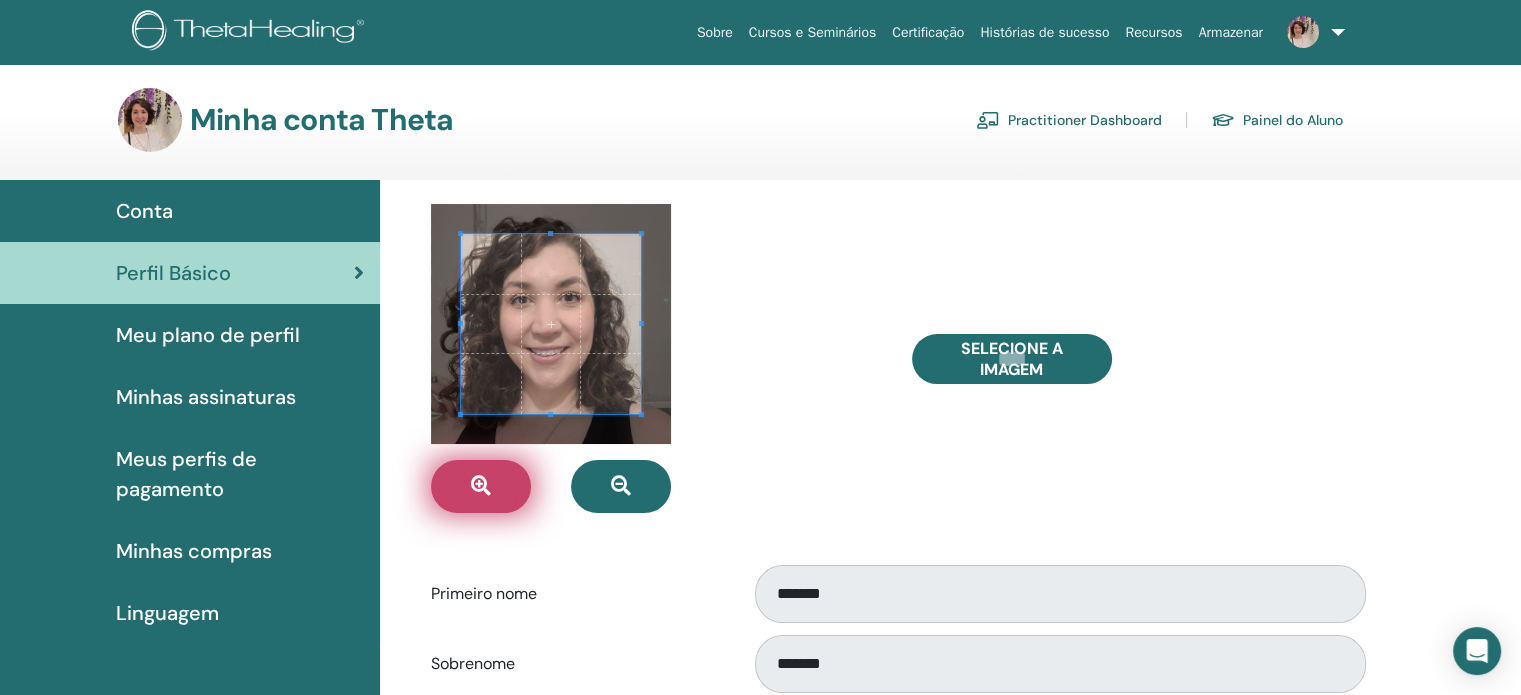 click at bounding box center (481, 486) 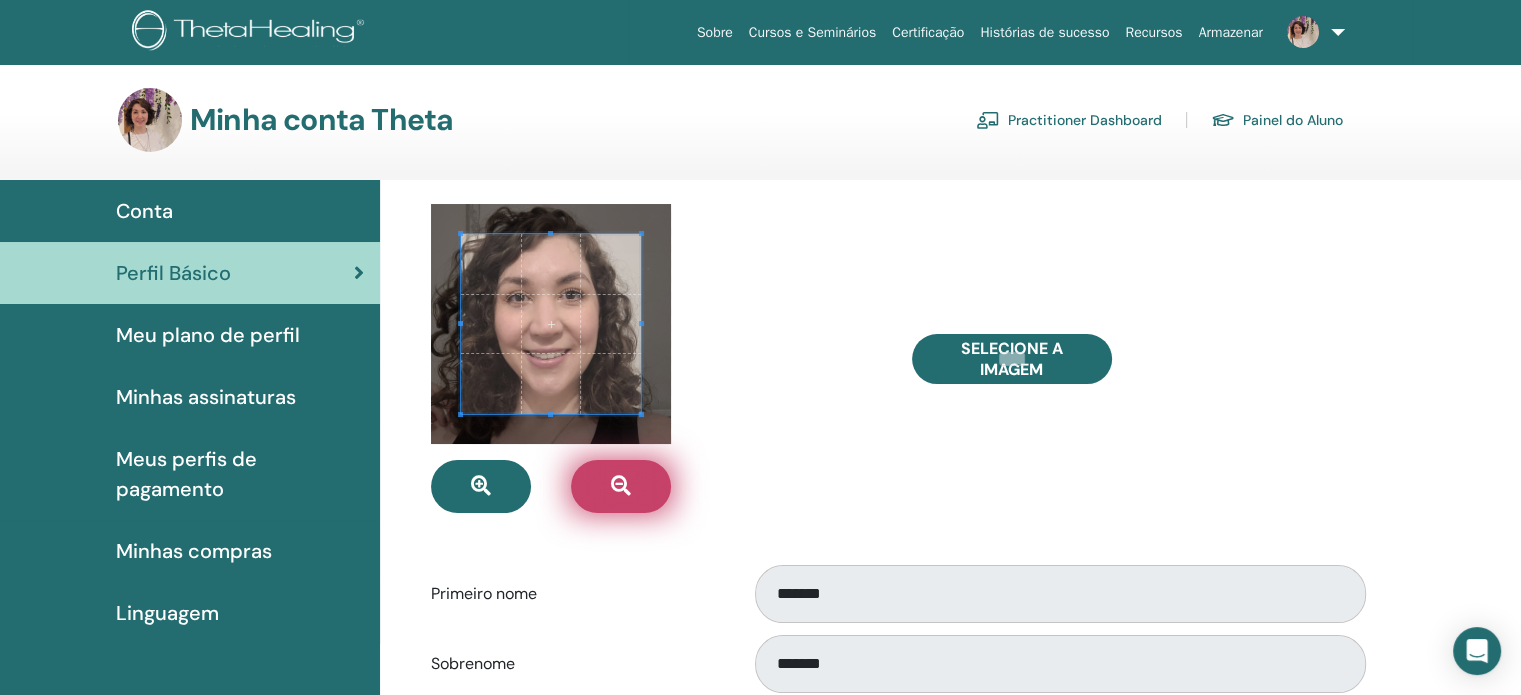 click at bounding box center (621, 486) 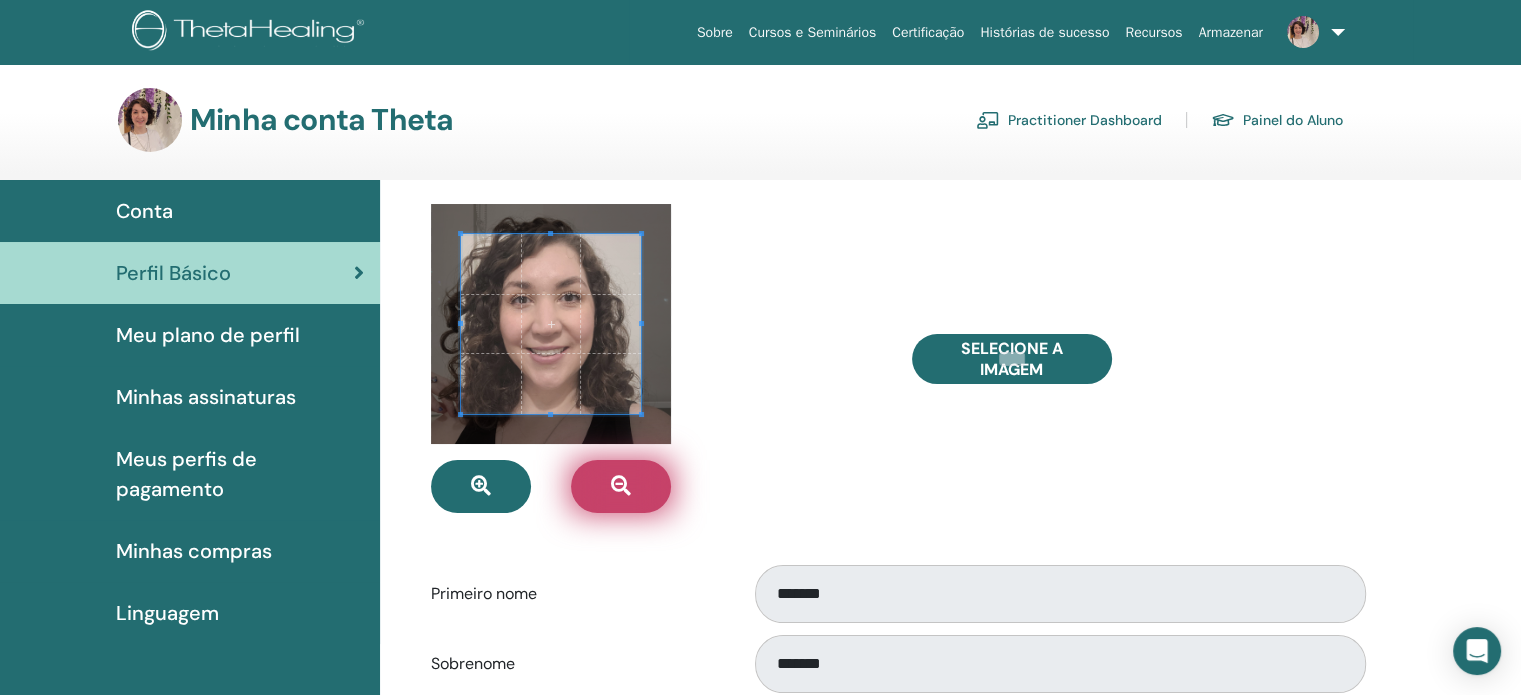 click at bounding box center (621, 486) 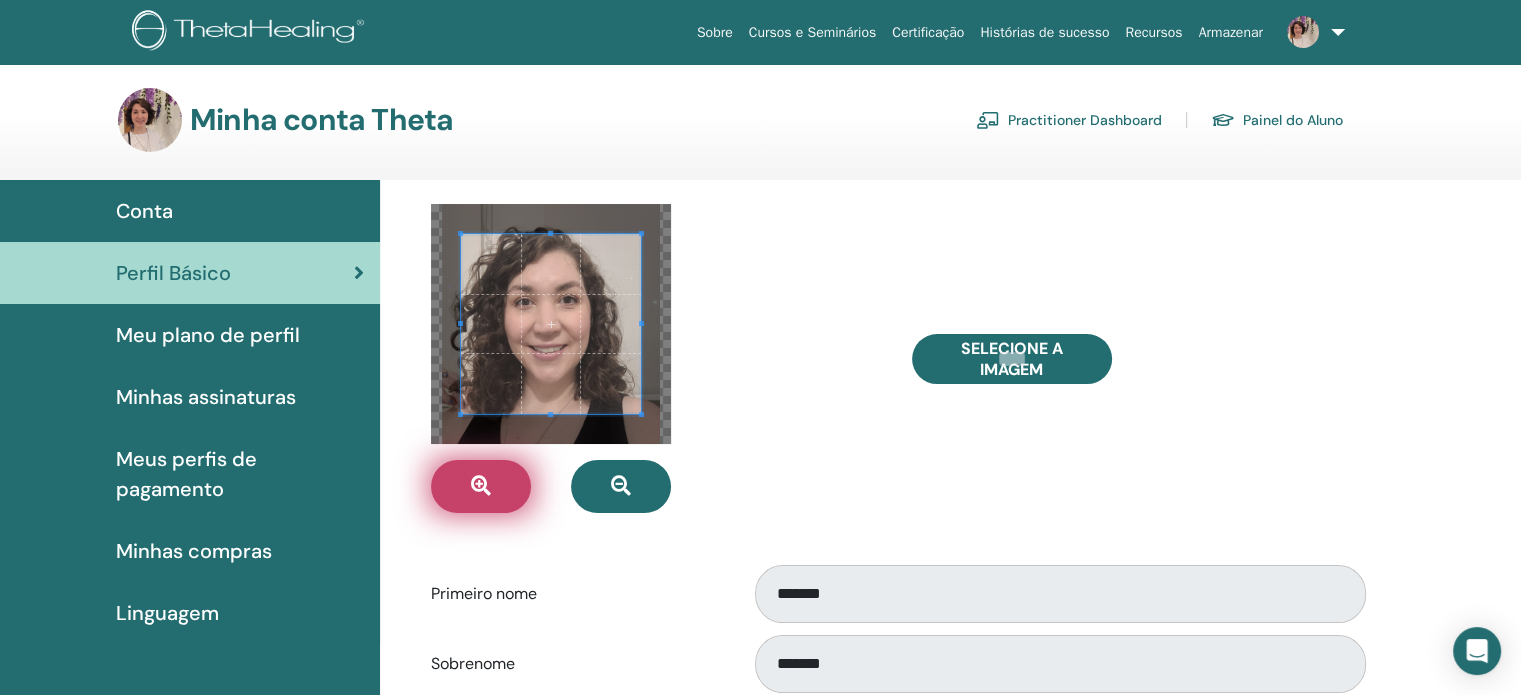 click at bounding box center [481, 486] 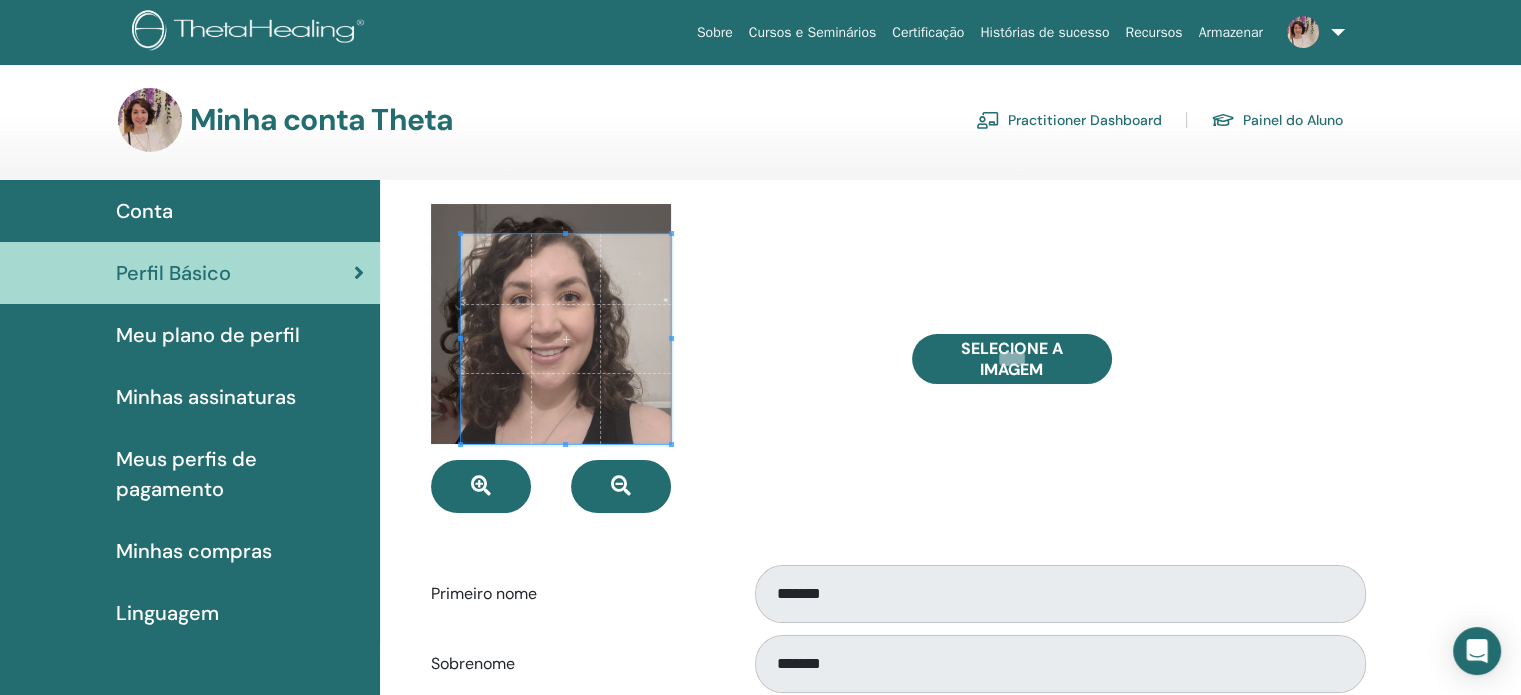 click at bounding box center [656, 358] 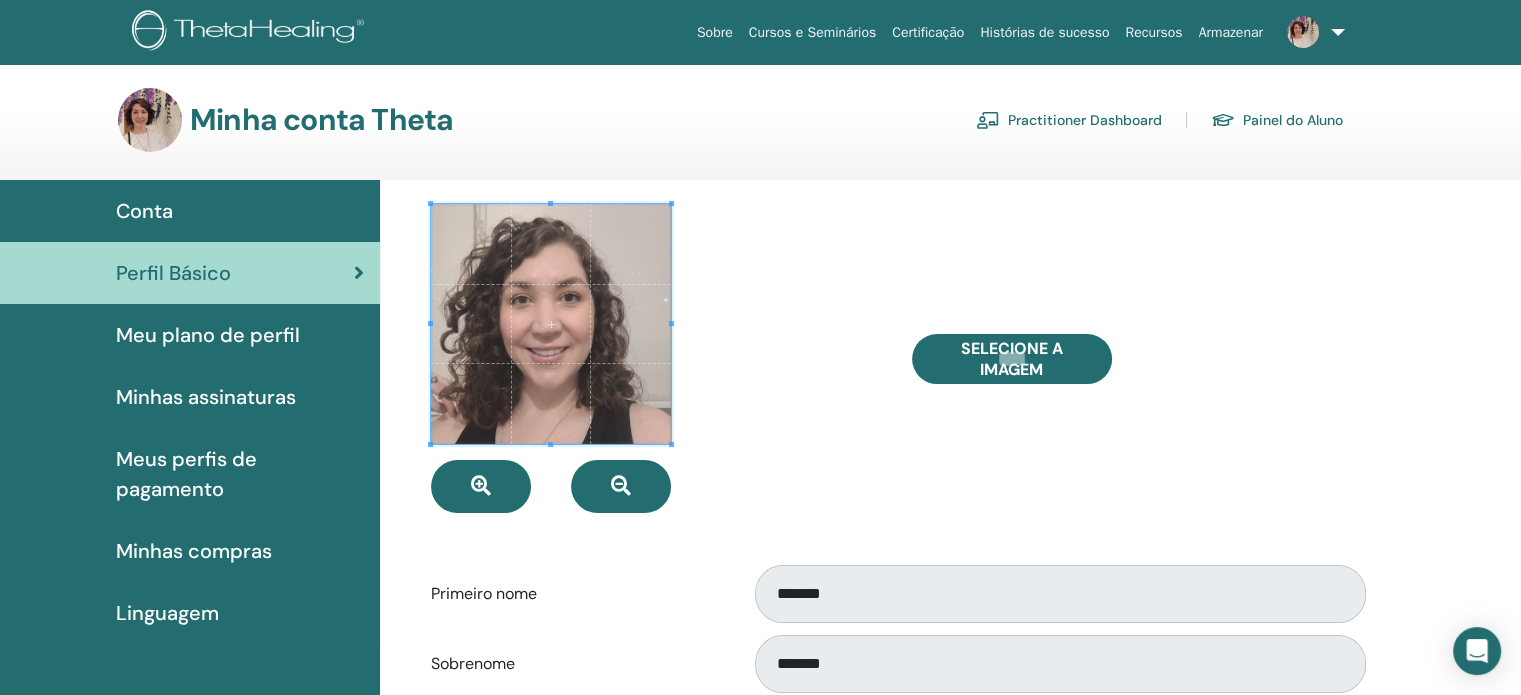 click on "**********" at bounding box center [896, 799] 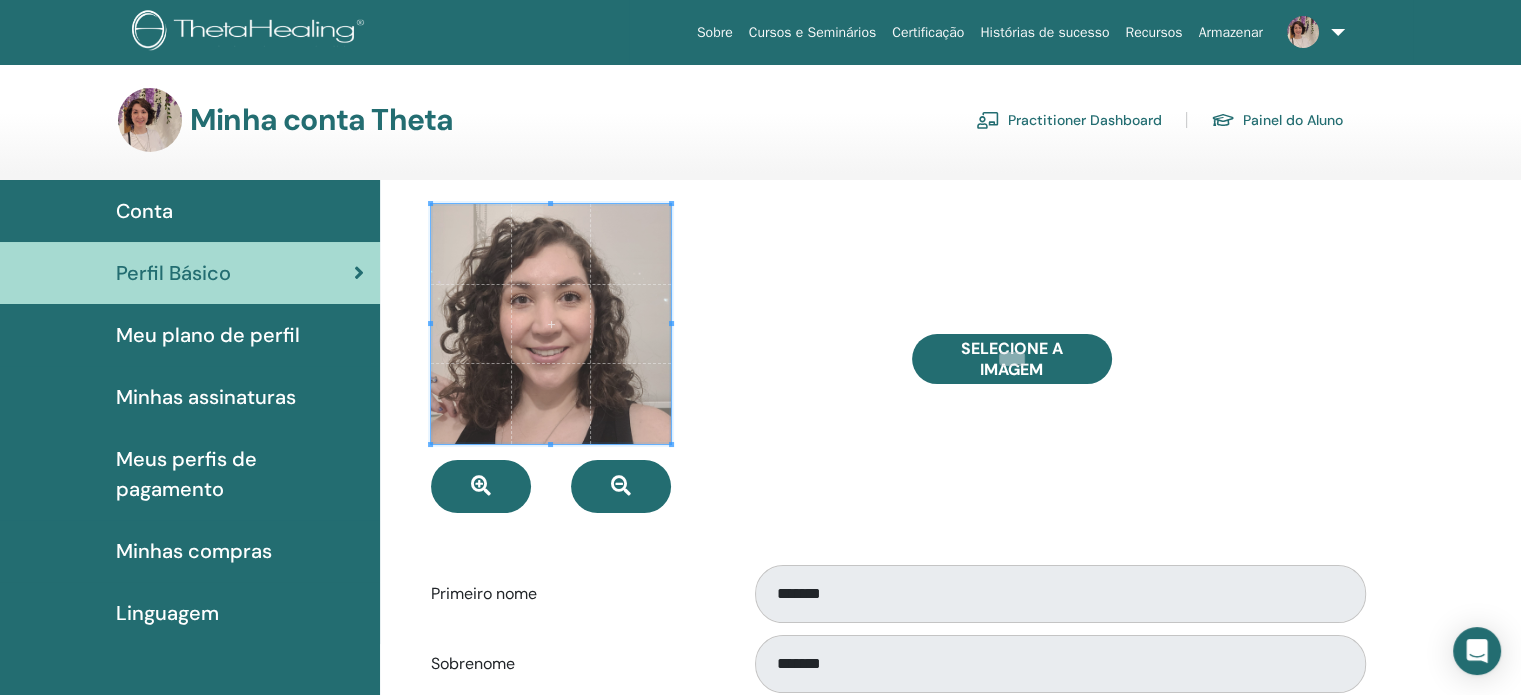 click at bounding box center [656, 358] 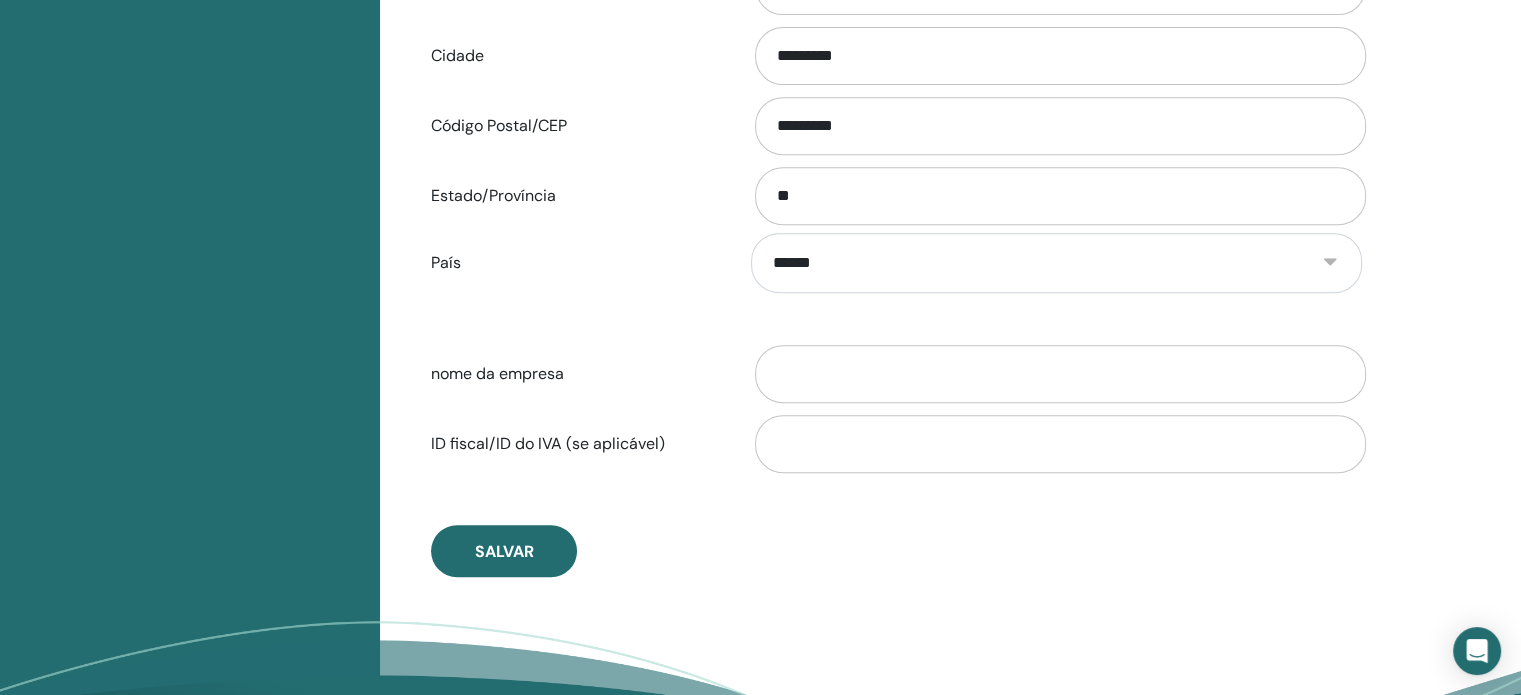 scroll, scrollTop: 644, scrollLeft: 0, axis: vertical 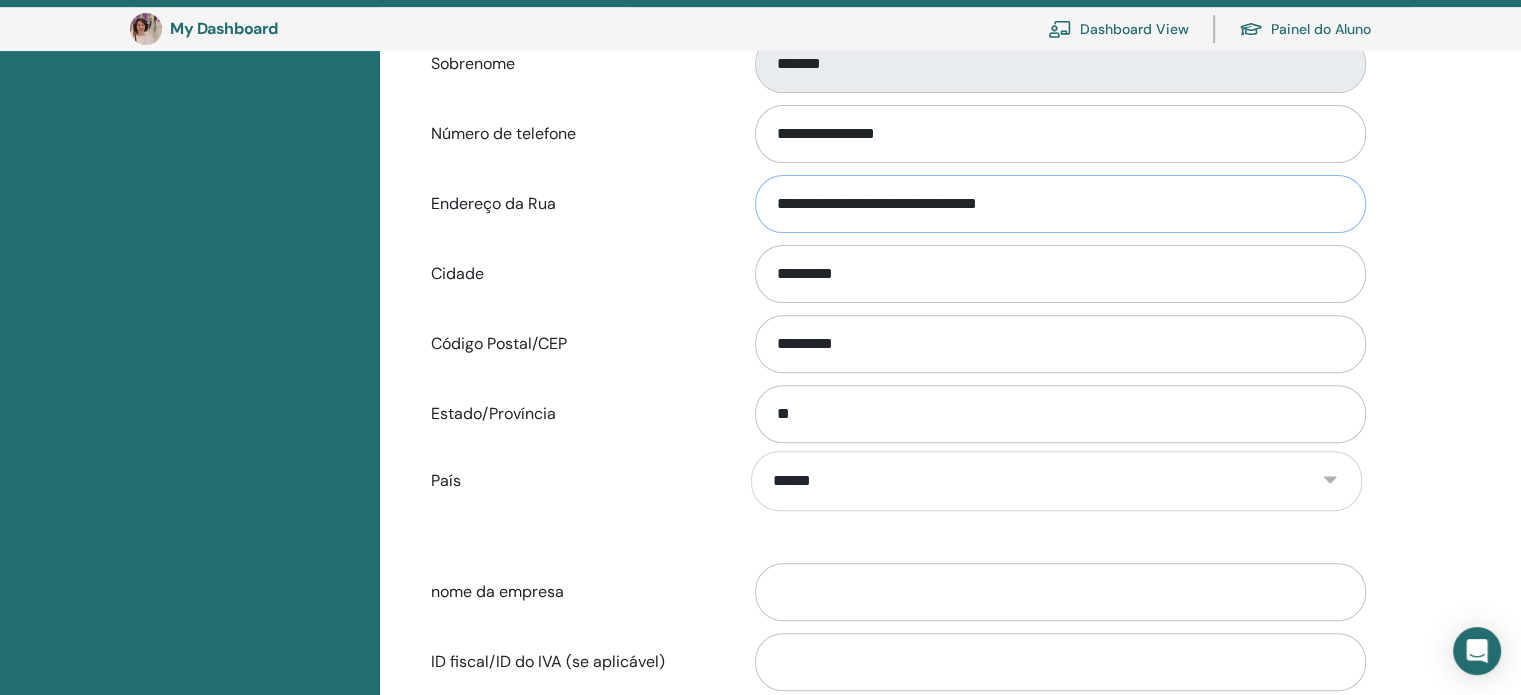 drag, startPoint x: 945, startPoint y: 198, endPoint x: 1192, endPoint y: 204, distance: 247.07286 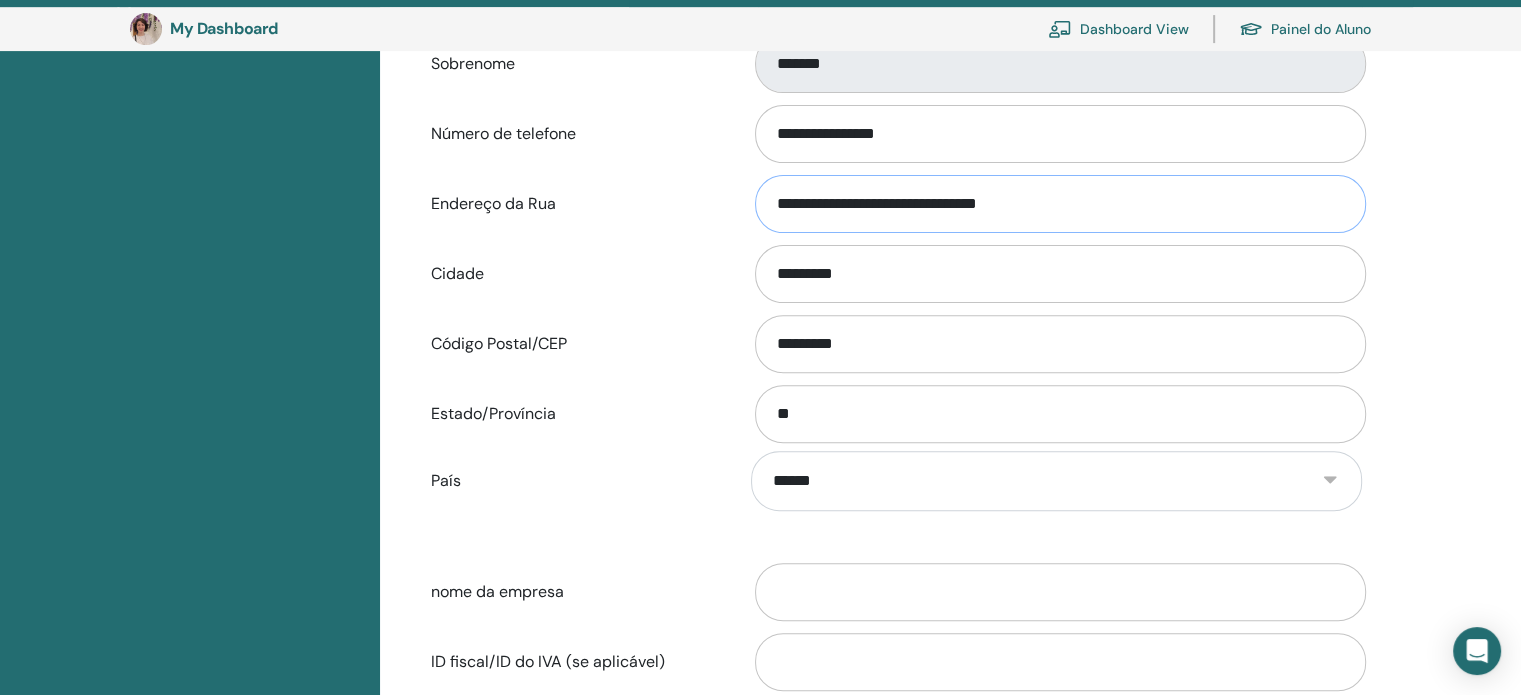 click on "**********" at bounding box center [1060, 204] 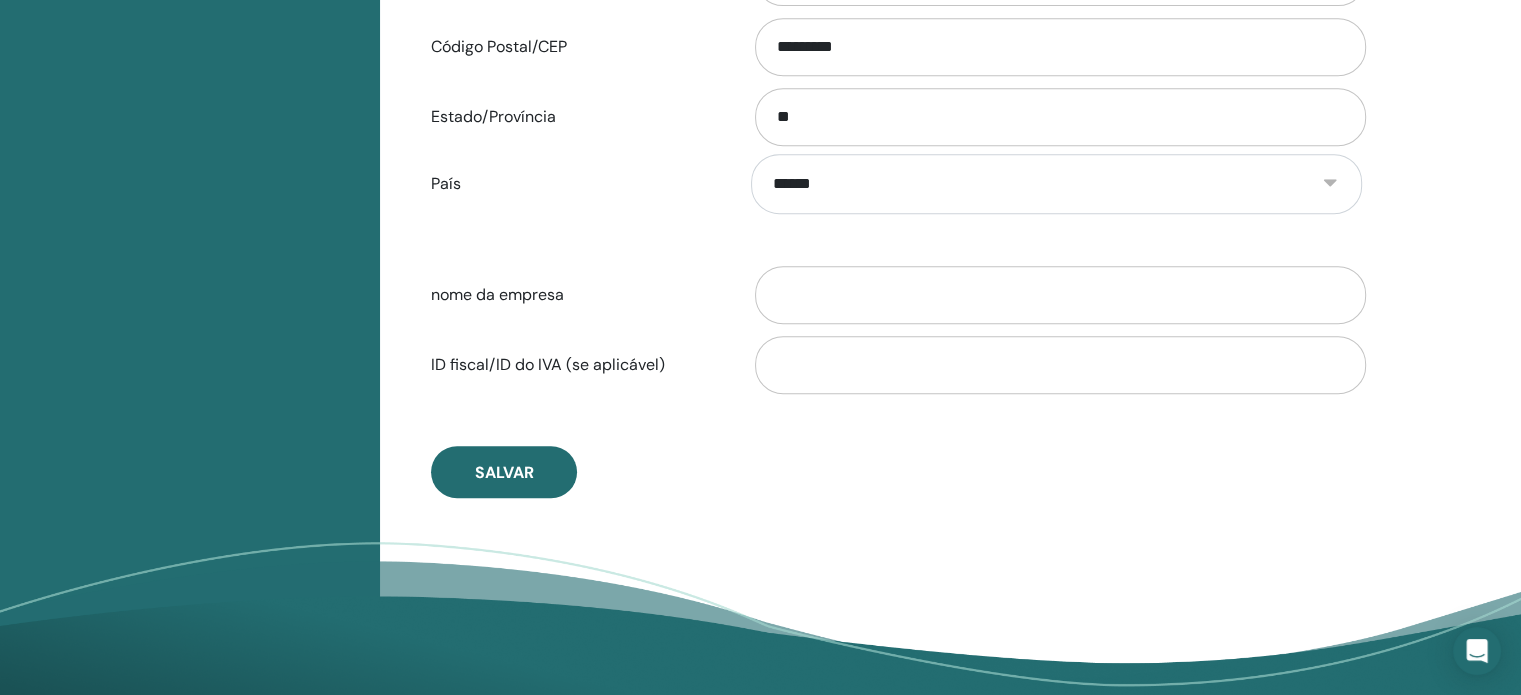 scroll, scrollTop: 1144, scrollLeft: 0, axis: vertical 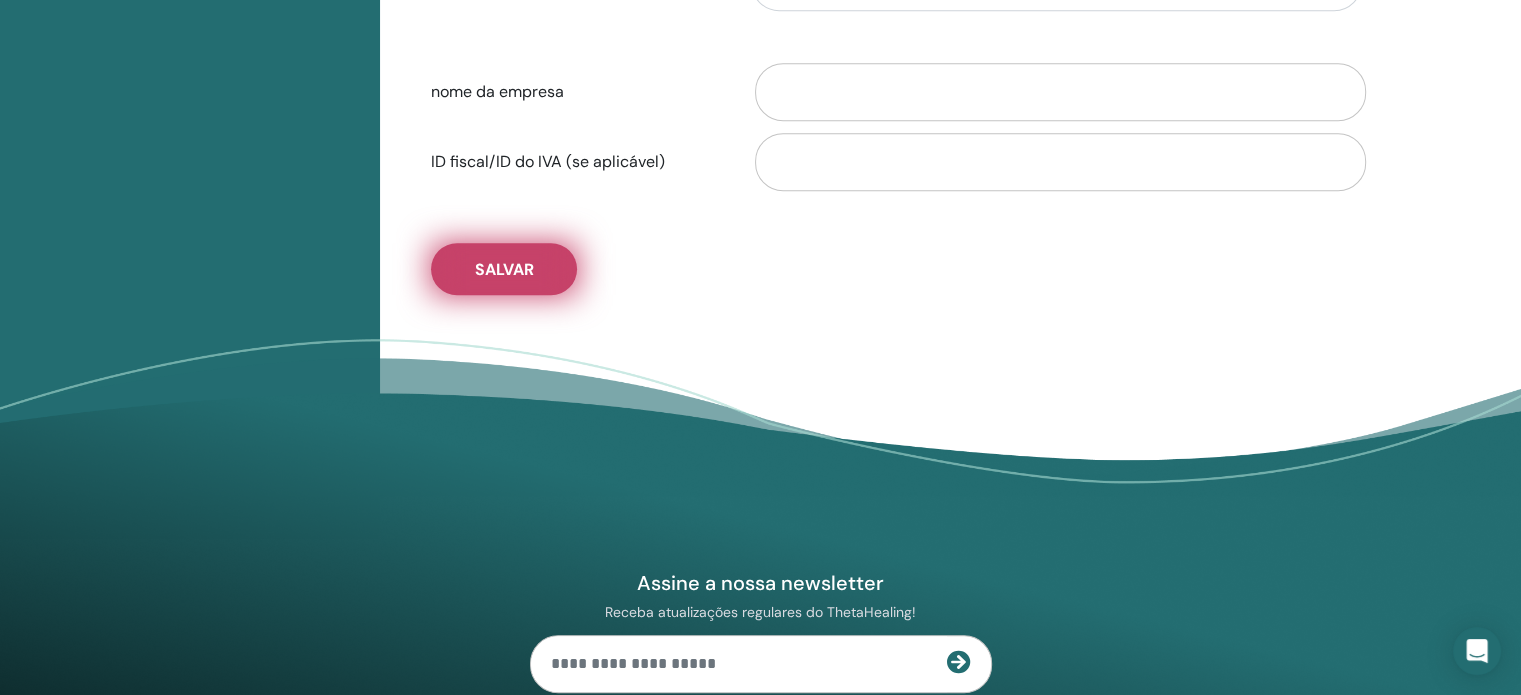 type on "**********" 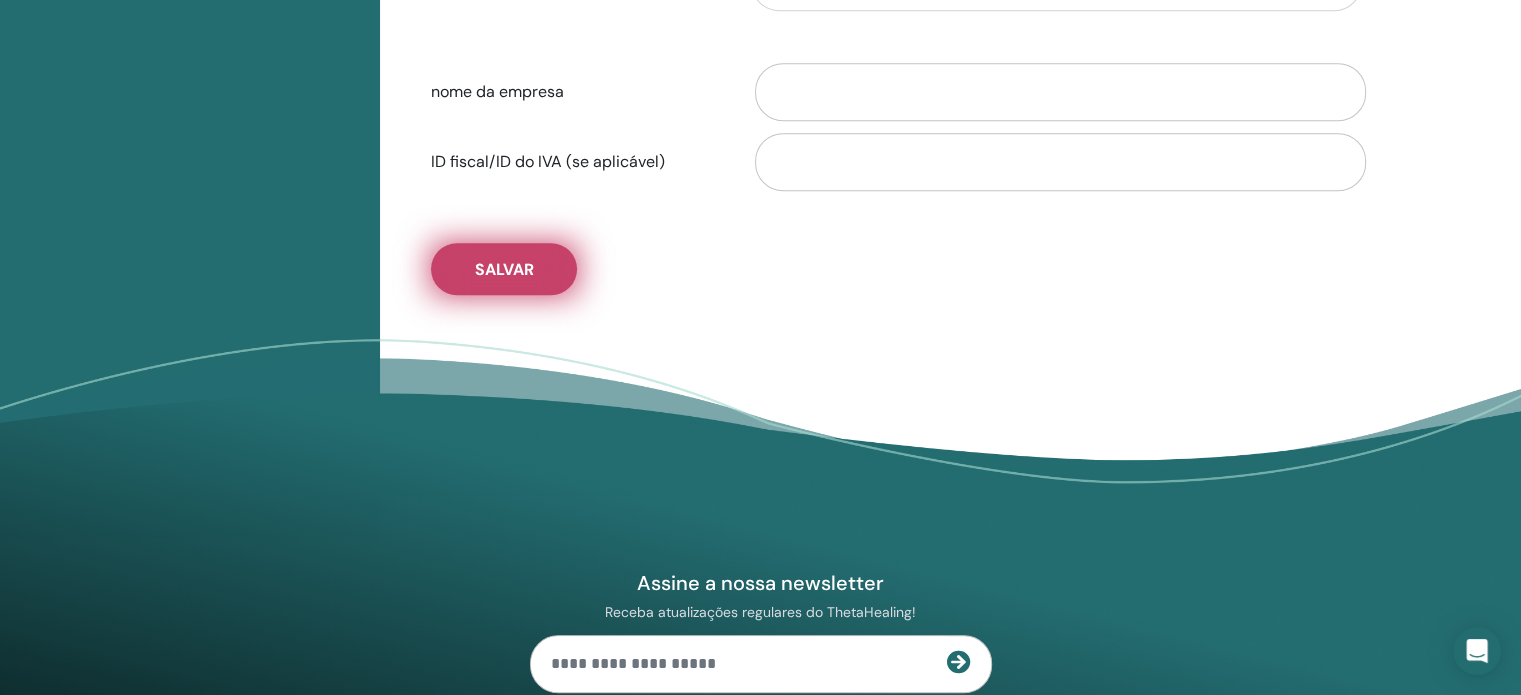 click on "Salvar" at bounding box center [504, 269] 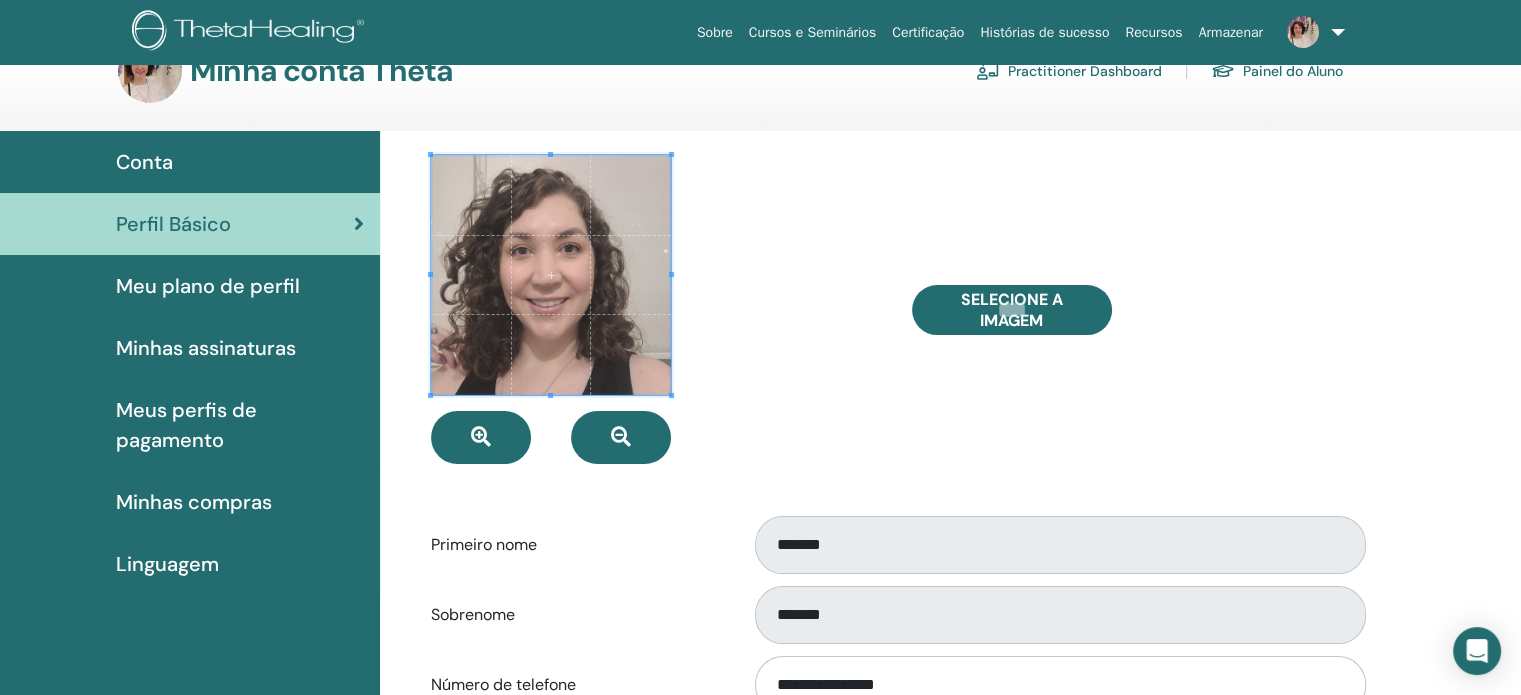 scroll, scrollTop: 0, scrollLeft: 0, axis: both 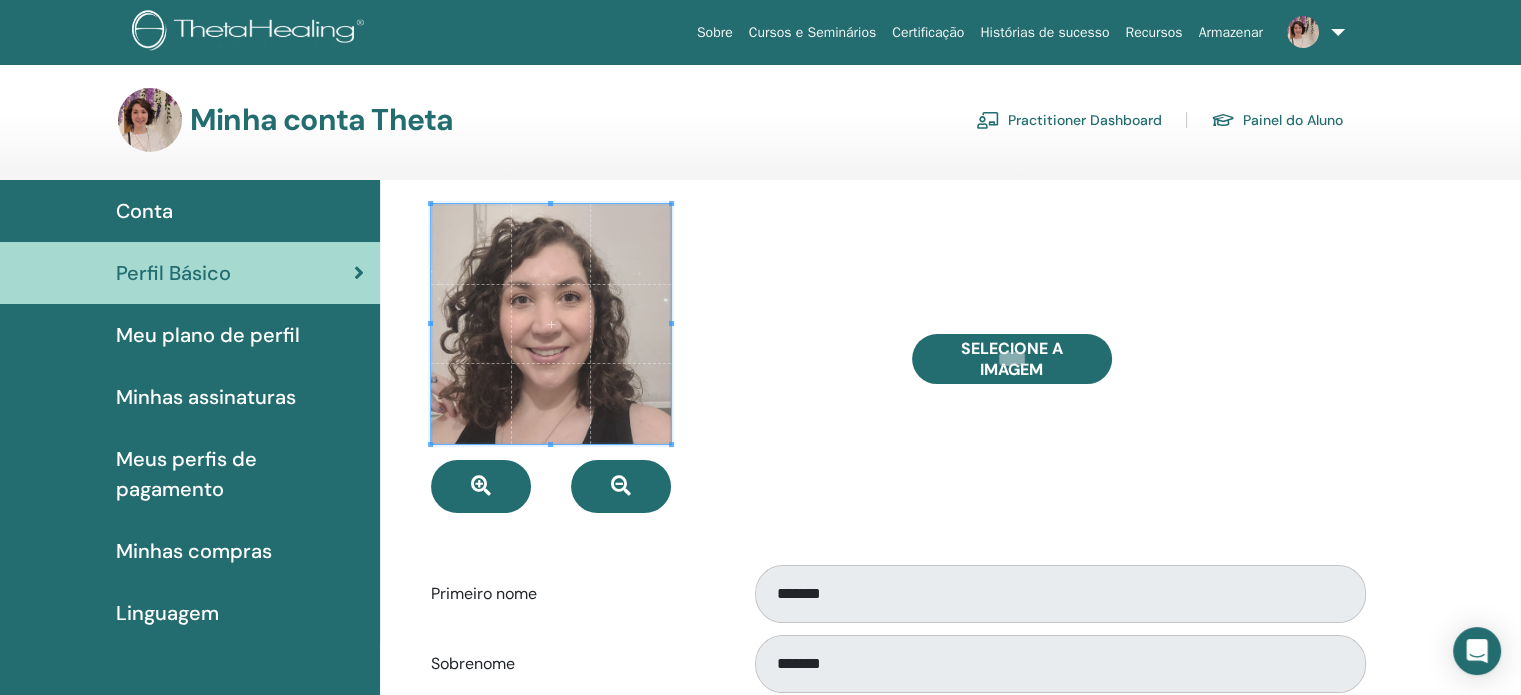 click at bounding box center [656, 358] 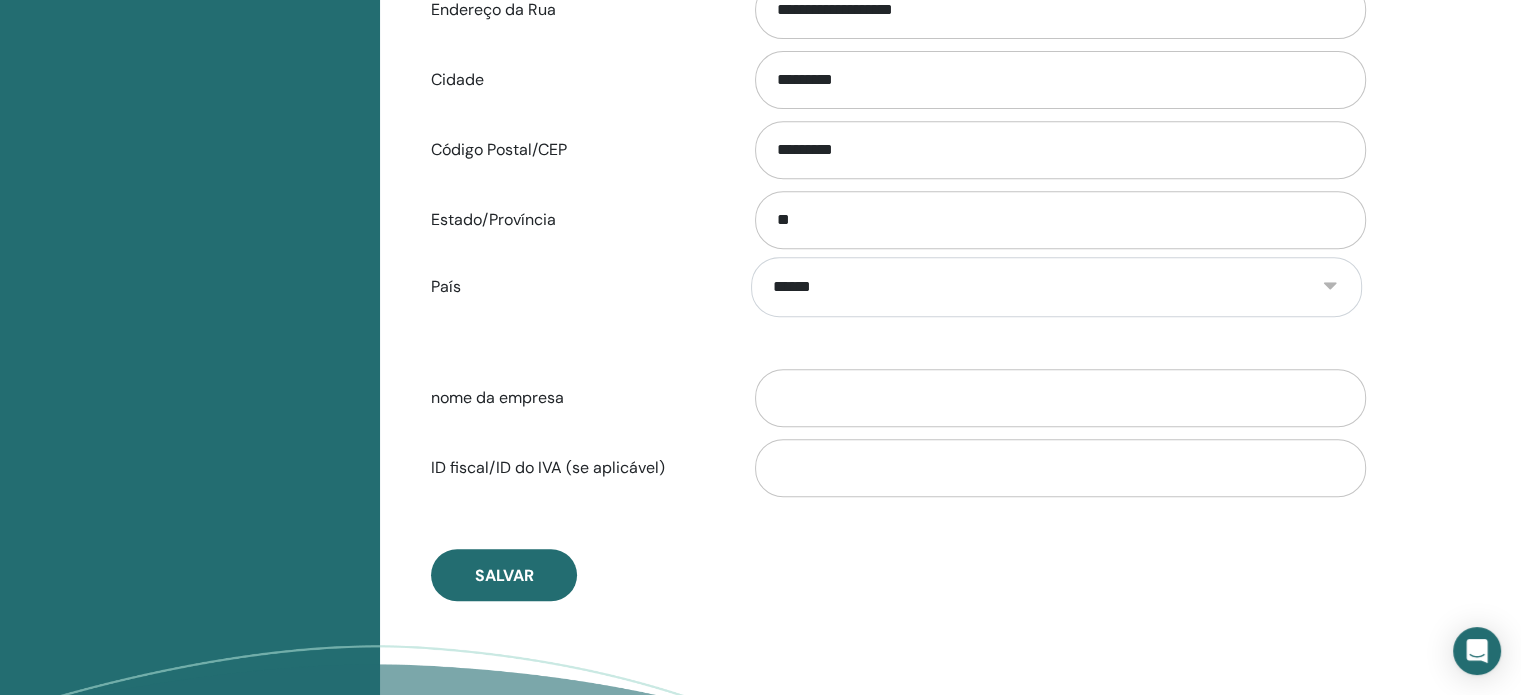 scroll, scrollTop: 844, scrollLeft: 0, axis: vertical 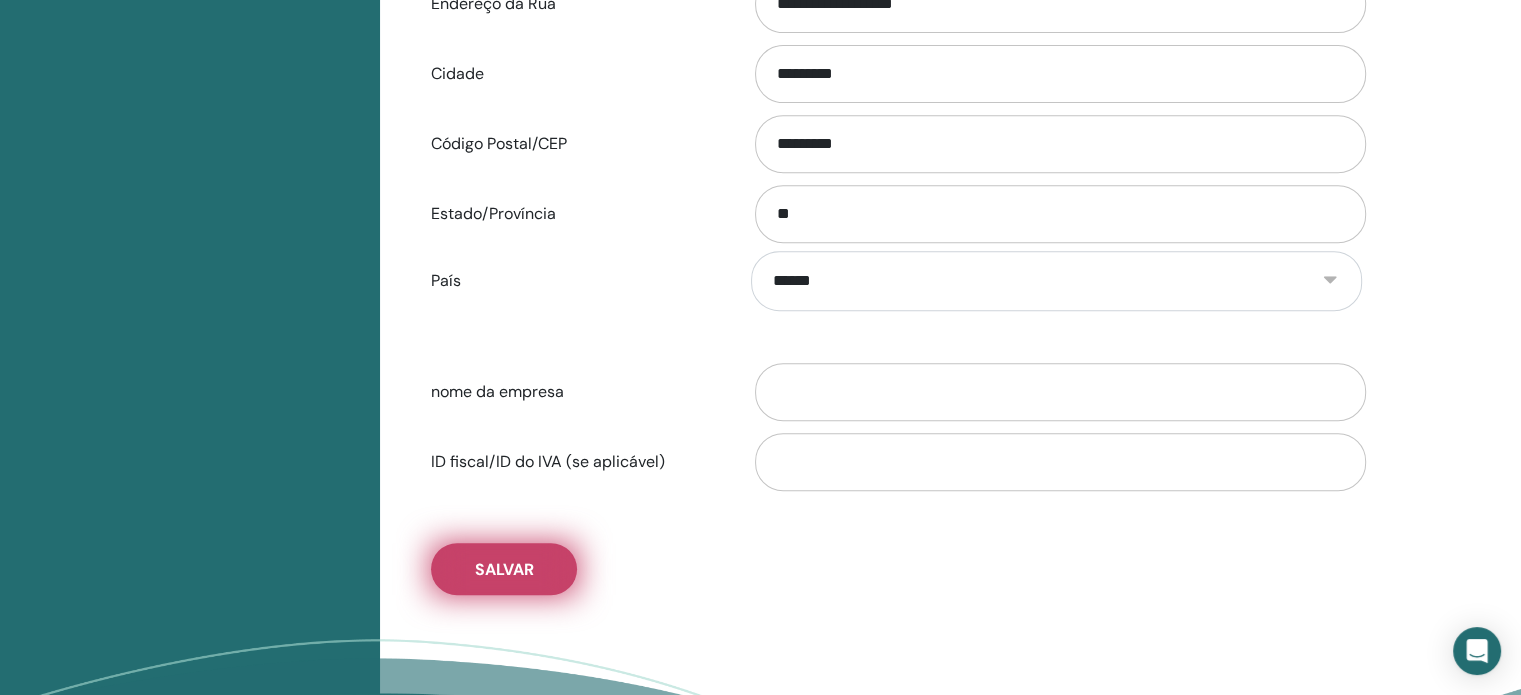click on "Salvar" at bounding box center [504, 569] 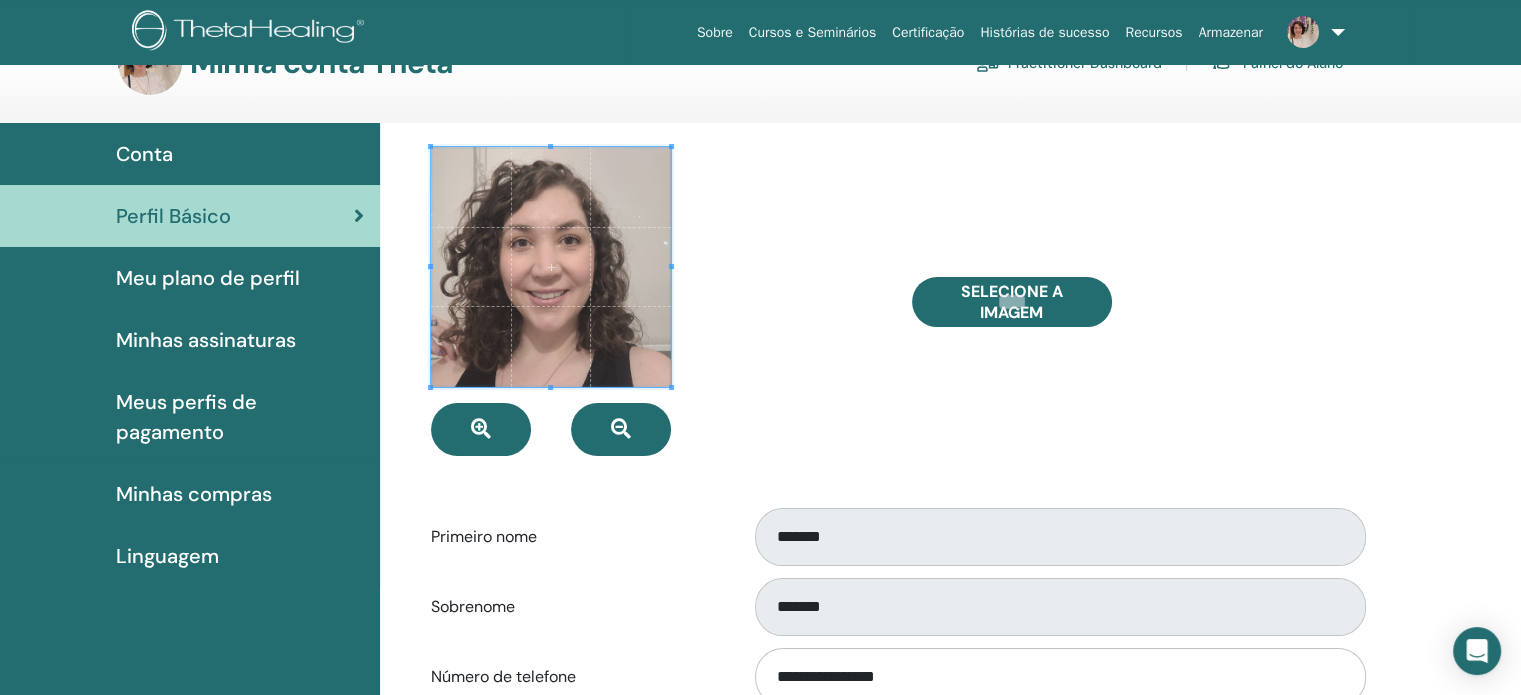 scroll, scrollTop: 0, scrollLeft: 0, axis: both 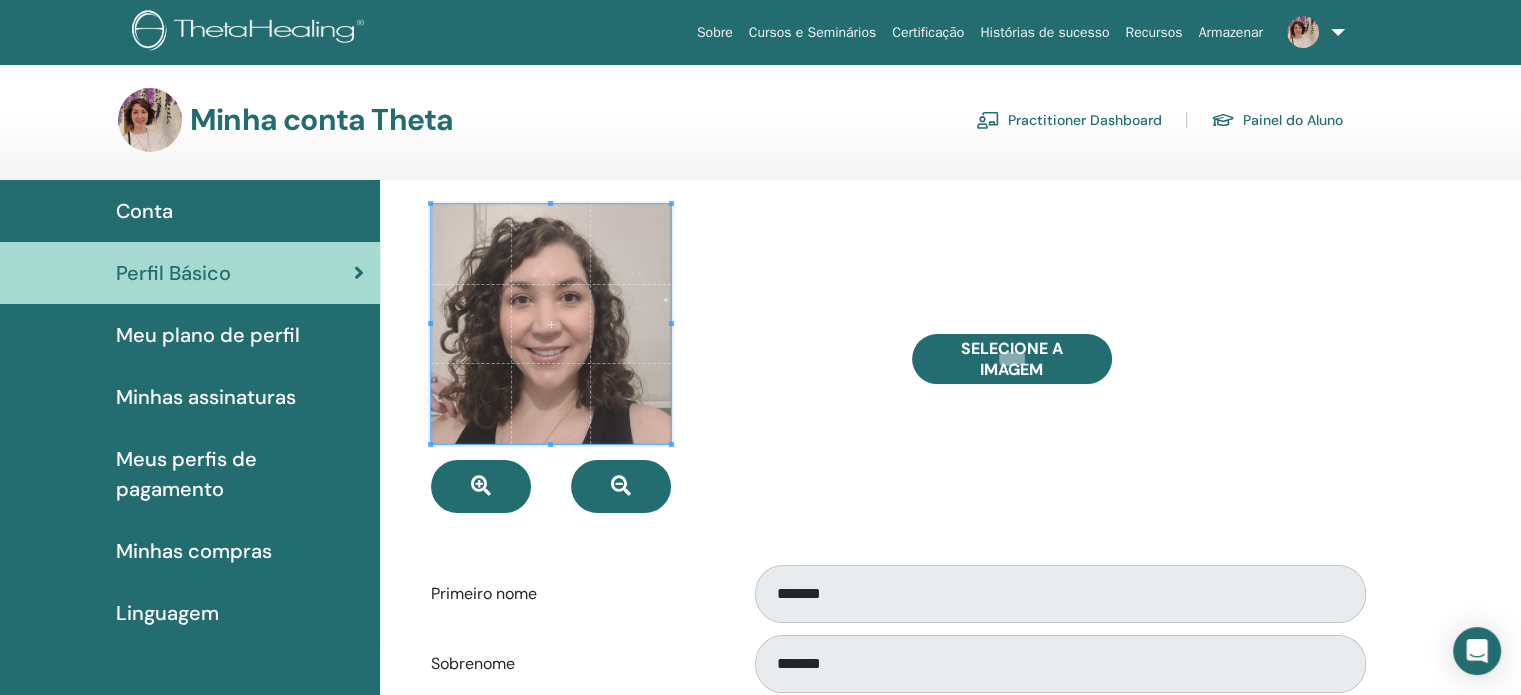 click on "Selecione a imagem" at bounding box center (1137, 358) 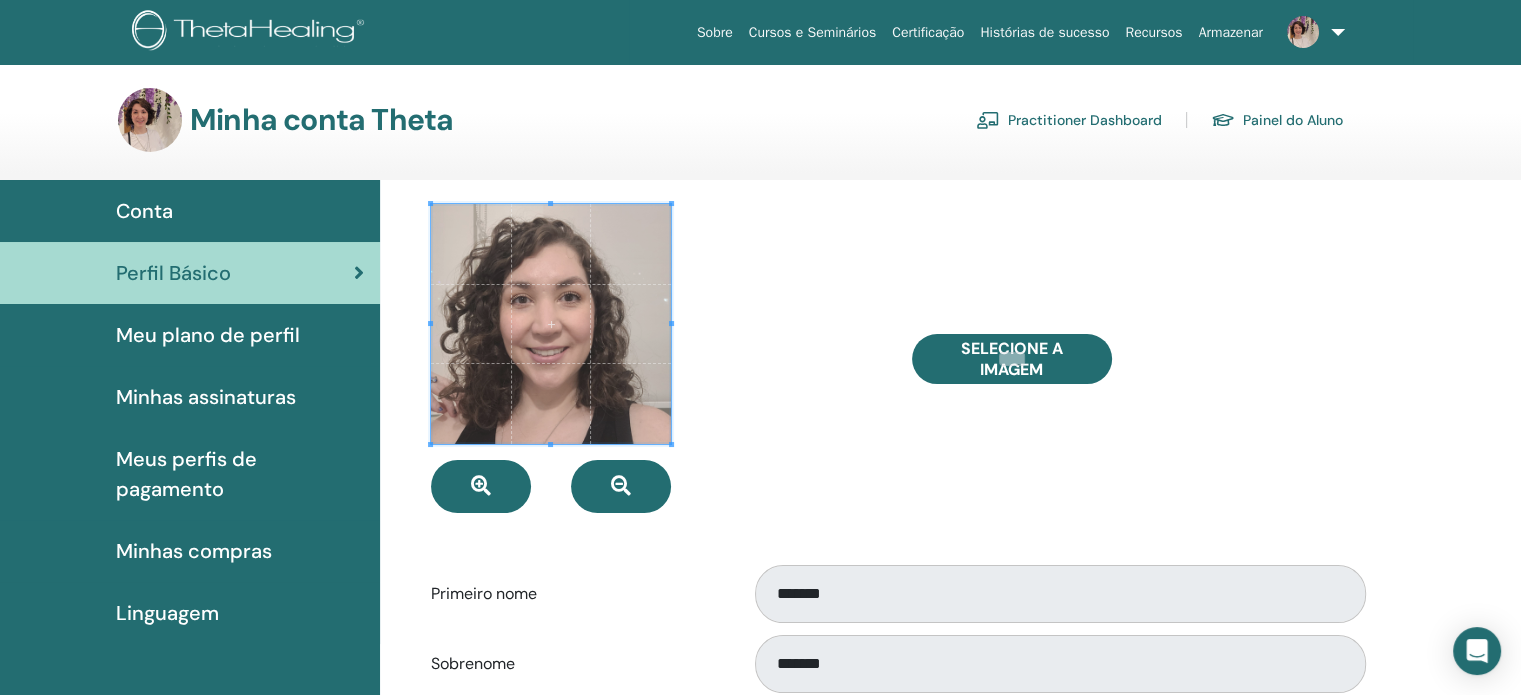 click at bounding box center [150, 120] 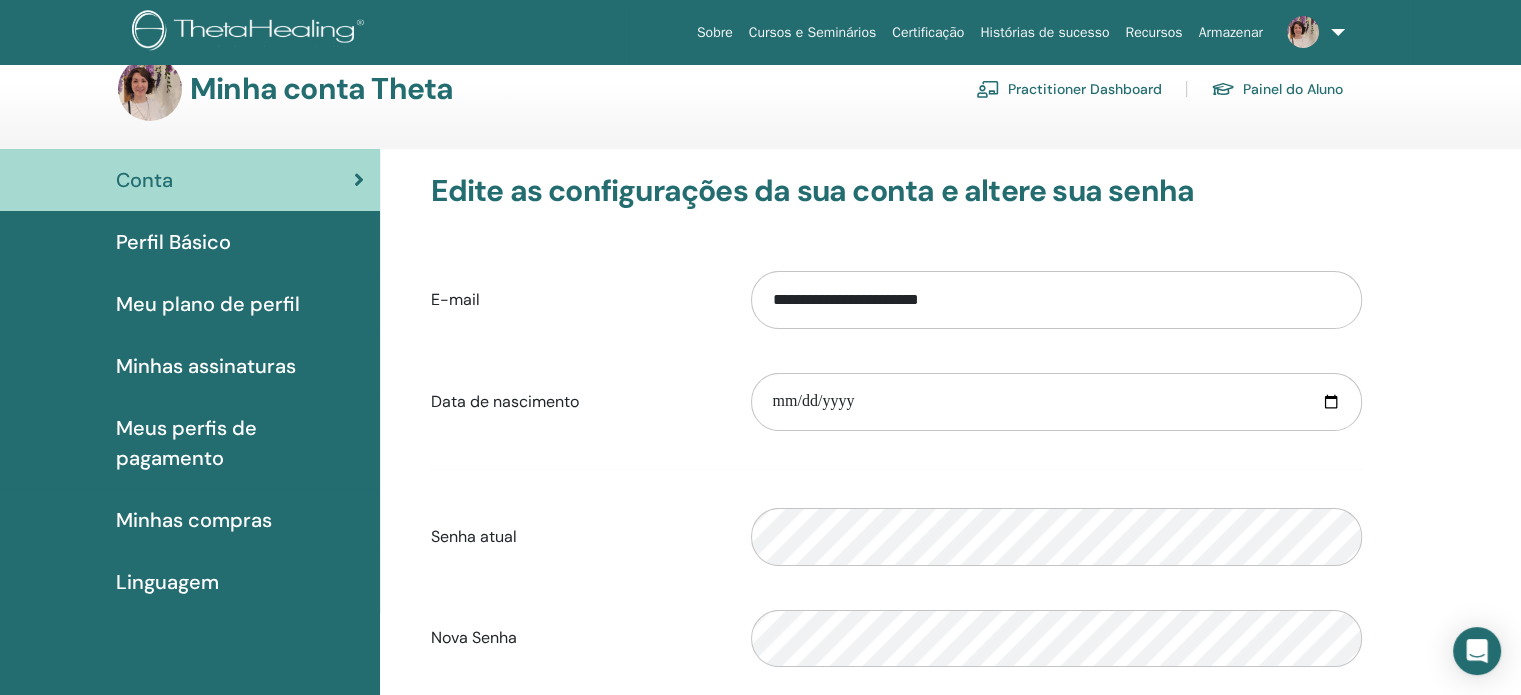 scroll, scrollTop: 0, scrollLeft: 0, axis: both 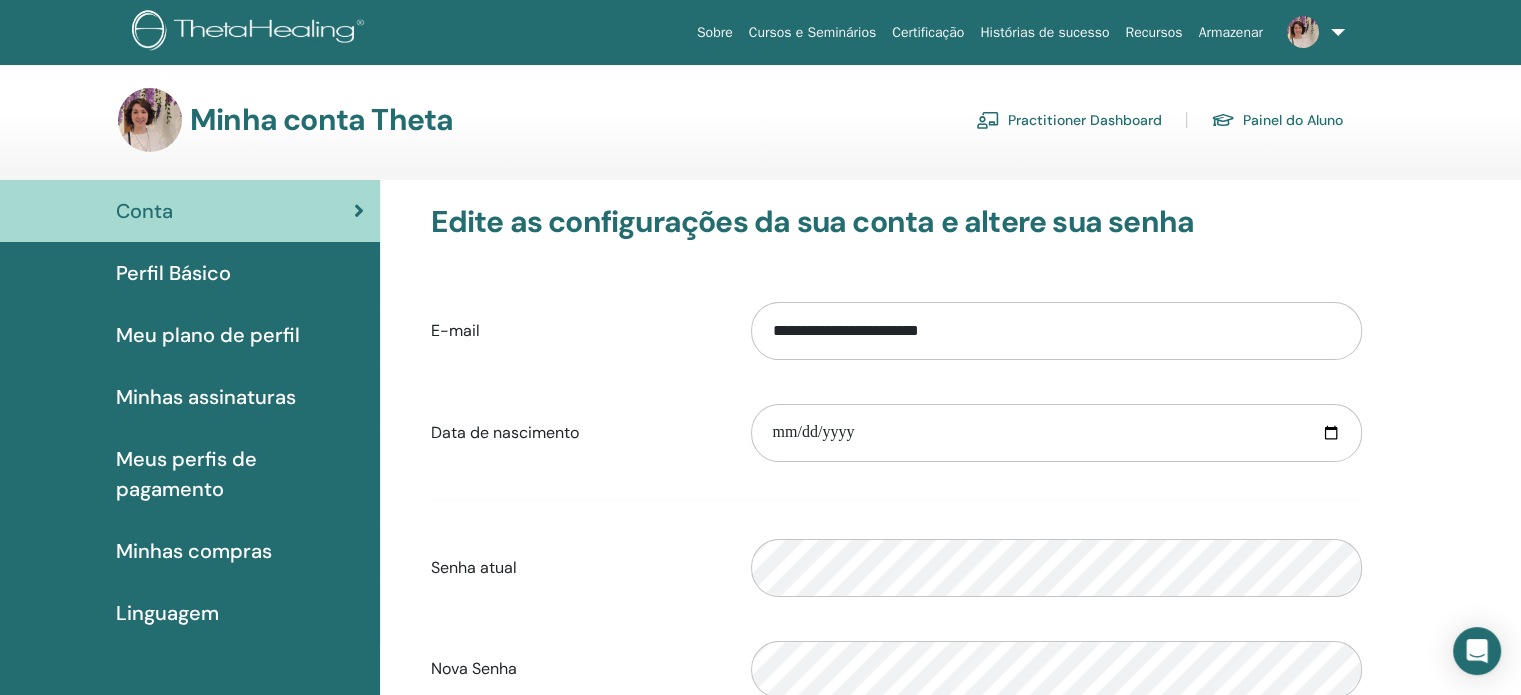 drag, startPoint x: 147, startPoint y: 128, endPoint x: 158, endPoint y: 93, distance: 36.687874 